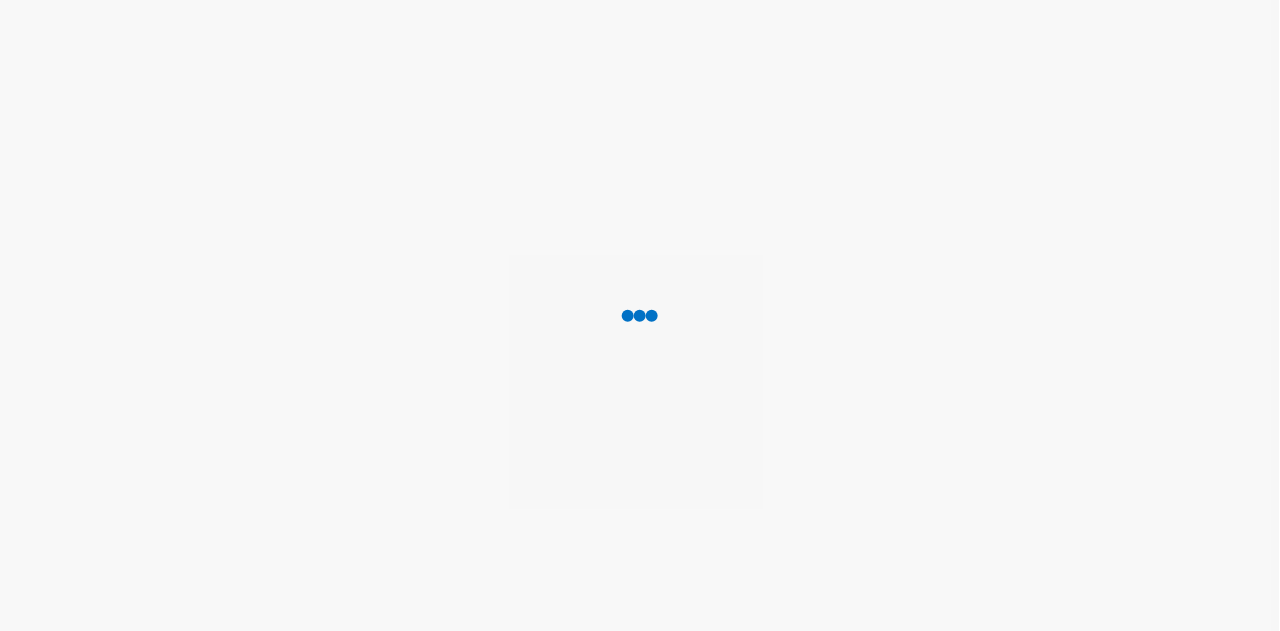 scroll, scrollTop: 0, scrollLeft: 0, axis: both 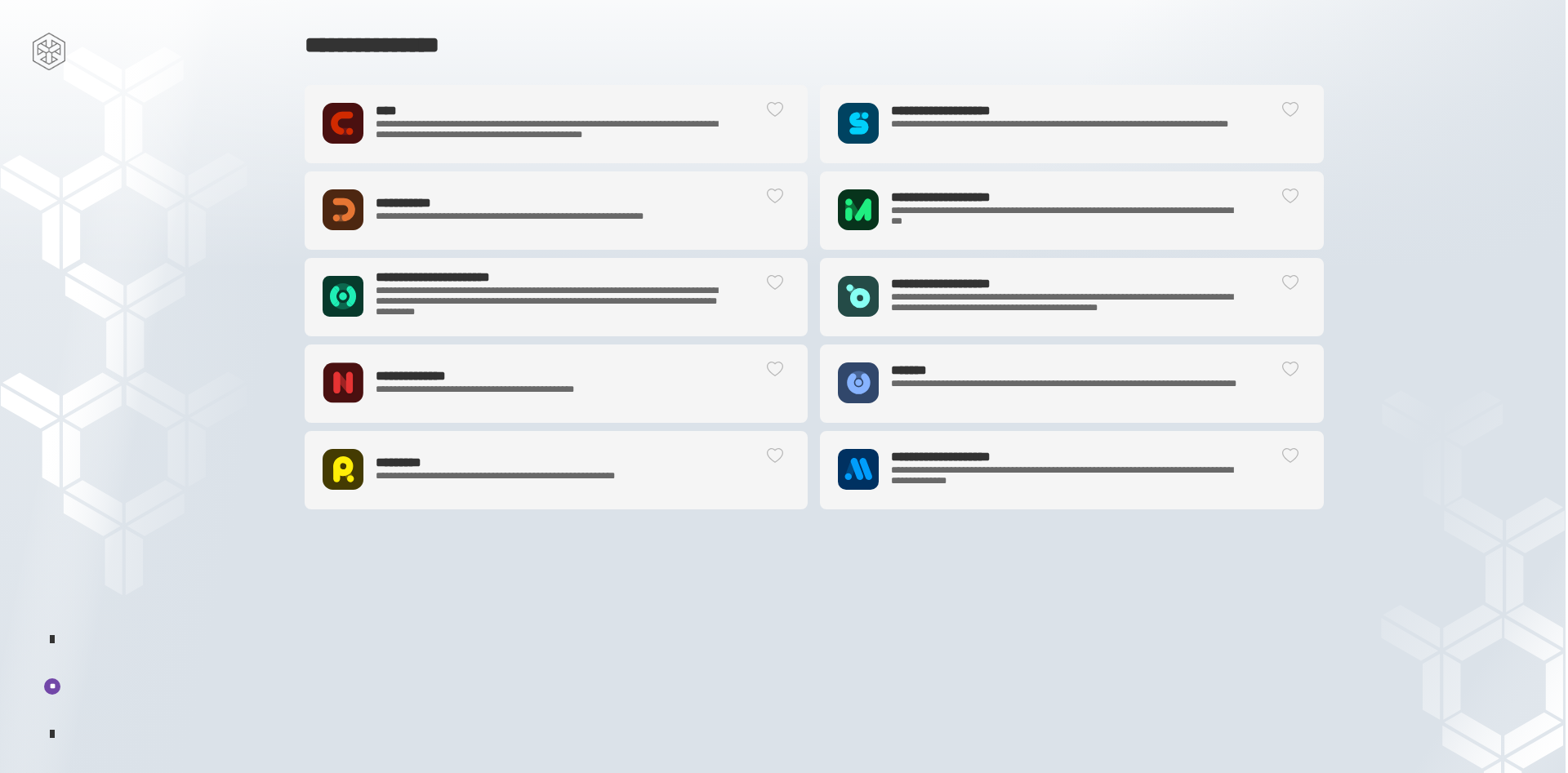 click on "**********" 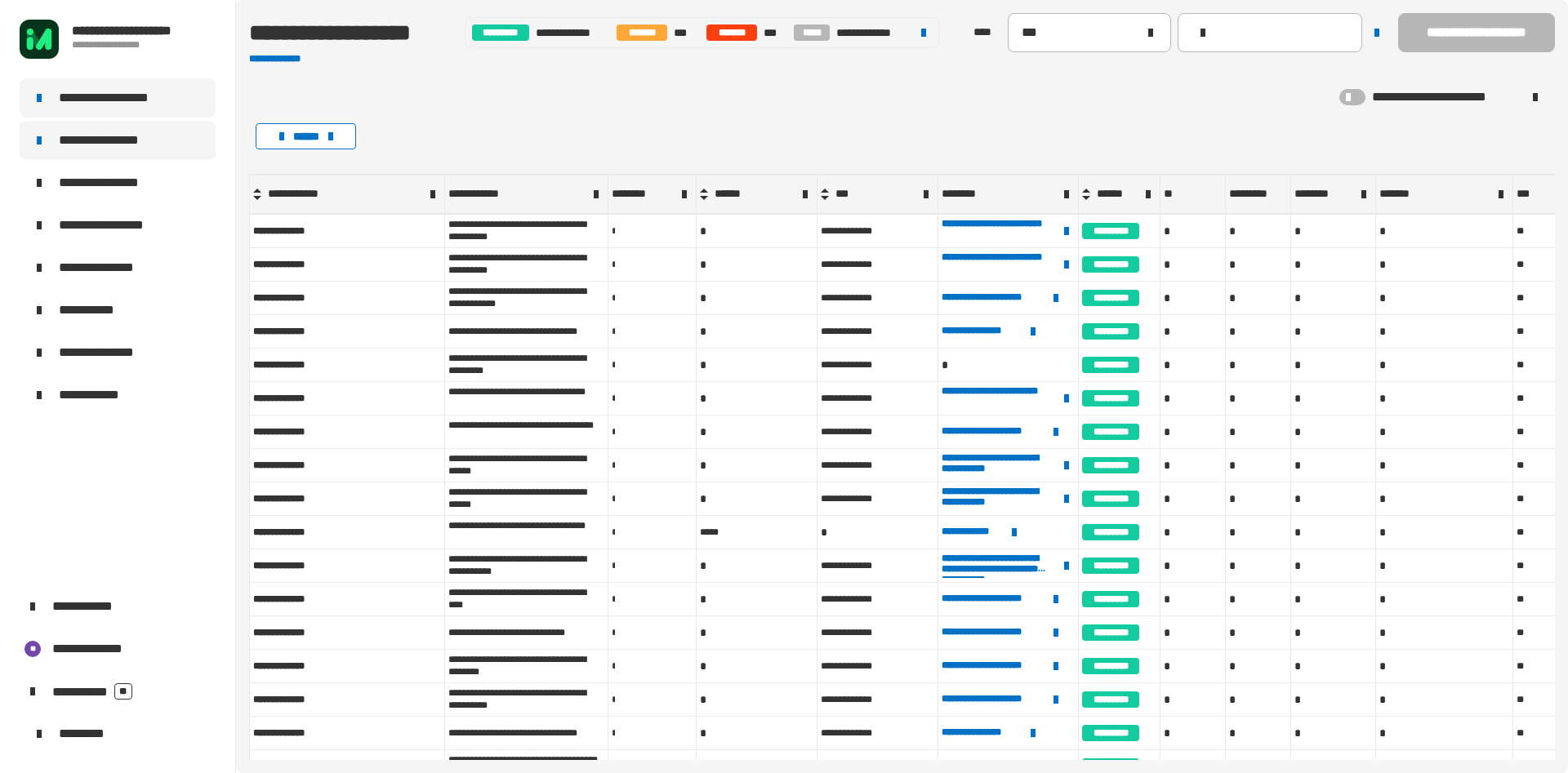 click on "**********" 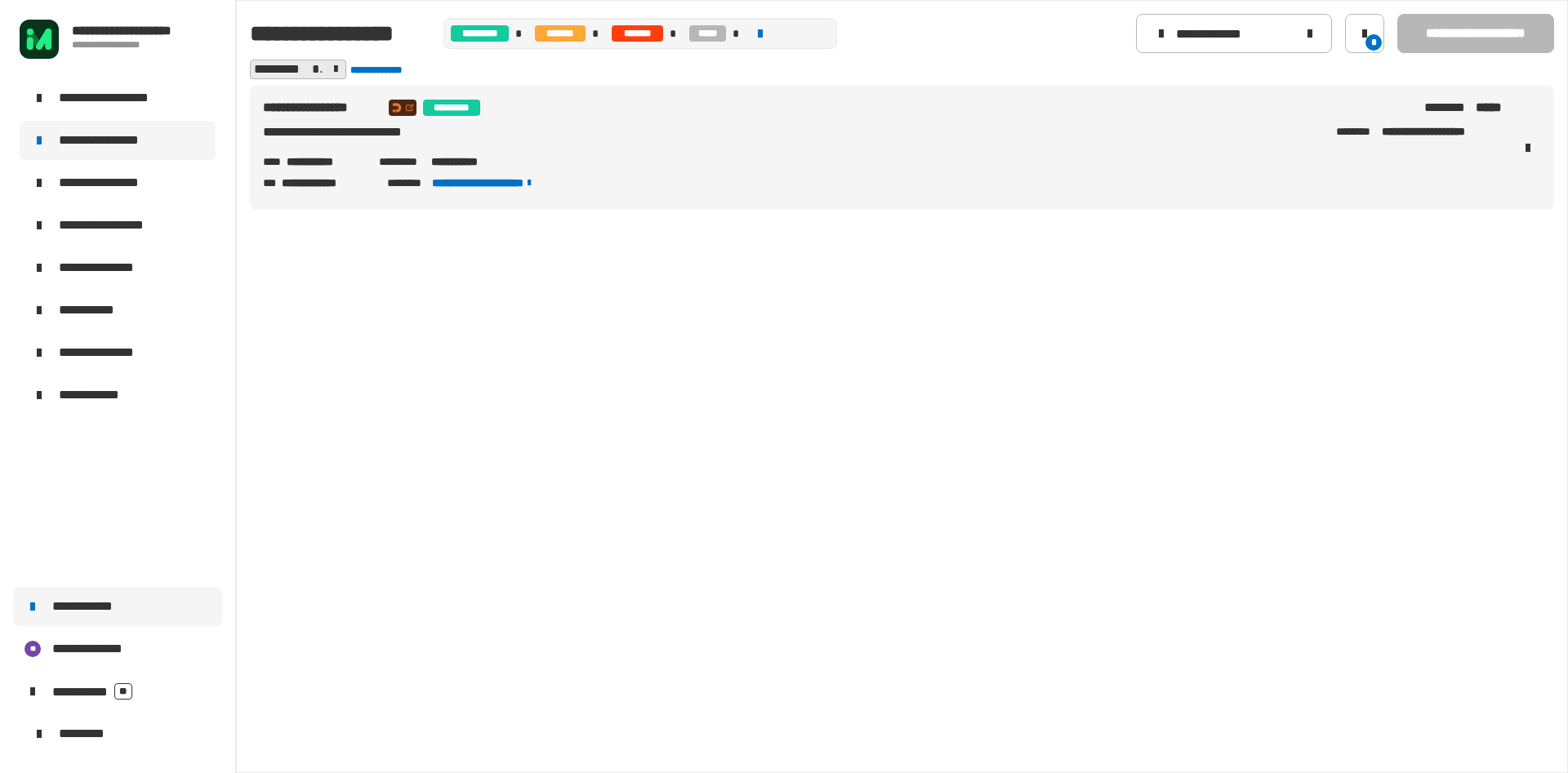 click on "**********" 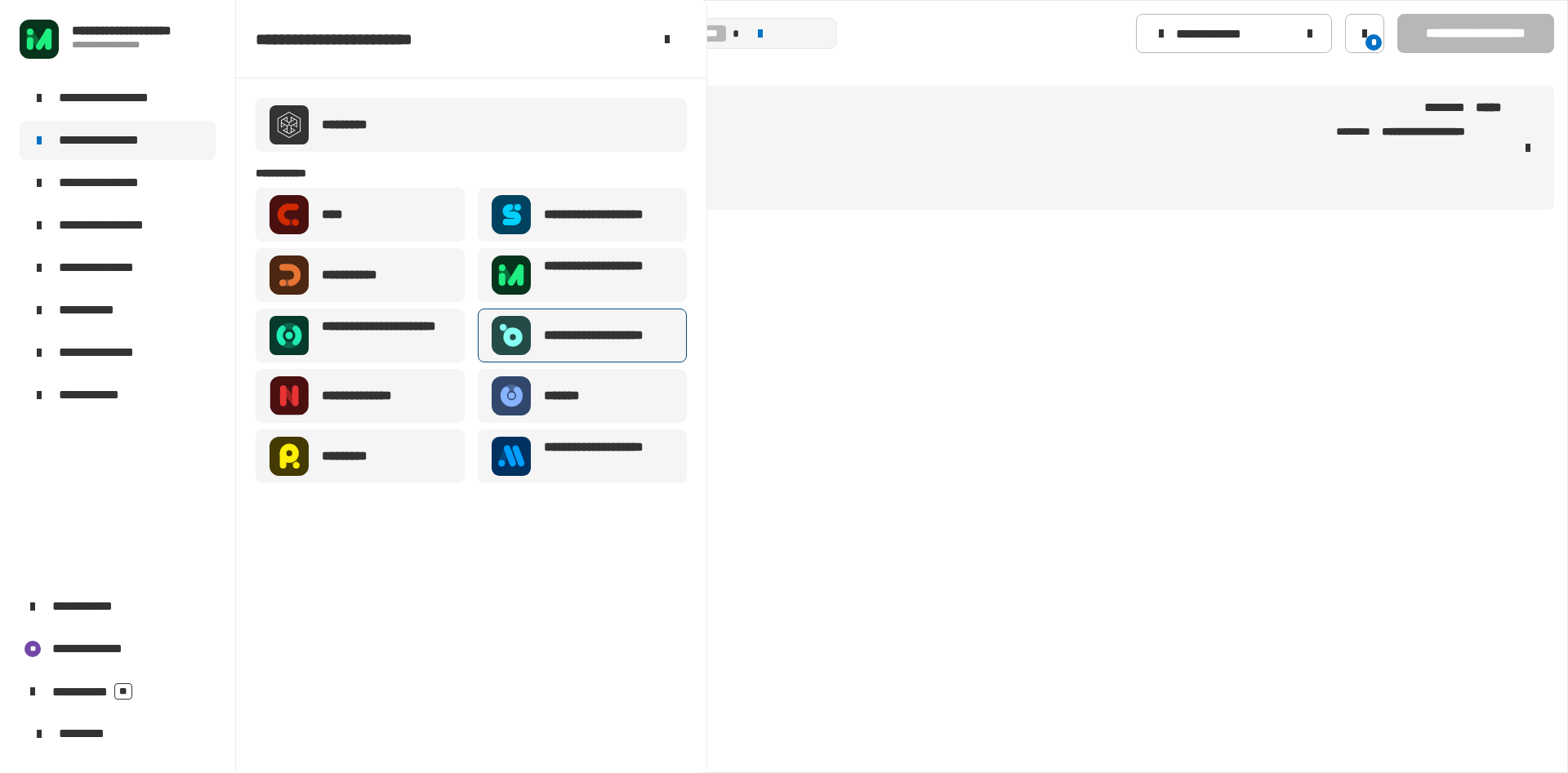 click on "**********" at bounding box center (606, 335) 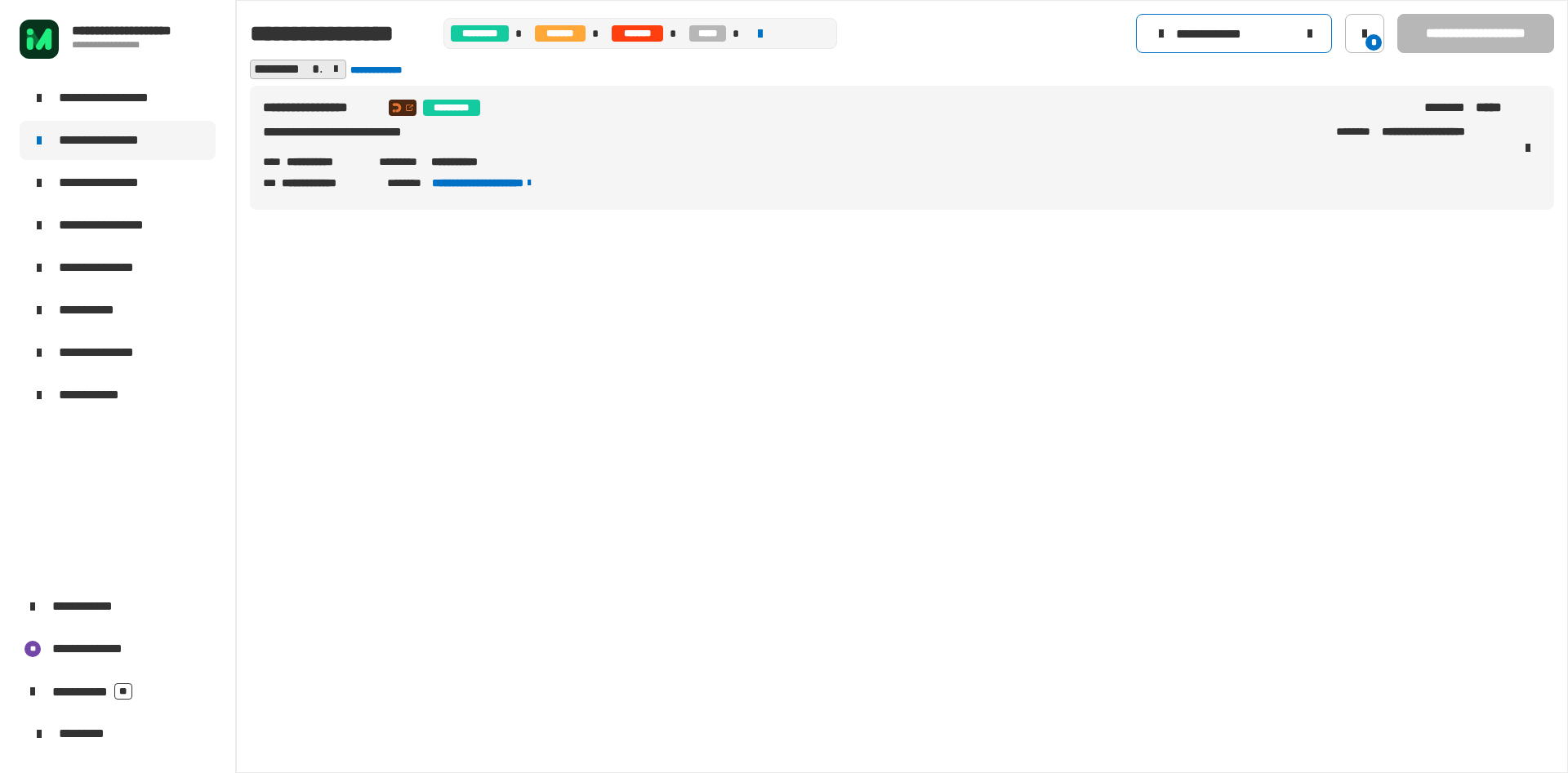 click 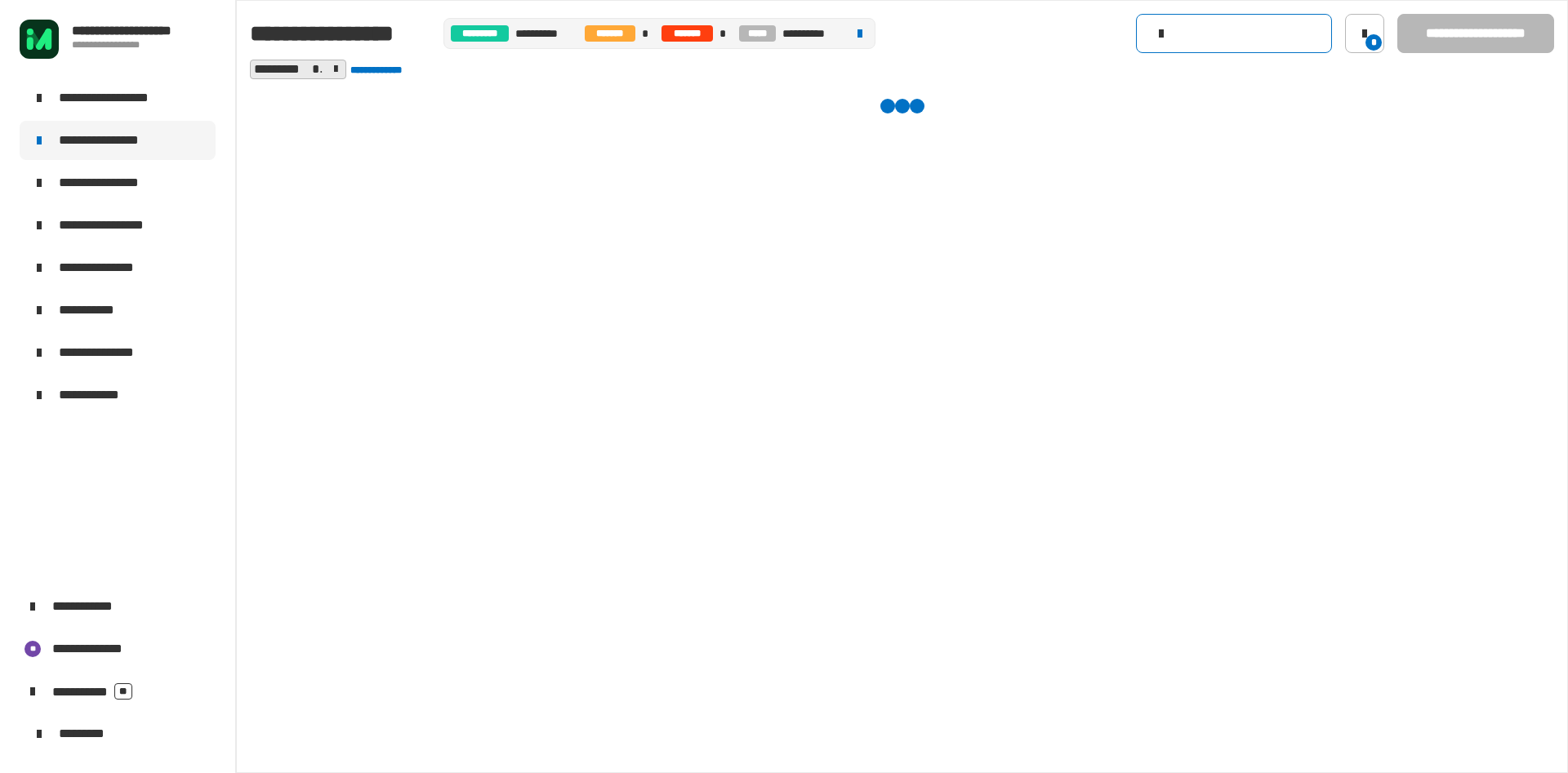 click 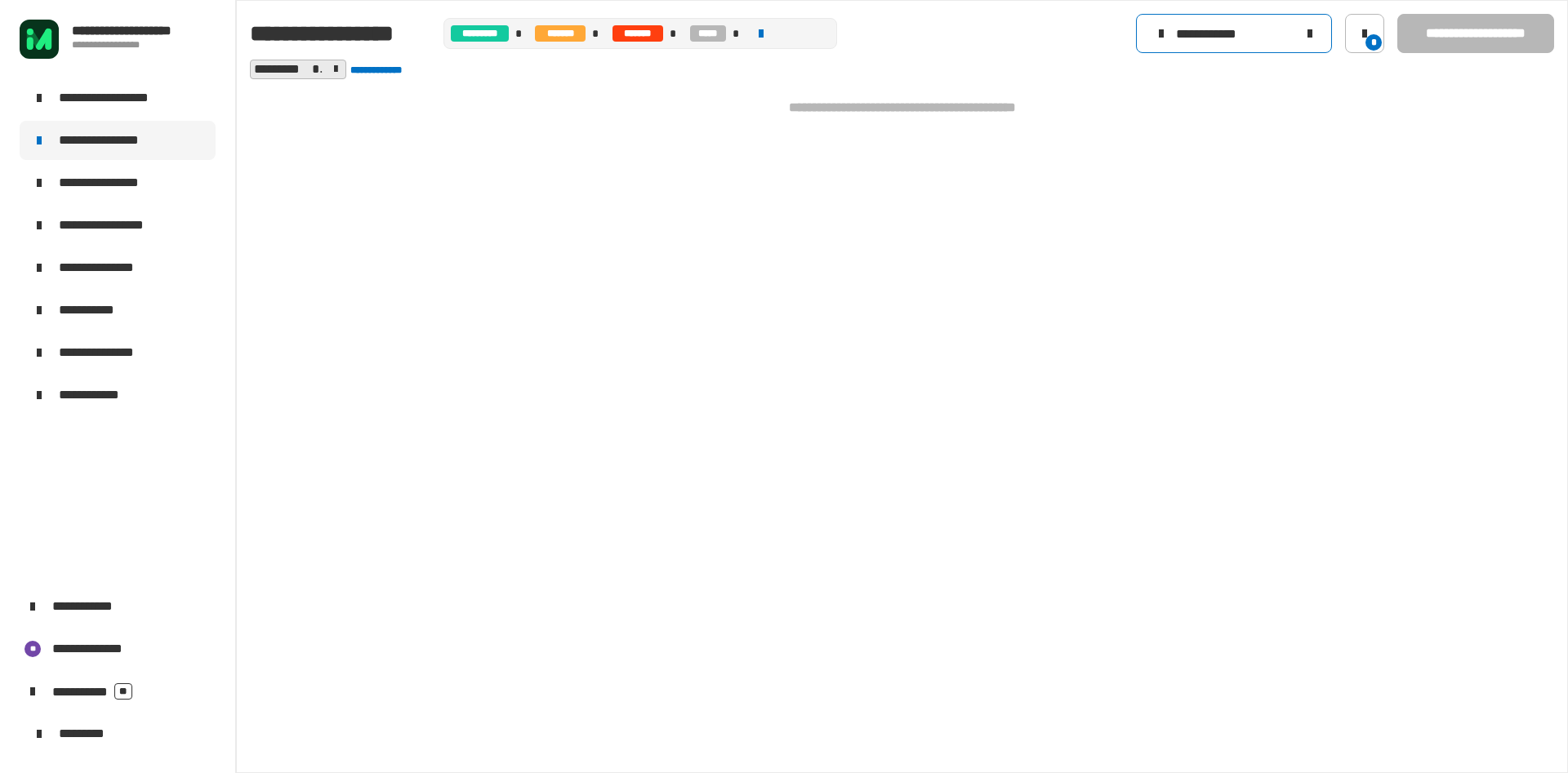 type on "**********" 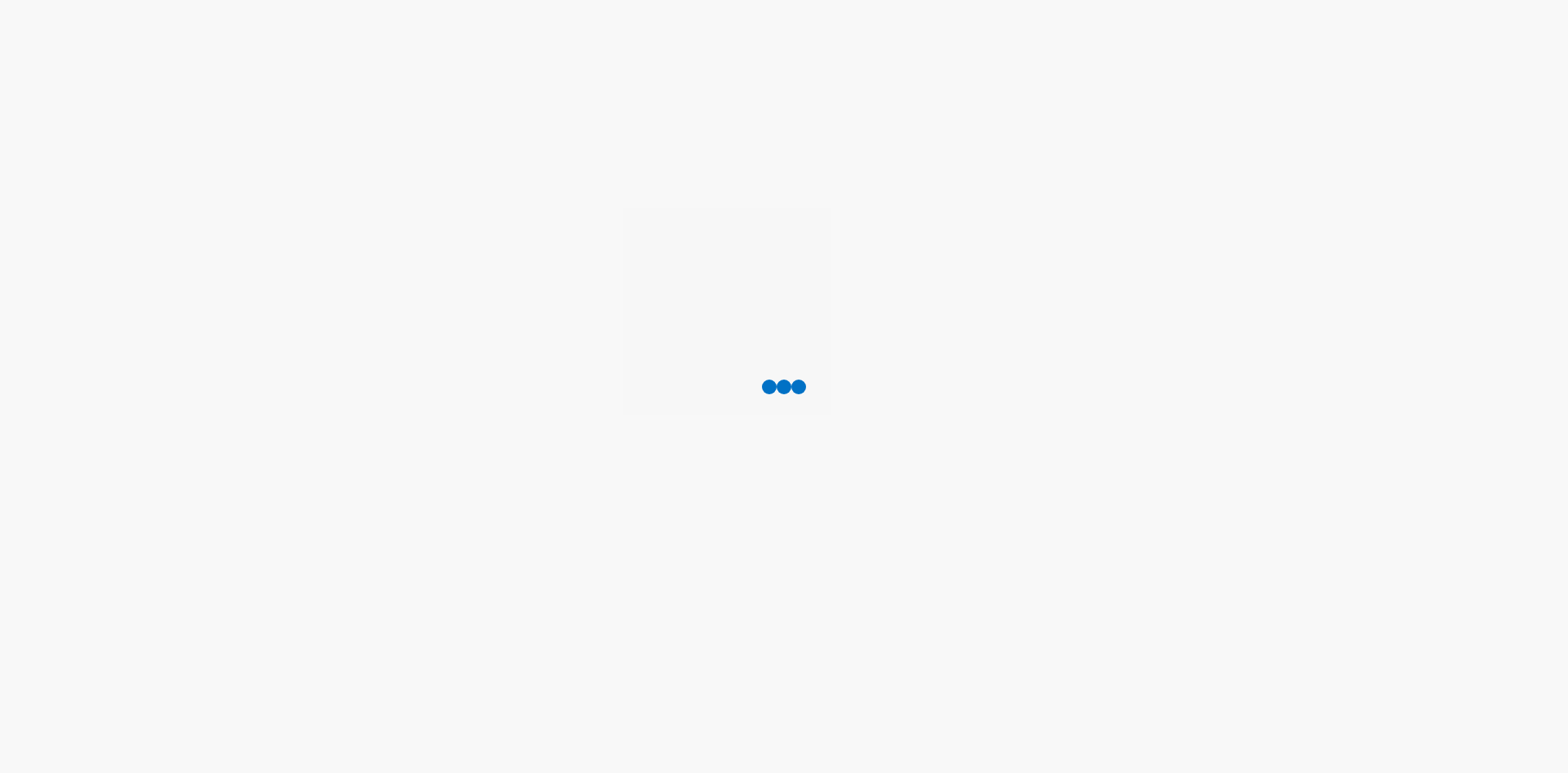 scroll, scrollTop: 0, scrollLeft: 0, axis: both 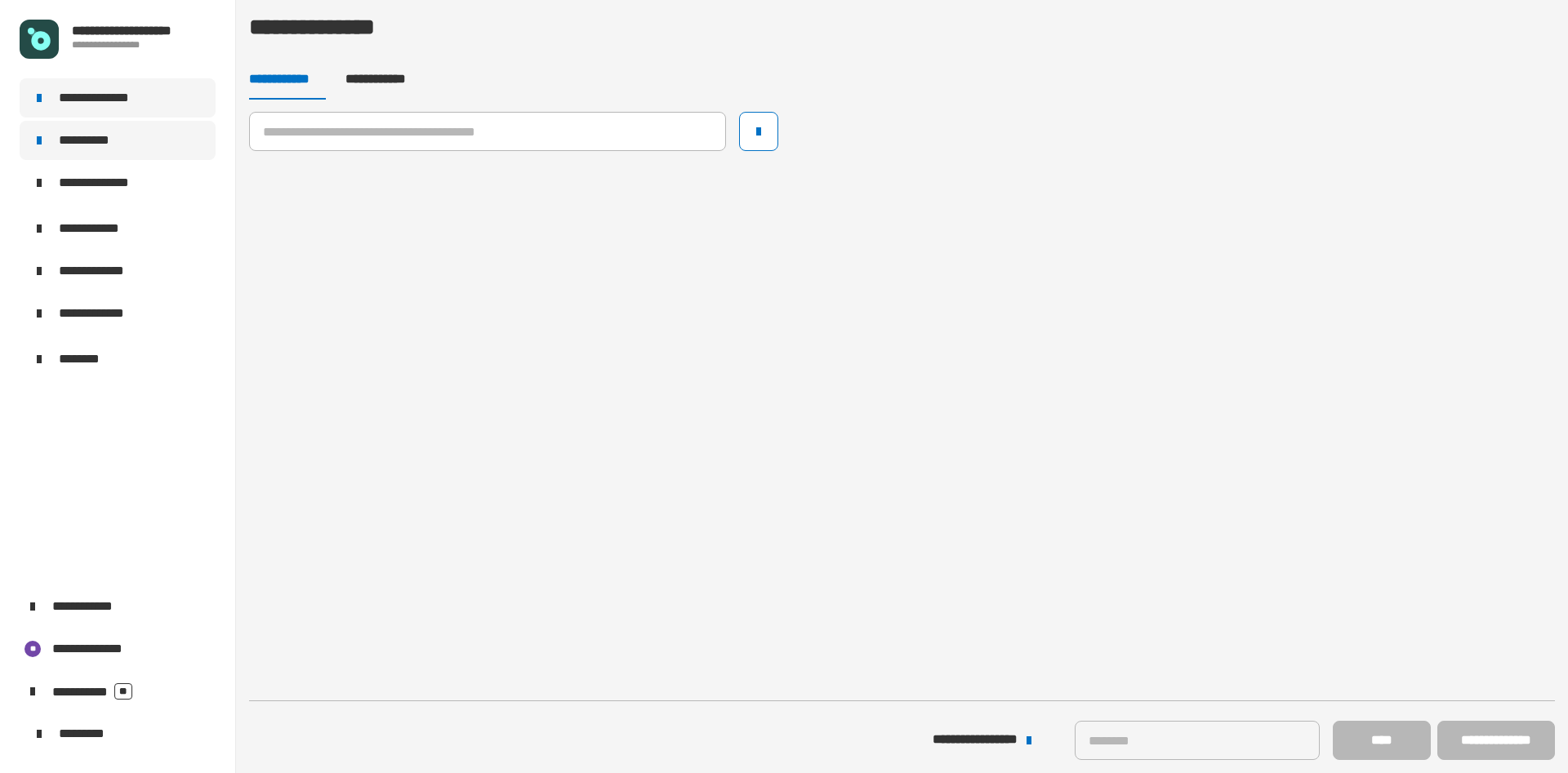 click on "**********" 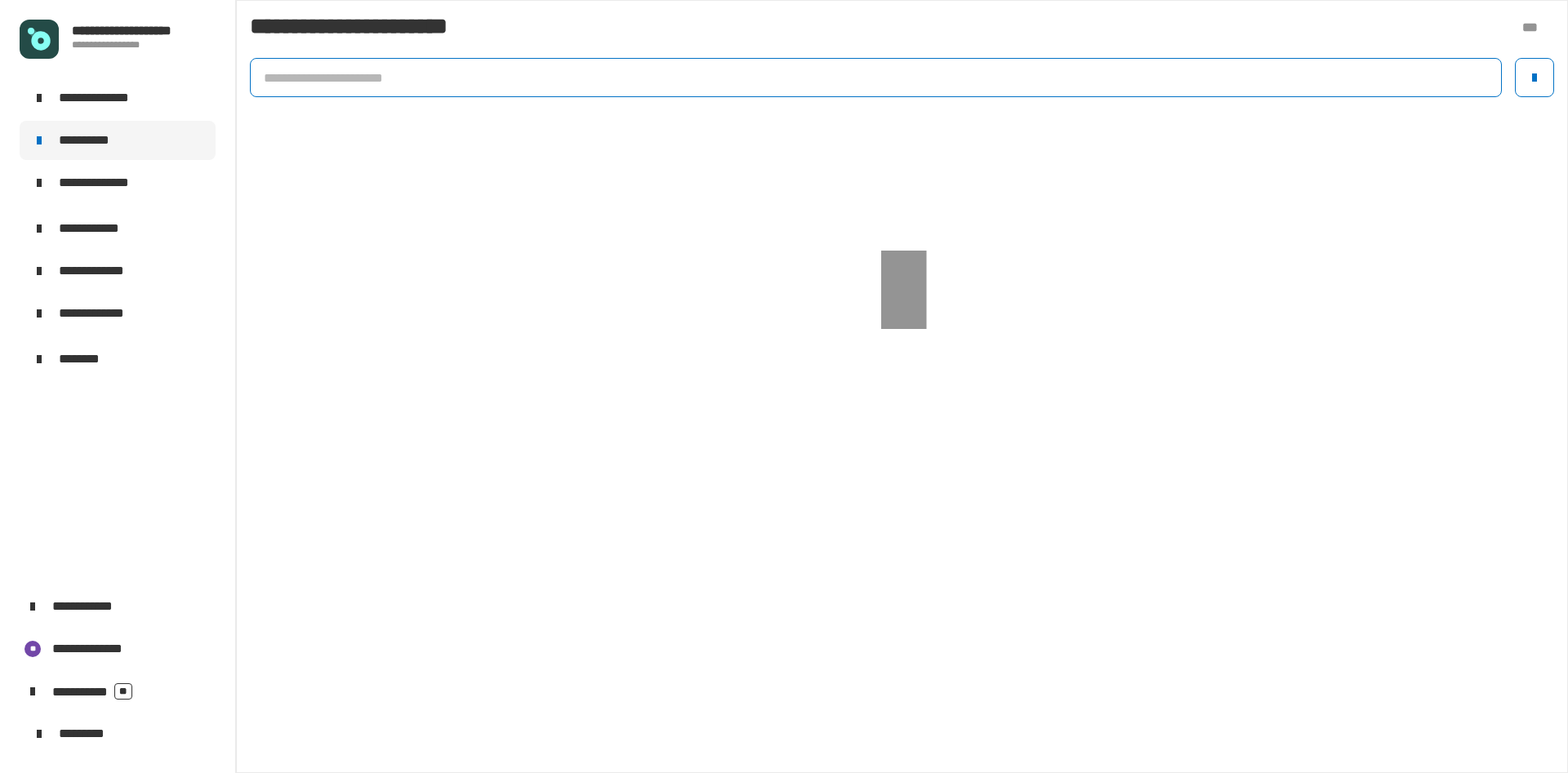 click 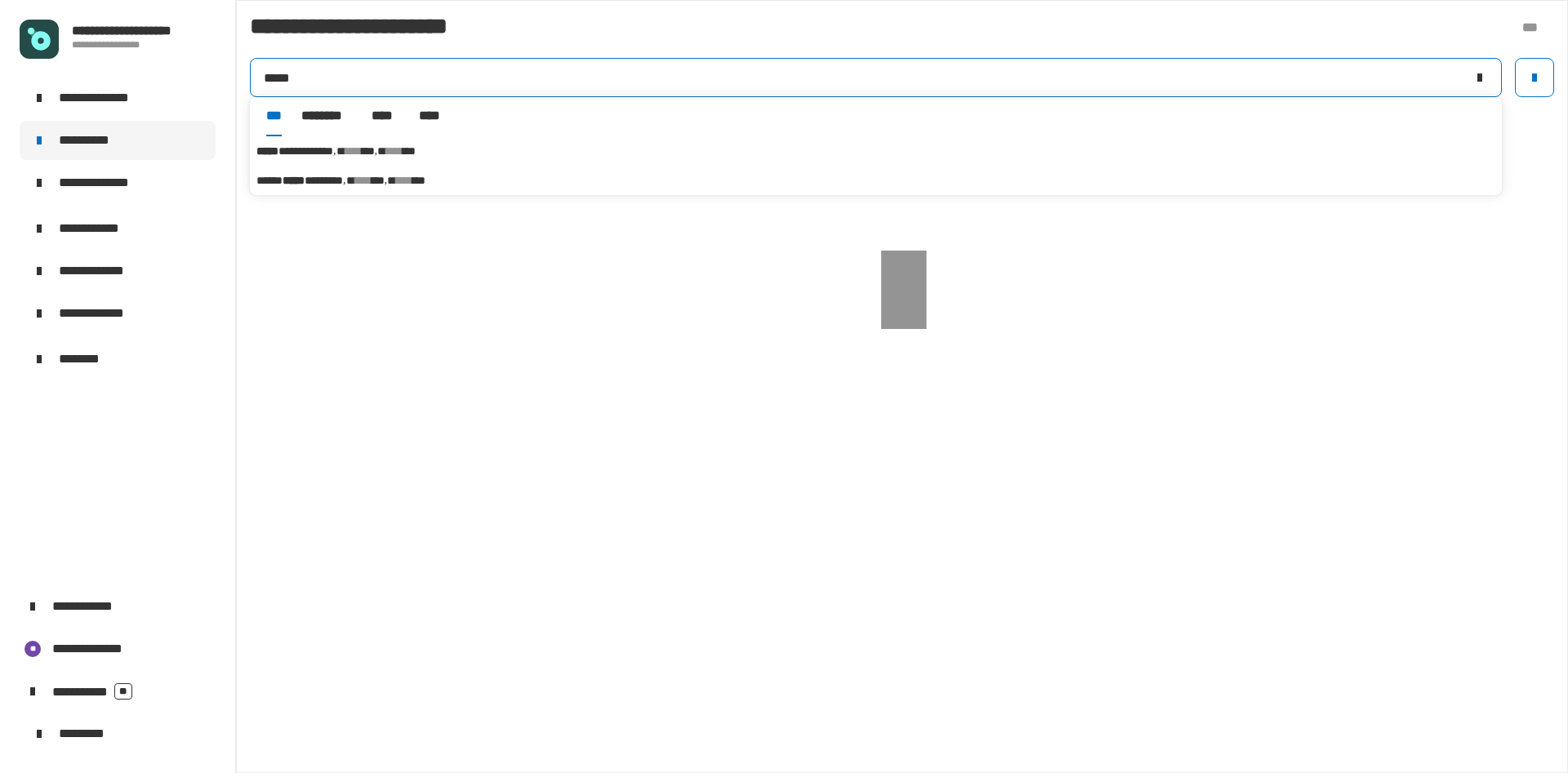 type on "*****" 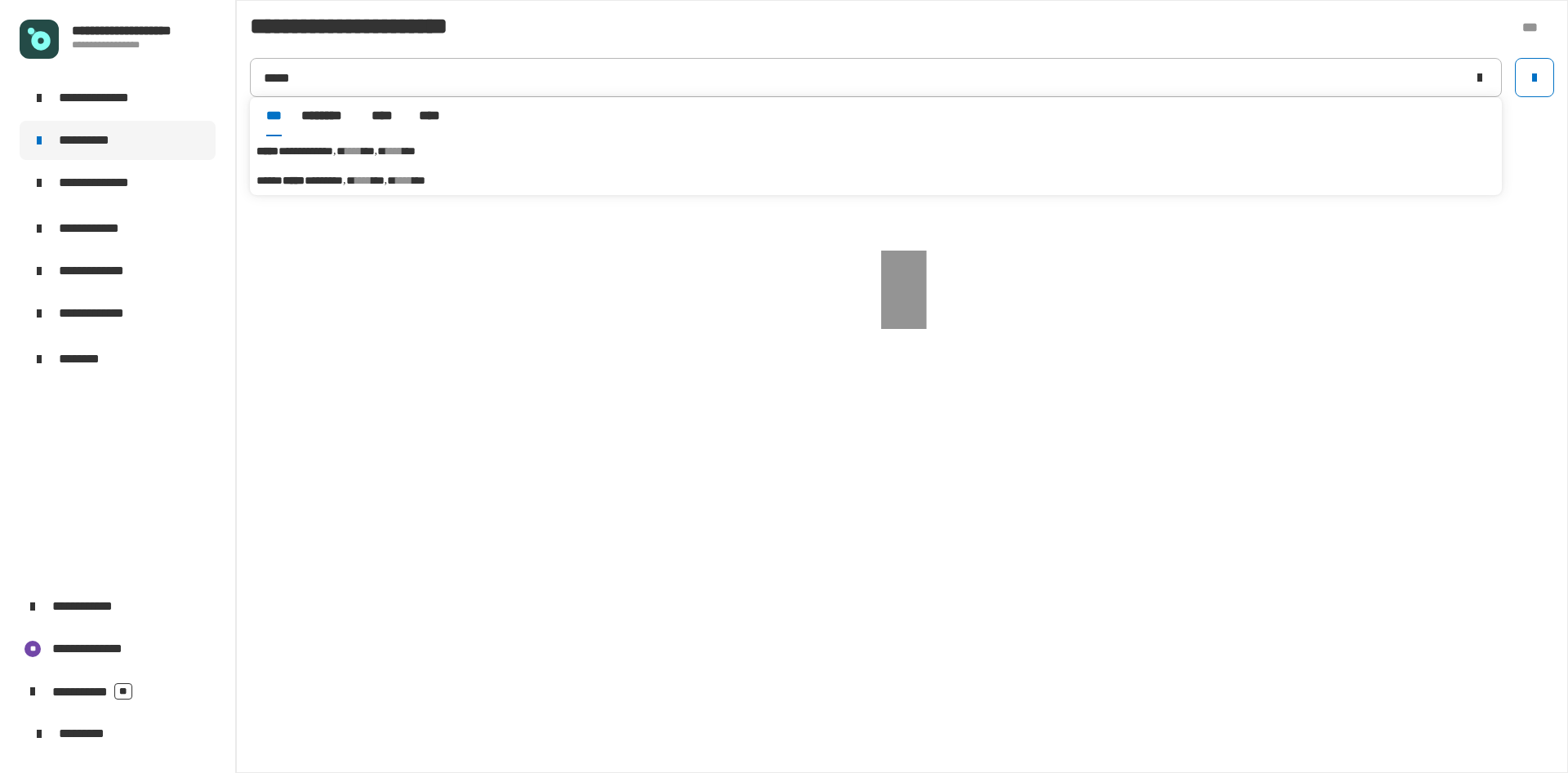 click on "*********" at bounding box center [323, 180] 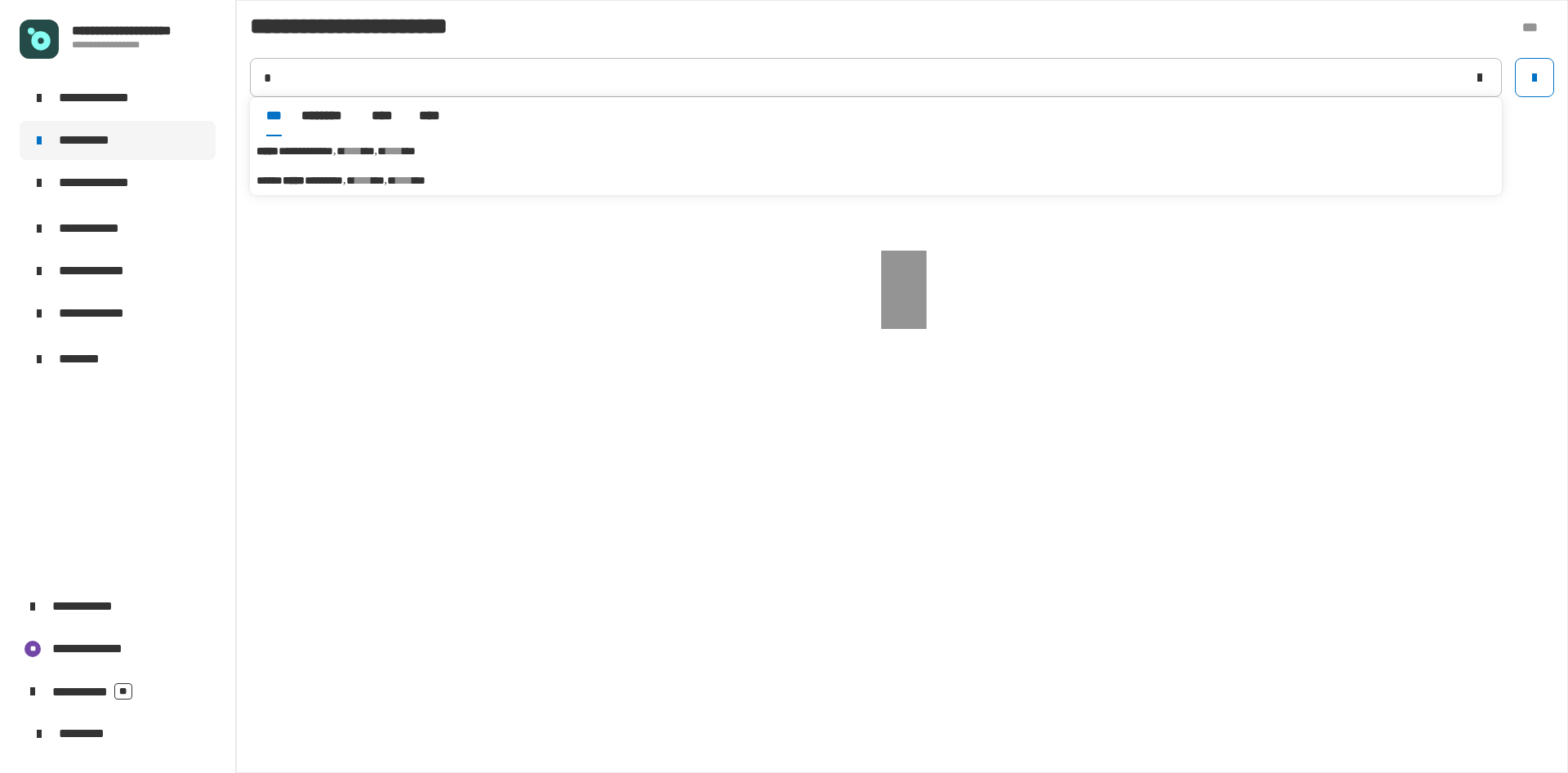 type on "**********" 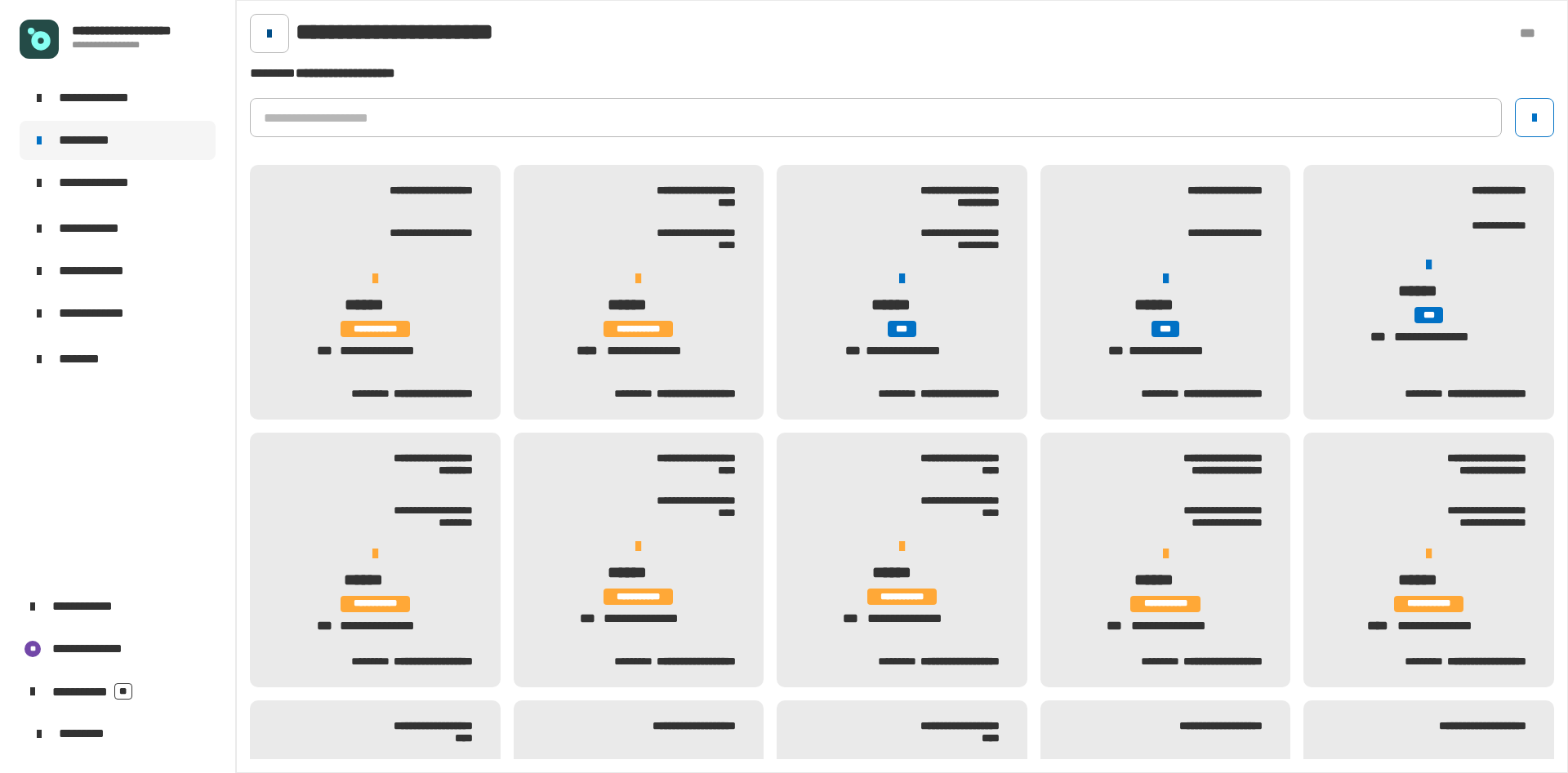 click 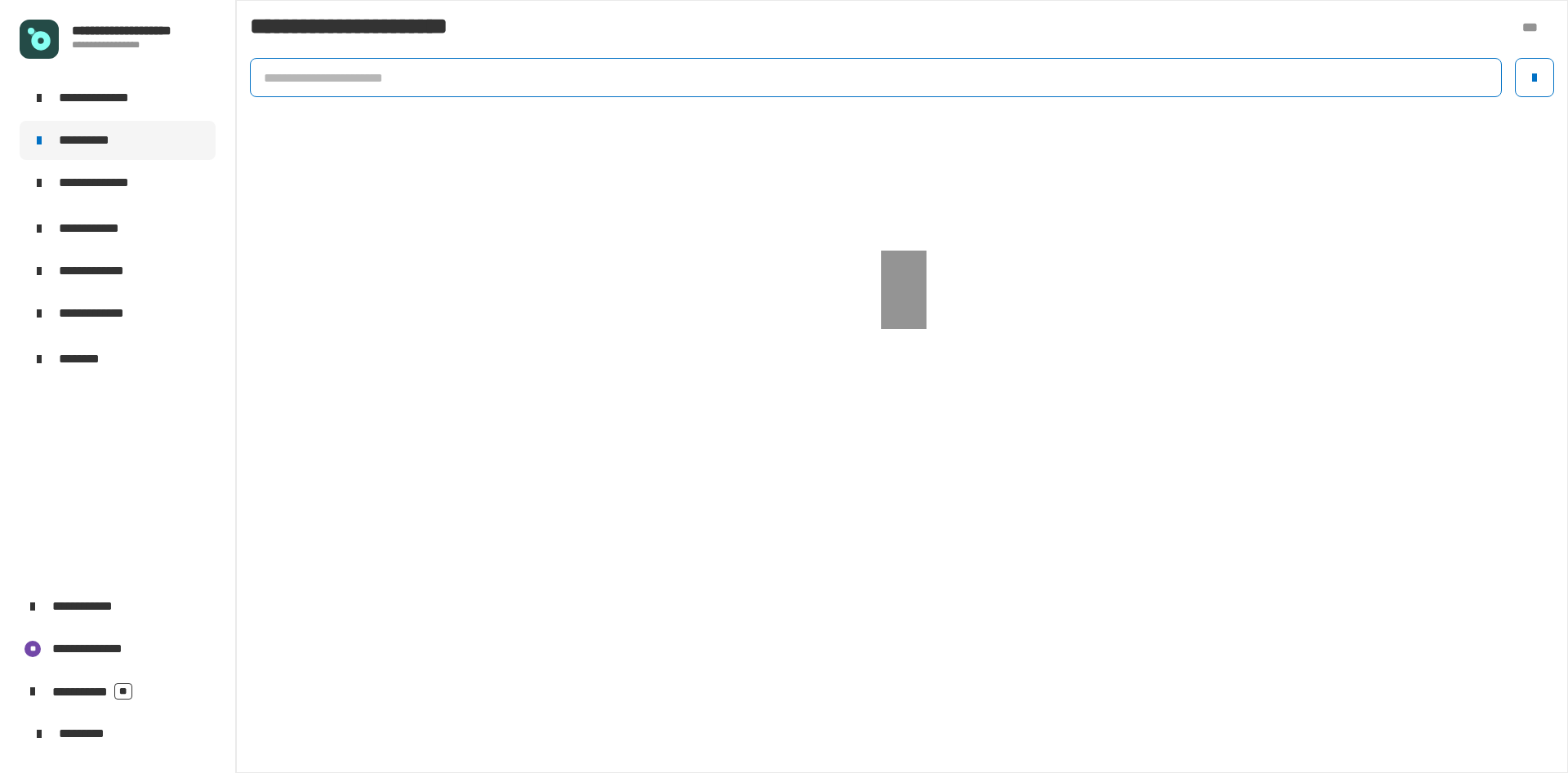 click 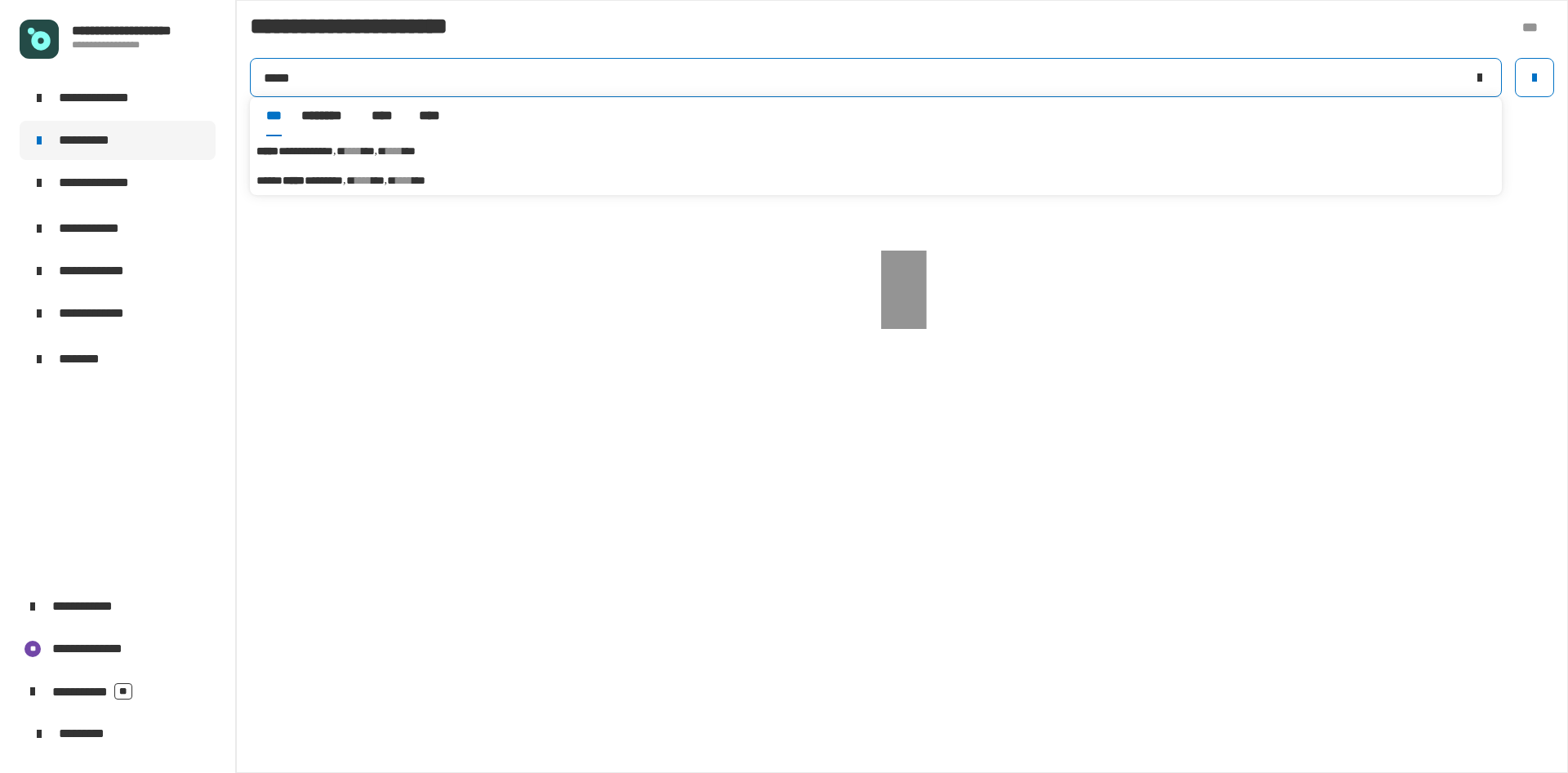 type on "*****" 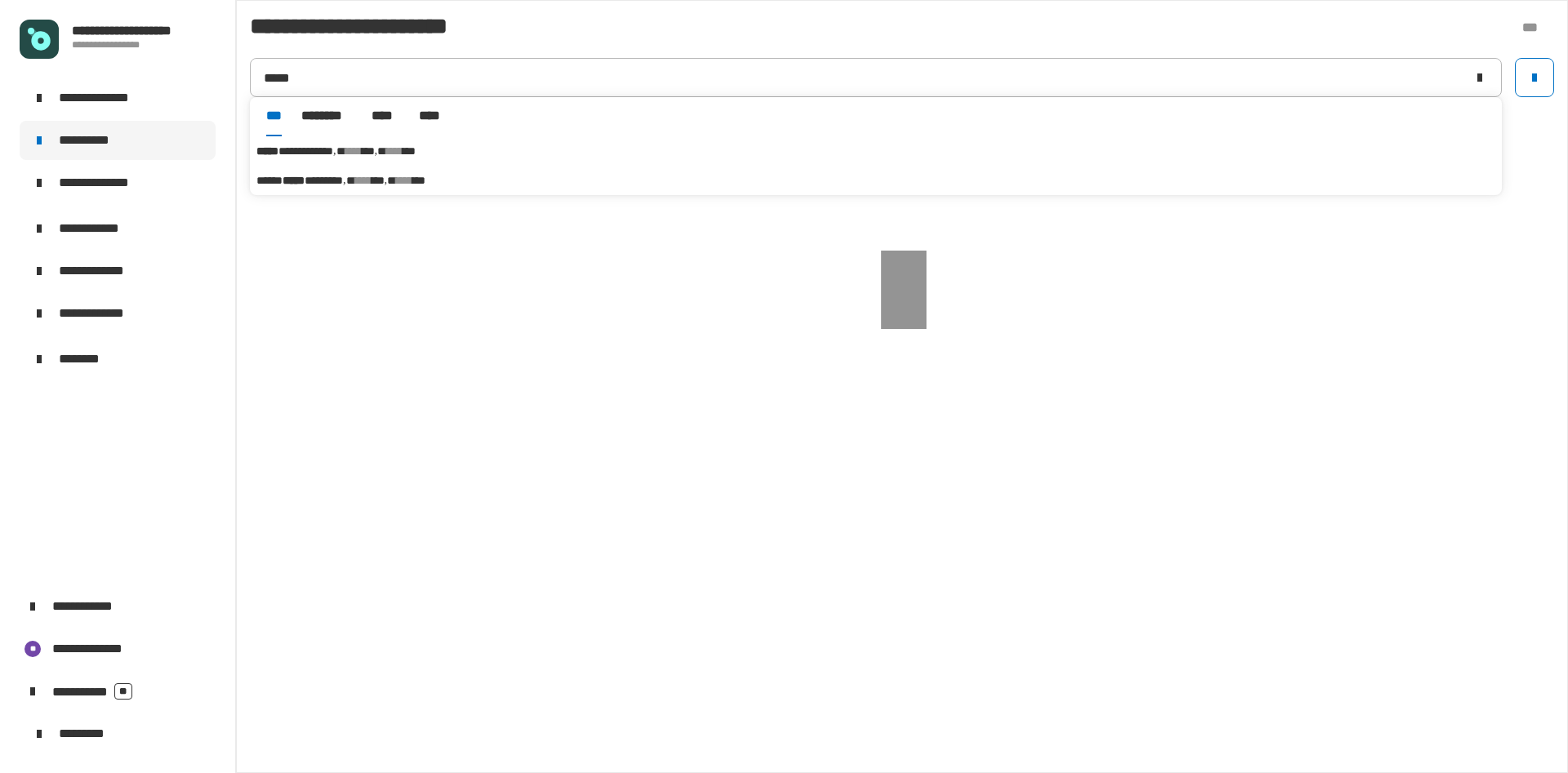 click on "*****" at bounding box center [293, 180] 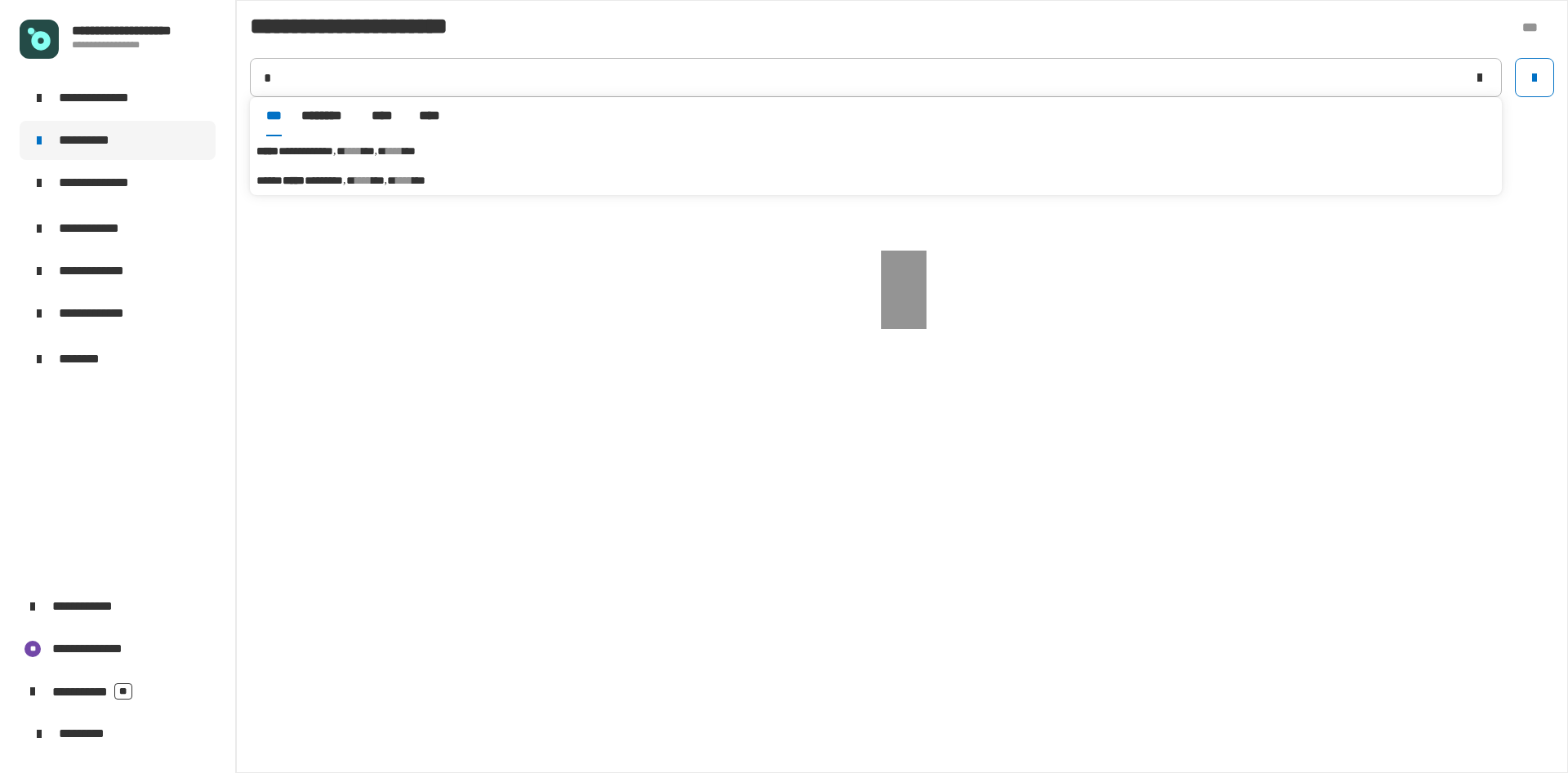 type on "**********" 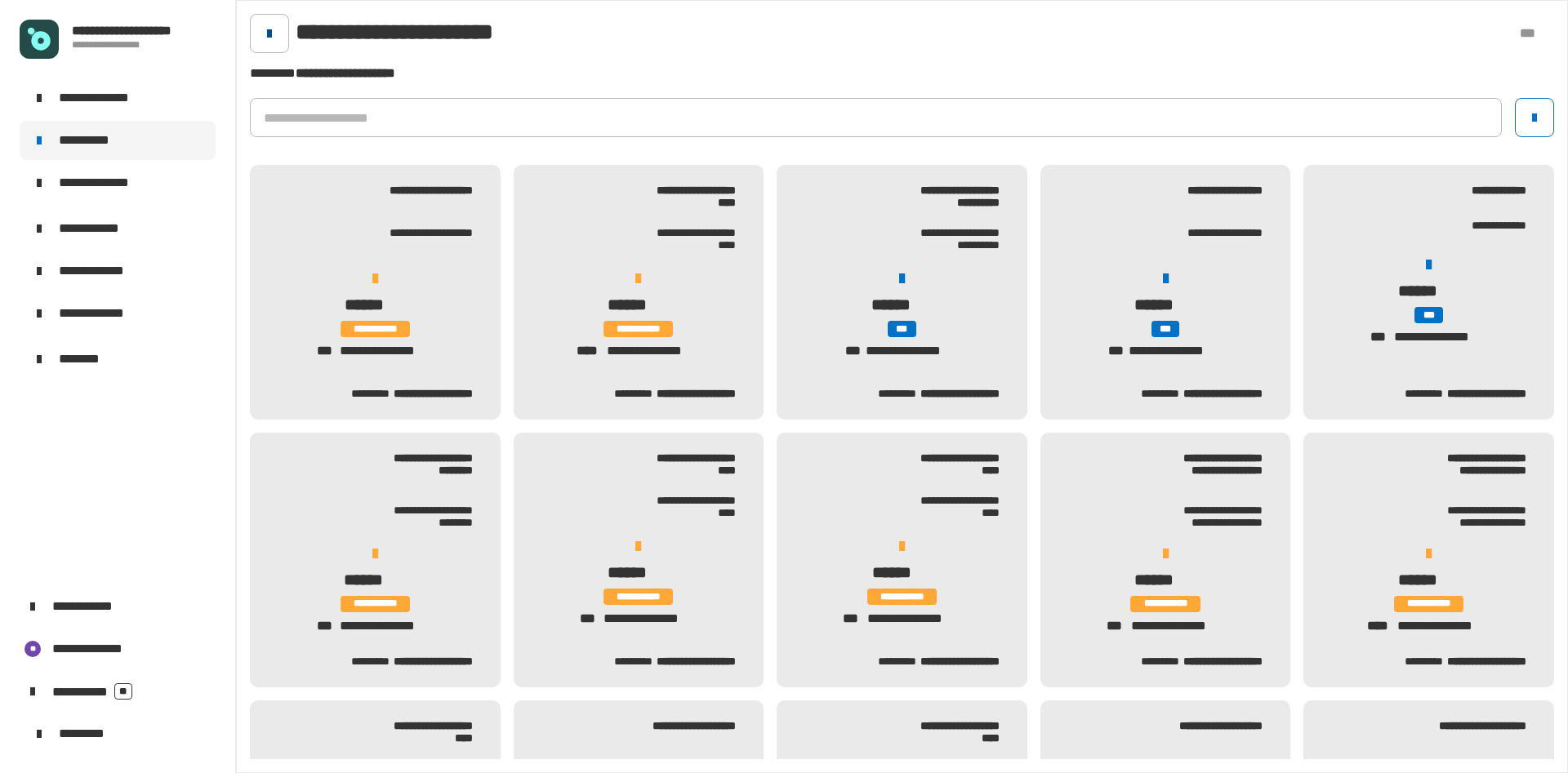 click 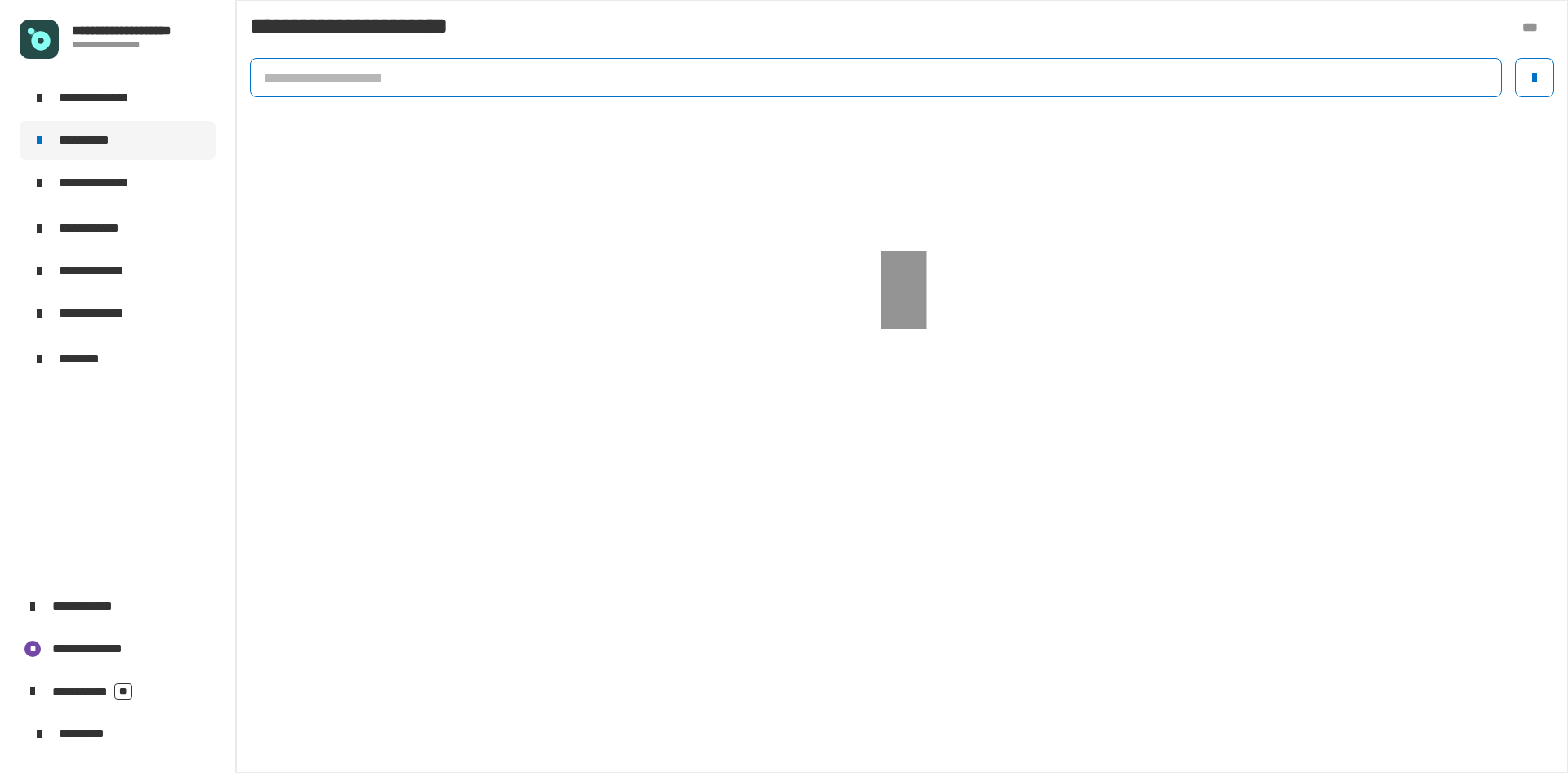 click 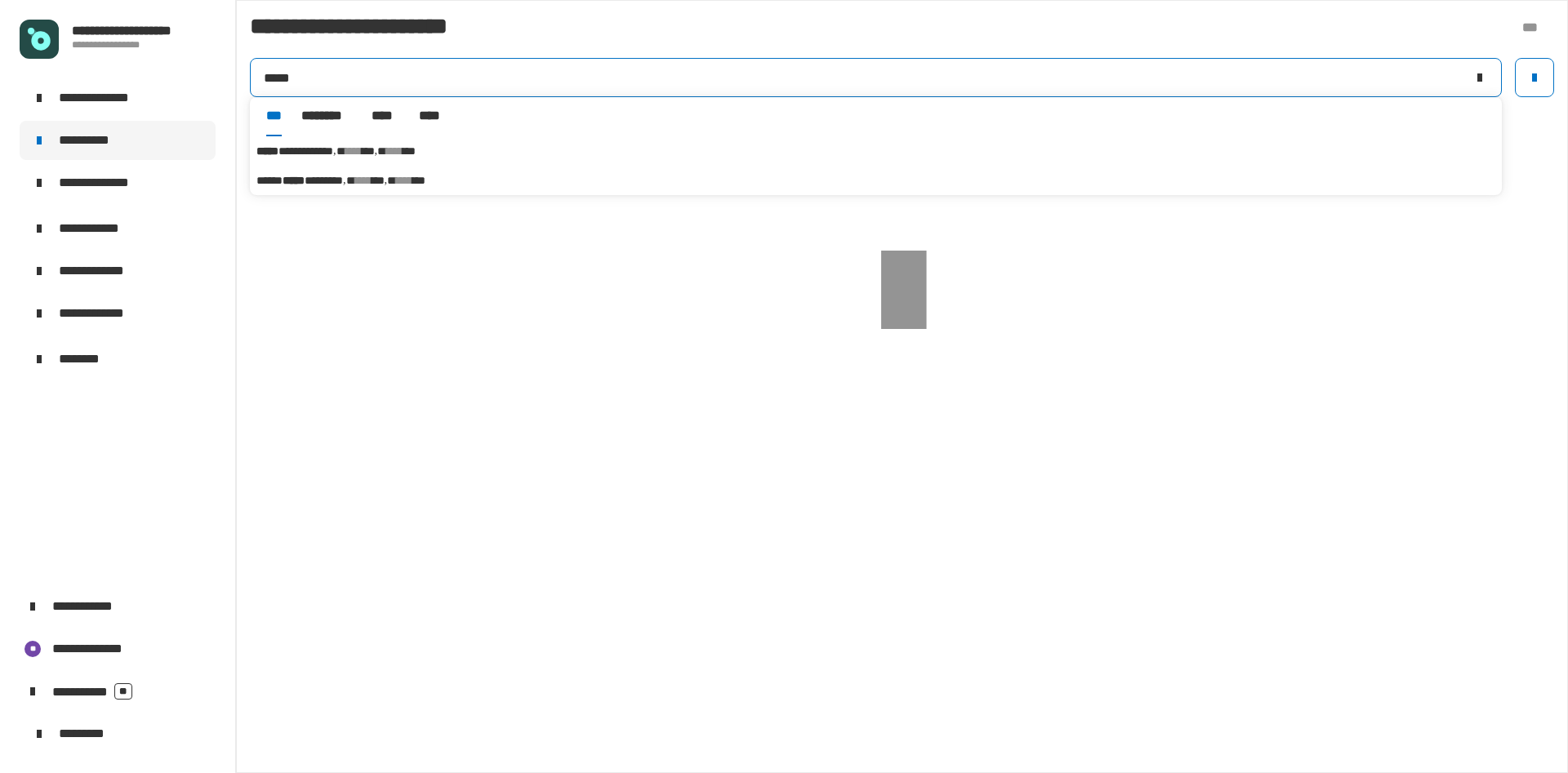 type on "*****" 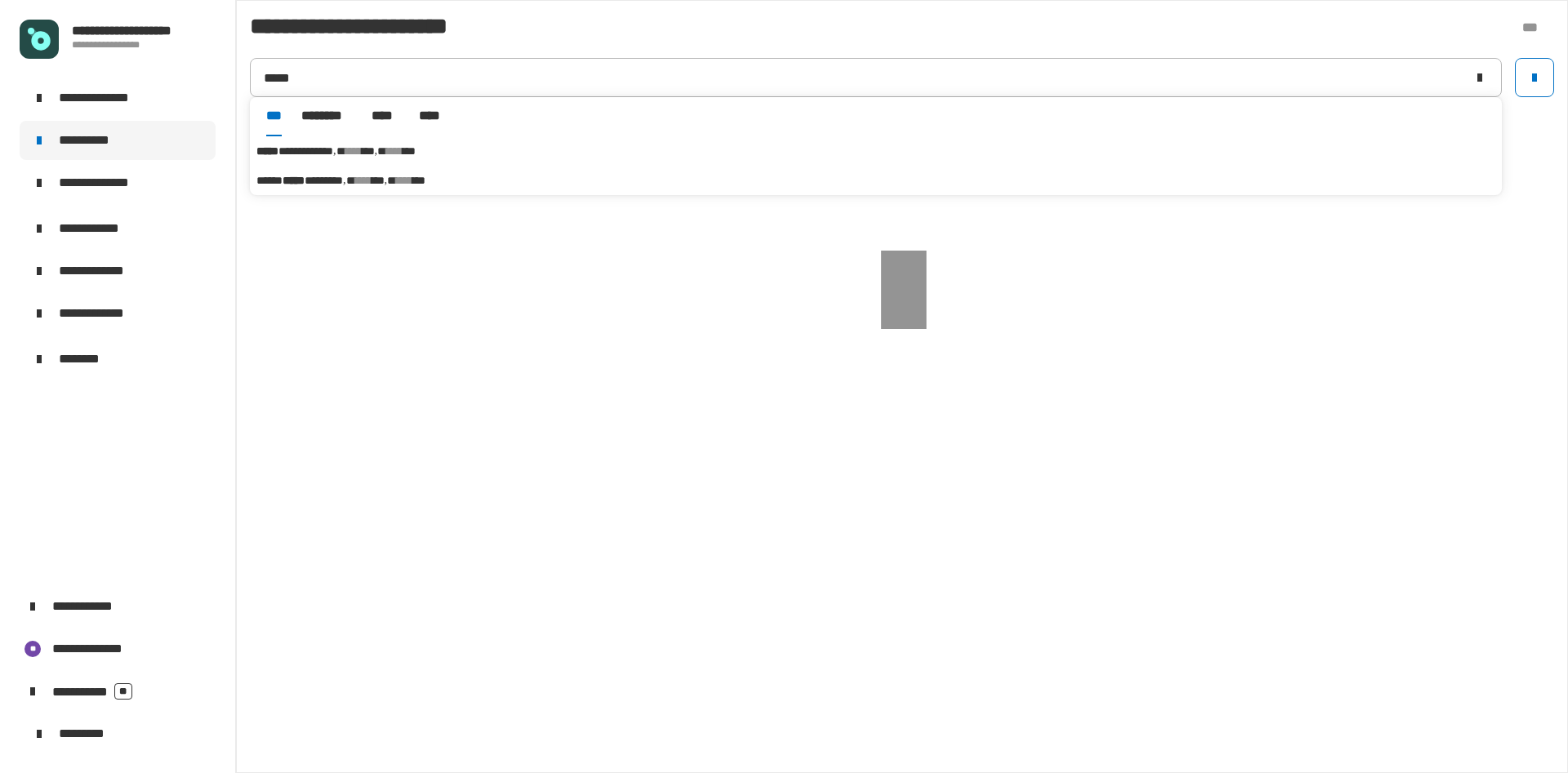 click on "****" at bounding box center (394, 151) 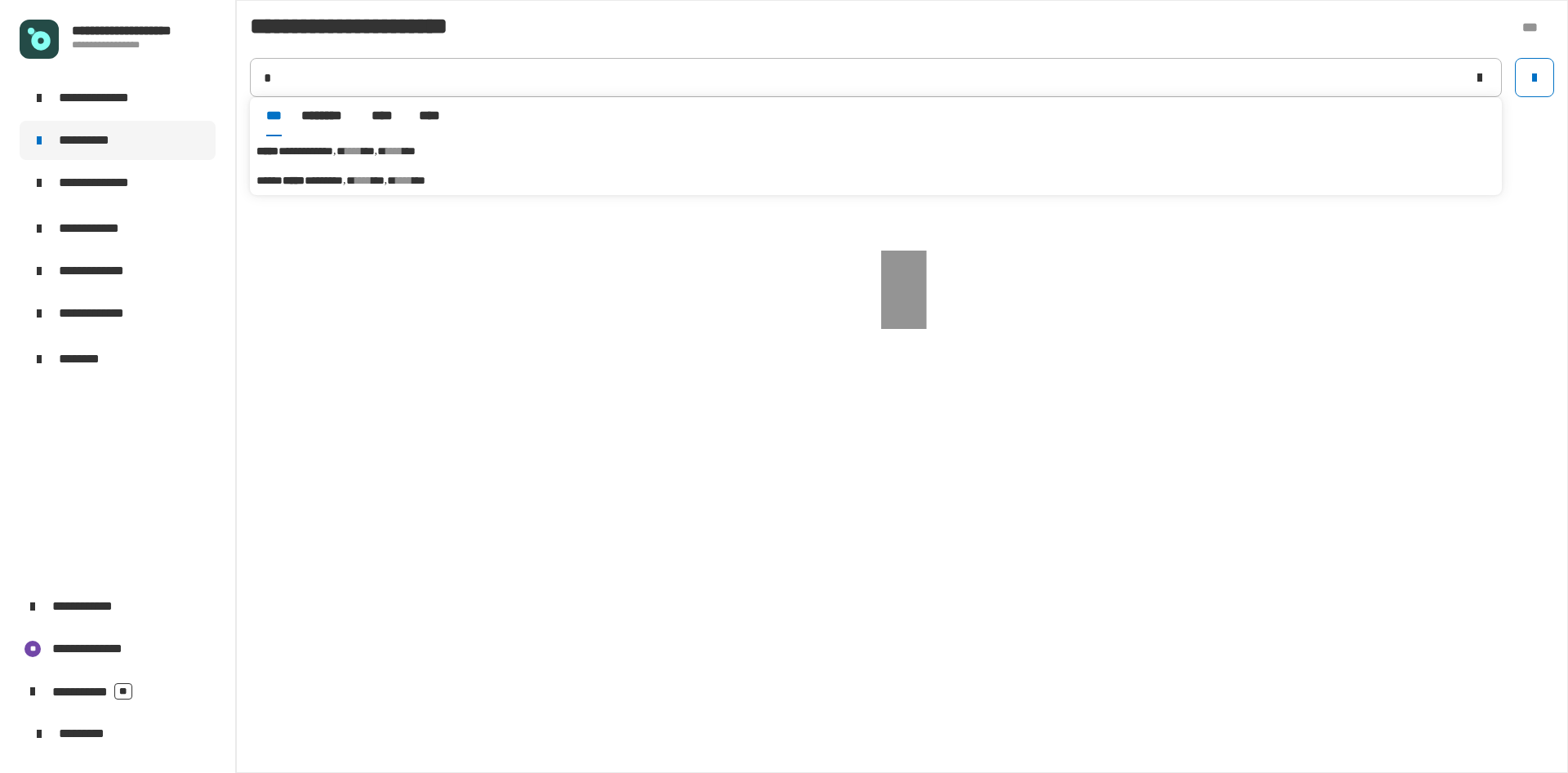 type on "**********" 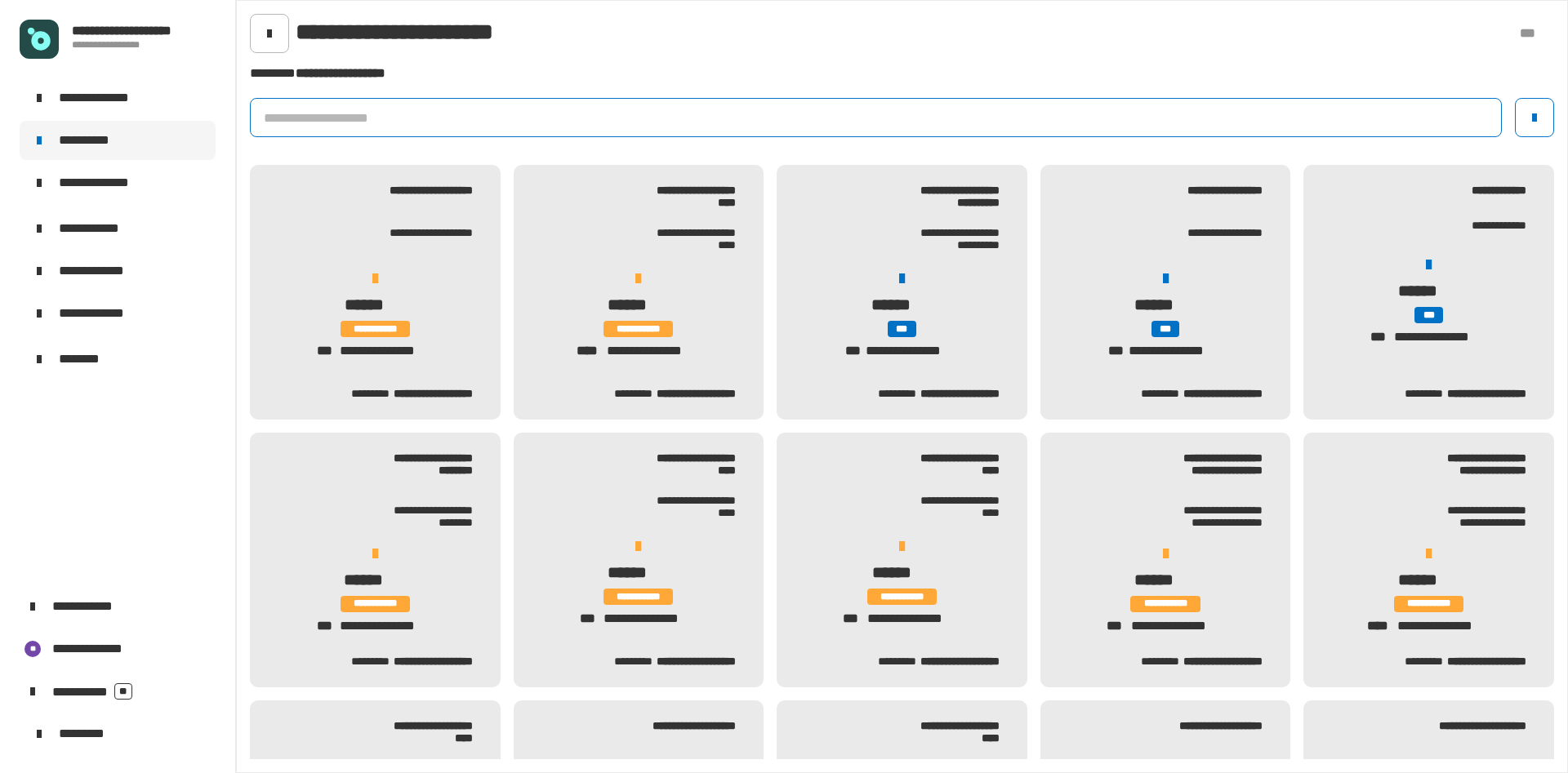 click 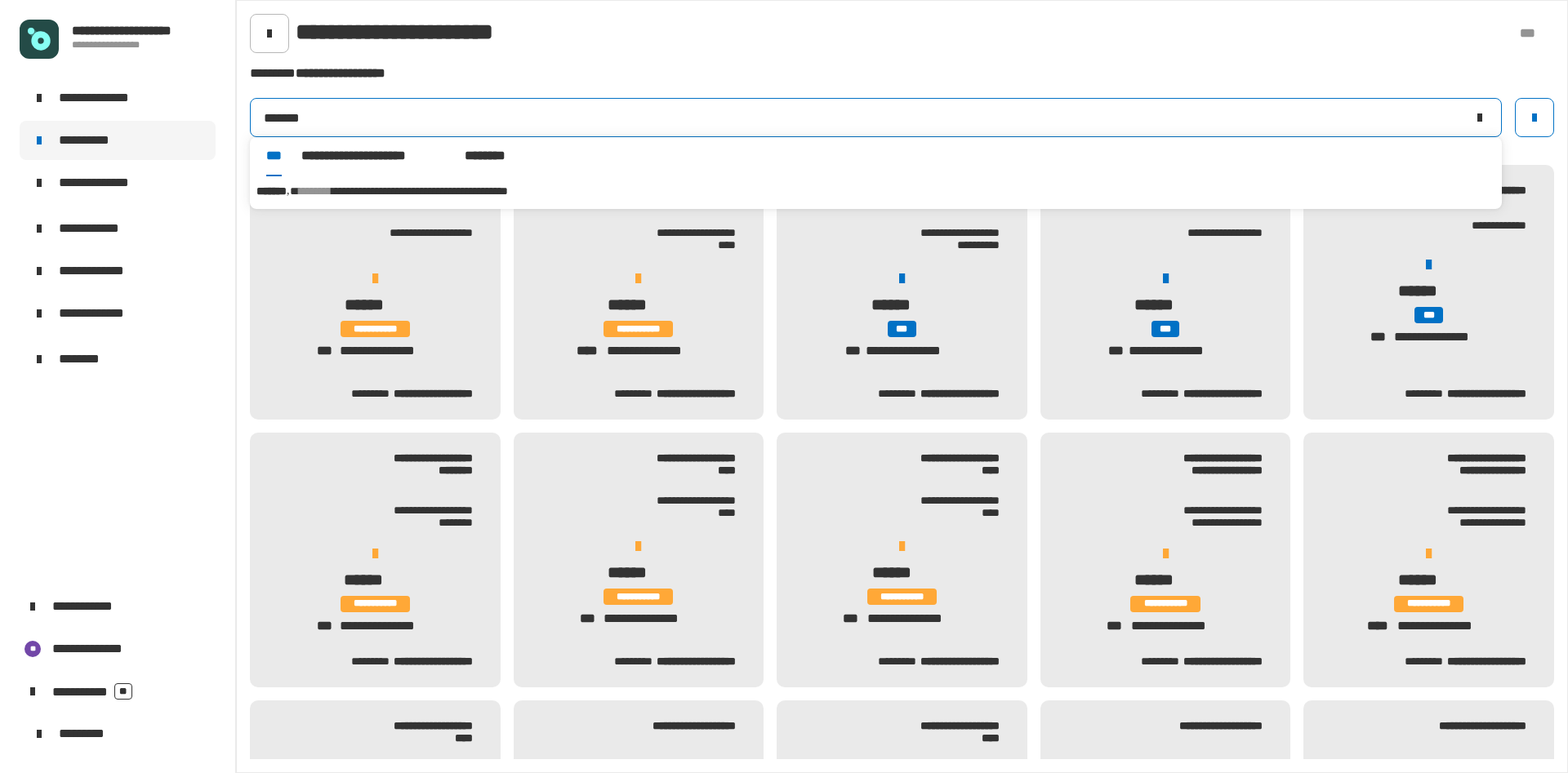 type on "*******" 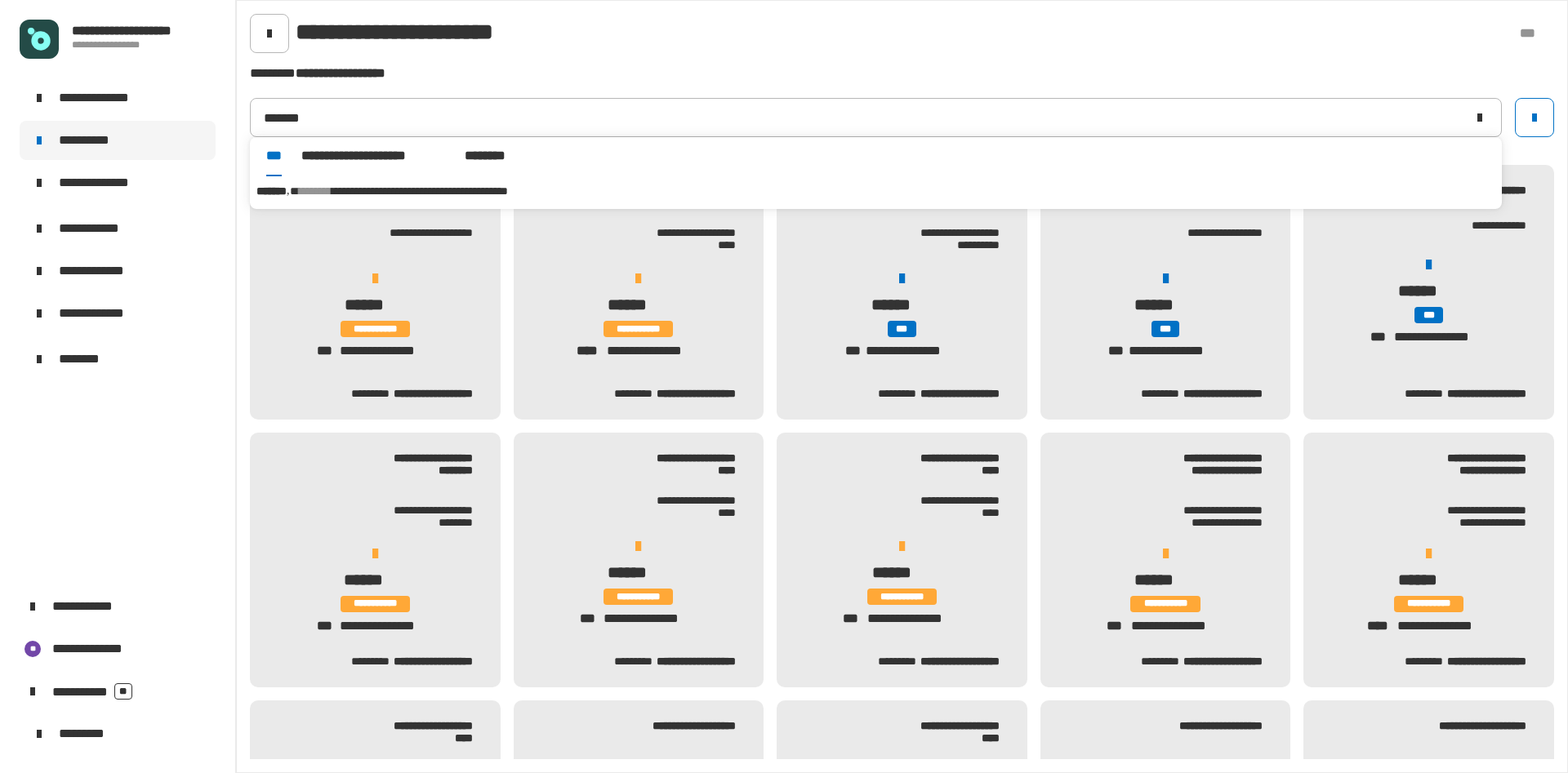 click on "**********" at bounding box center (420, 191) 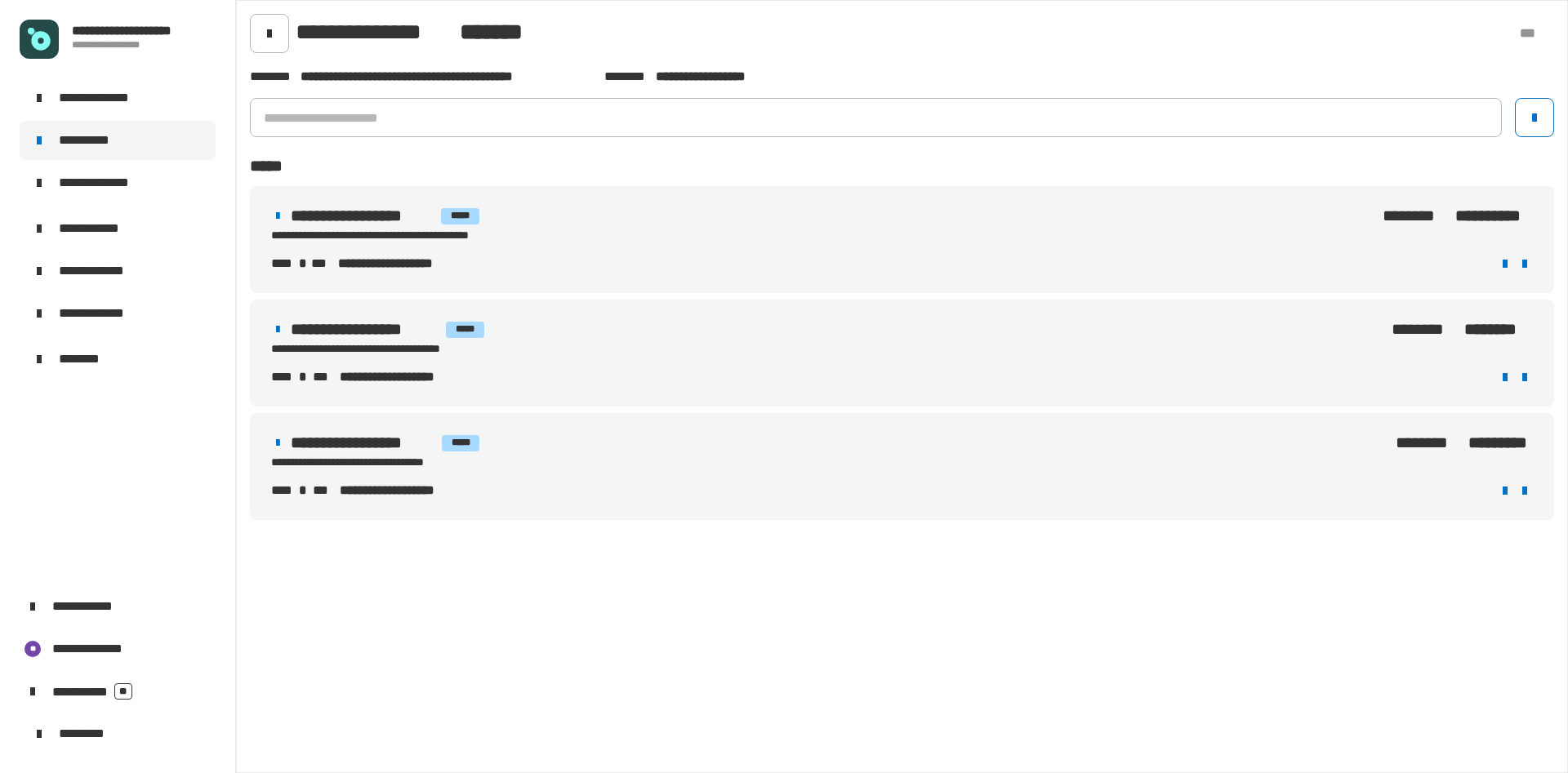 click on "**********" at bounding box center [520, 462] 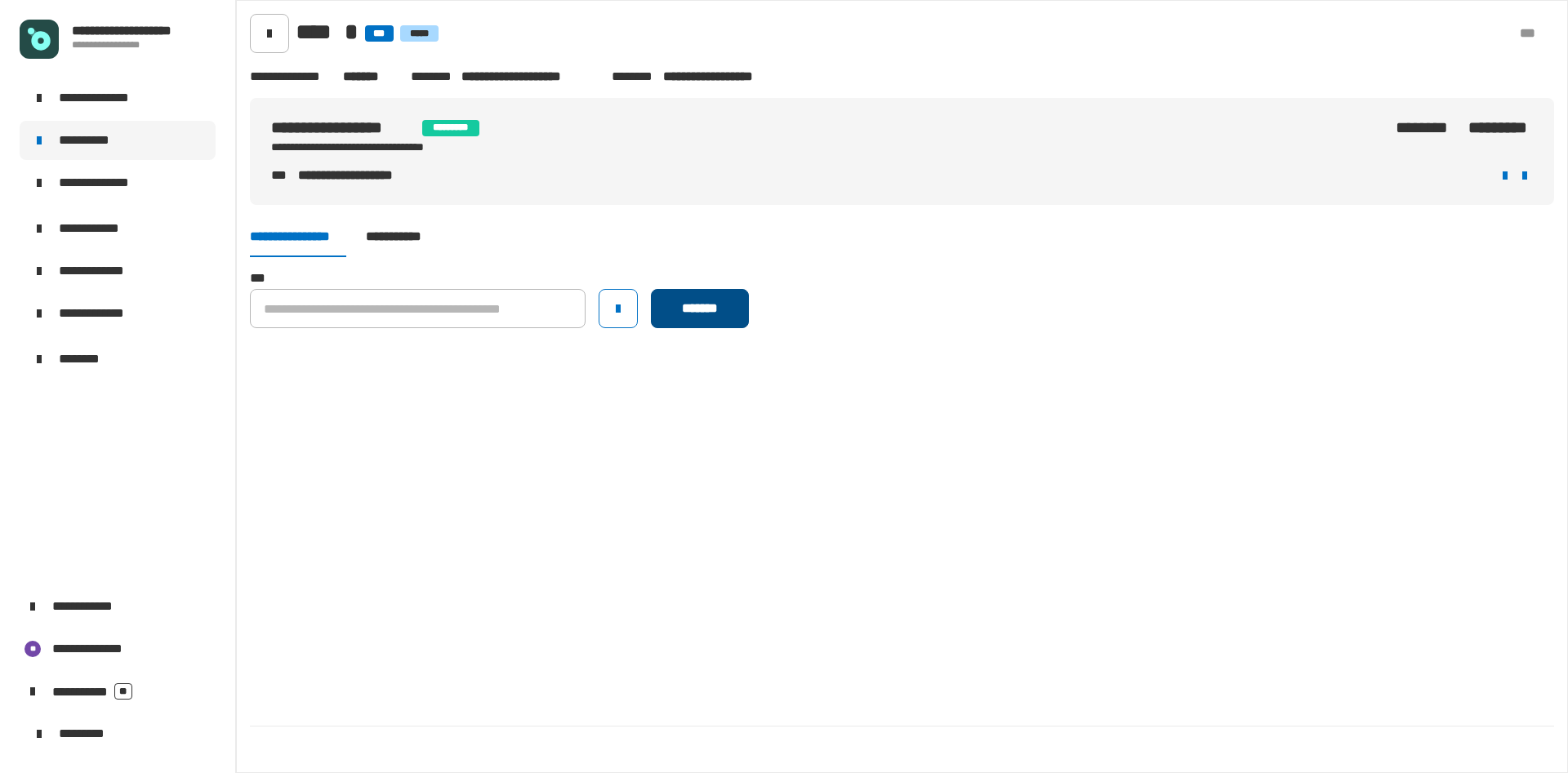 click on "*******" 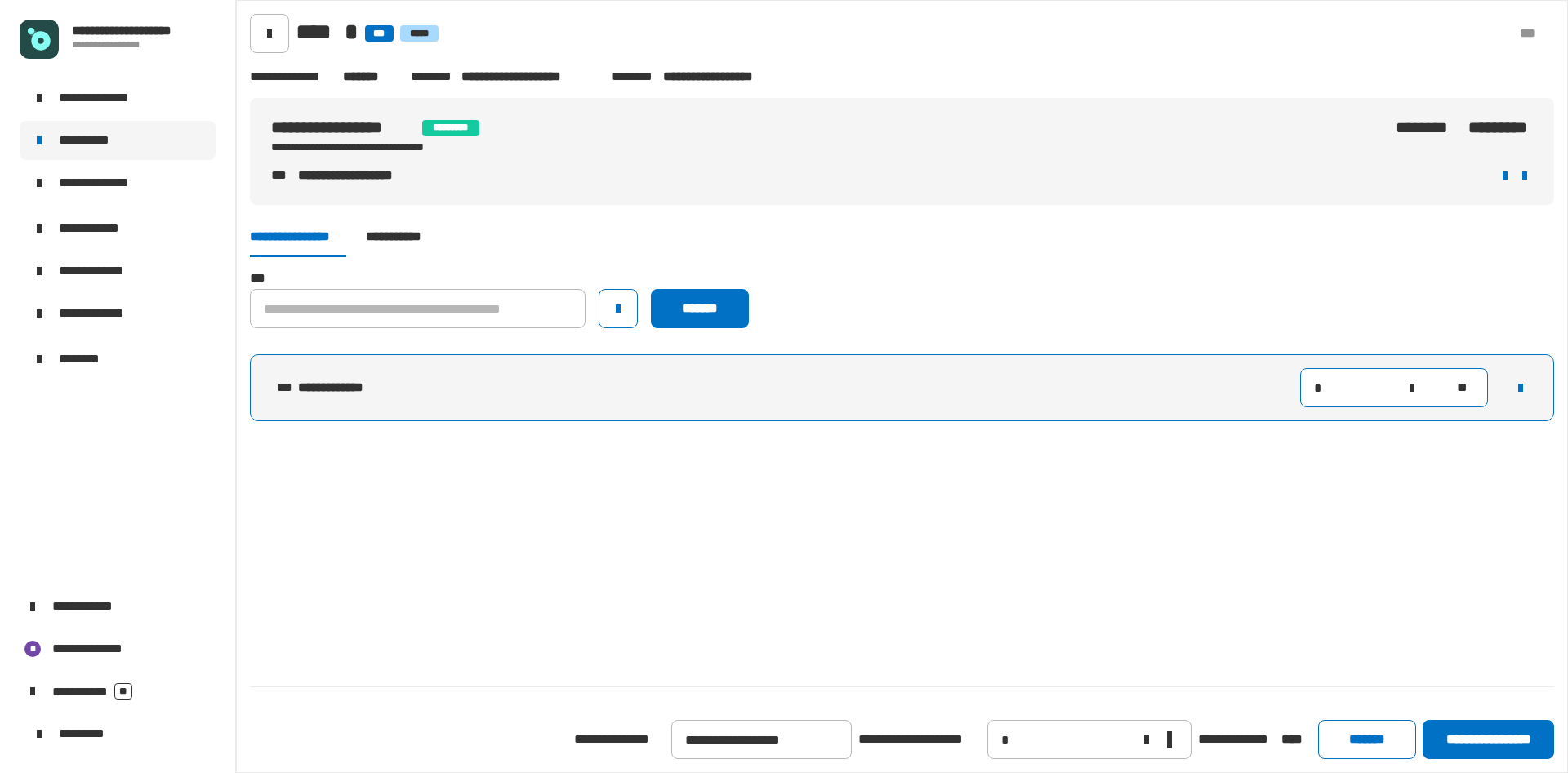 click on "*" 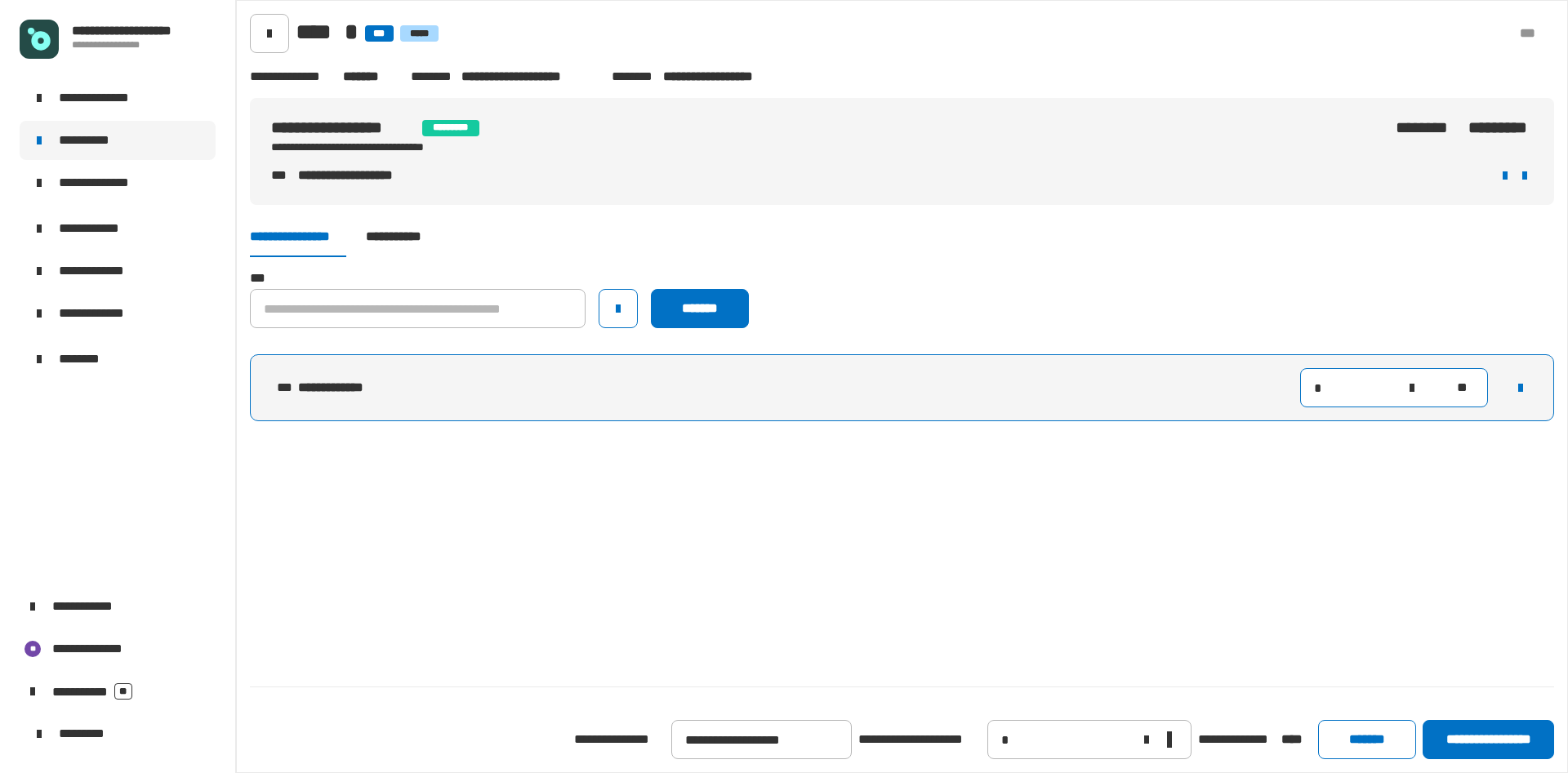 type on "**" 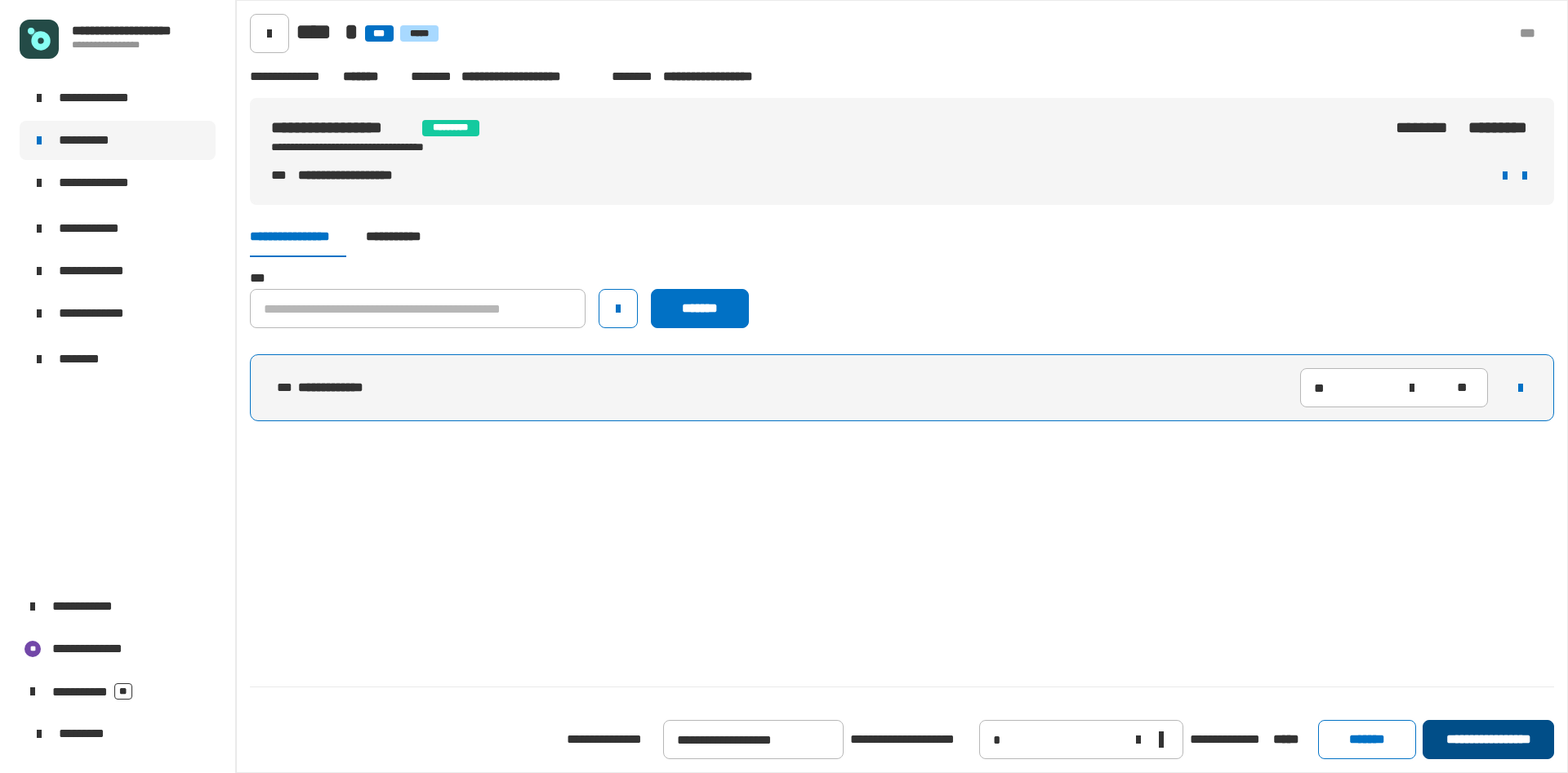 click on "**********" 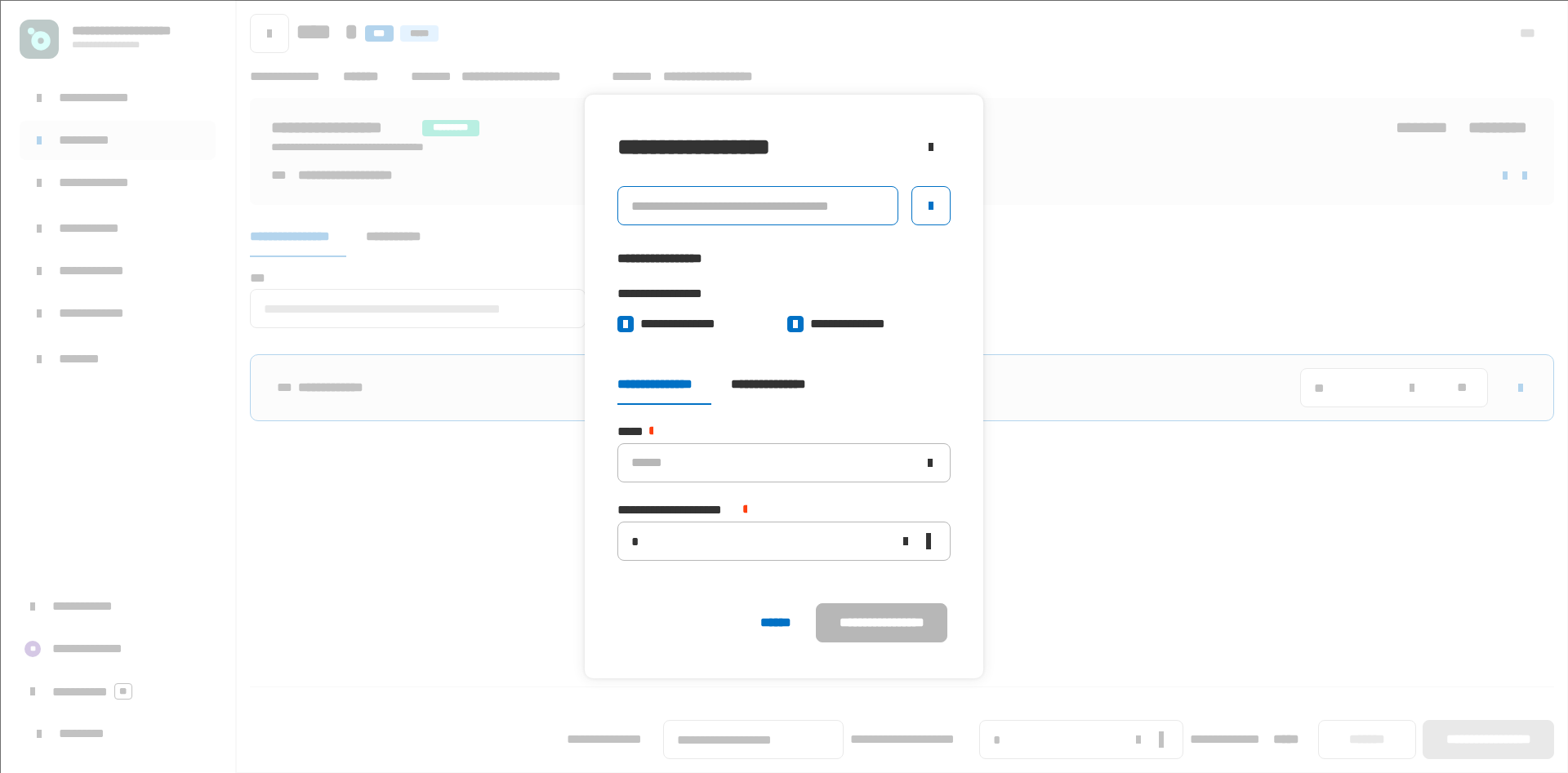 click 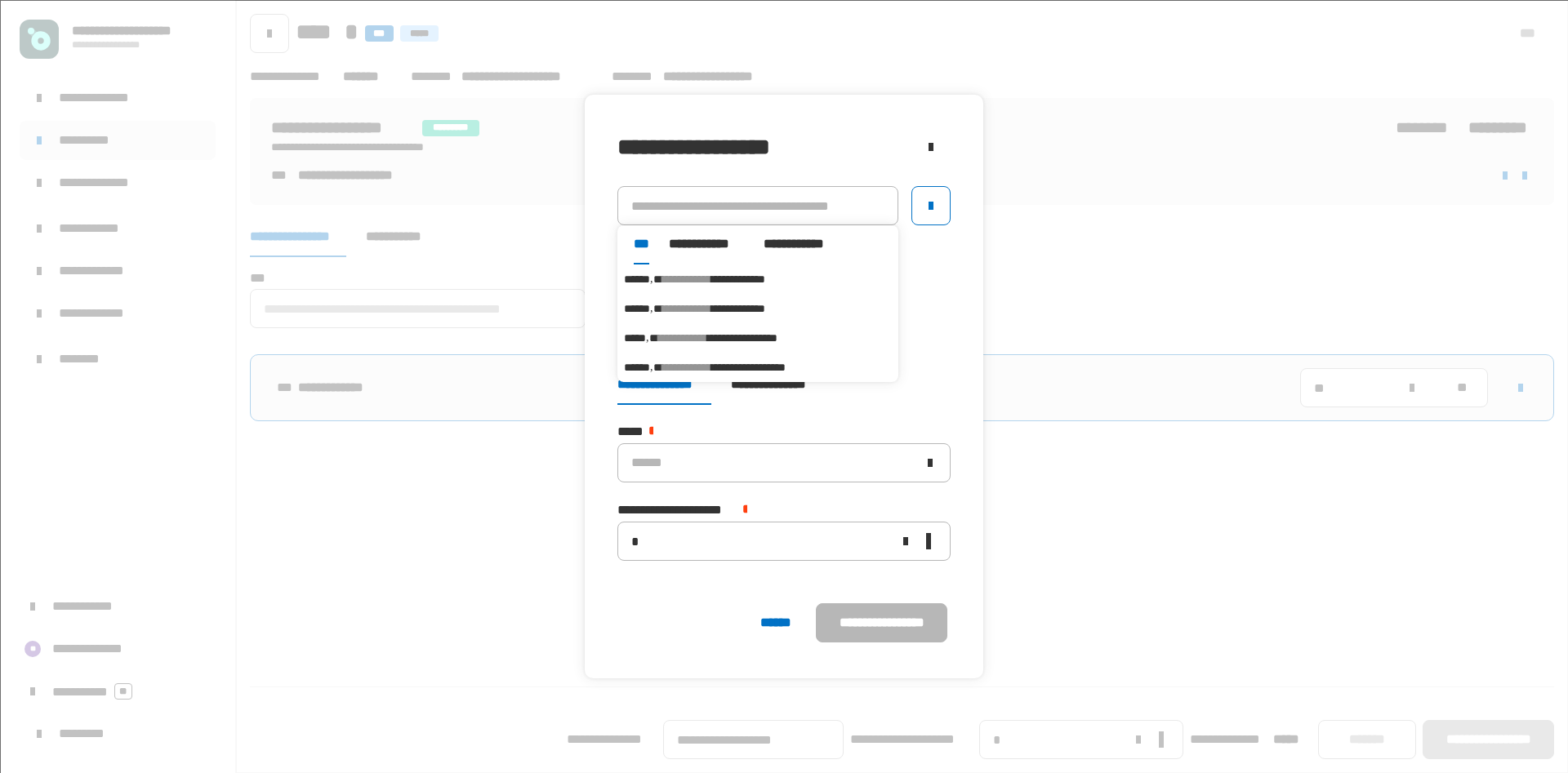 click on "**********" at bounding box center [683, 338] 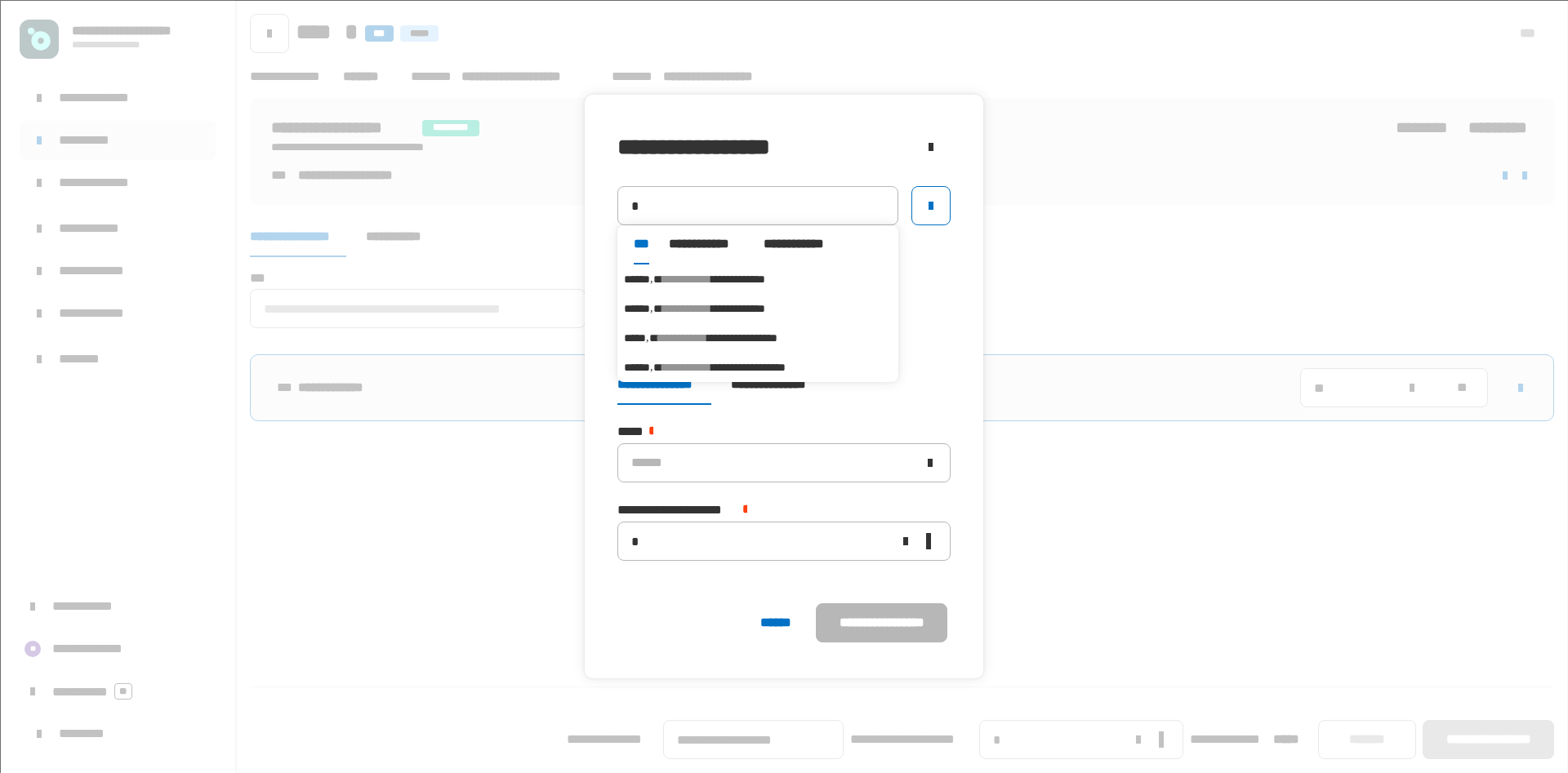 type on "*****" 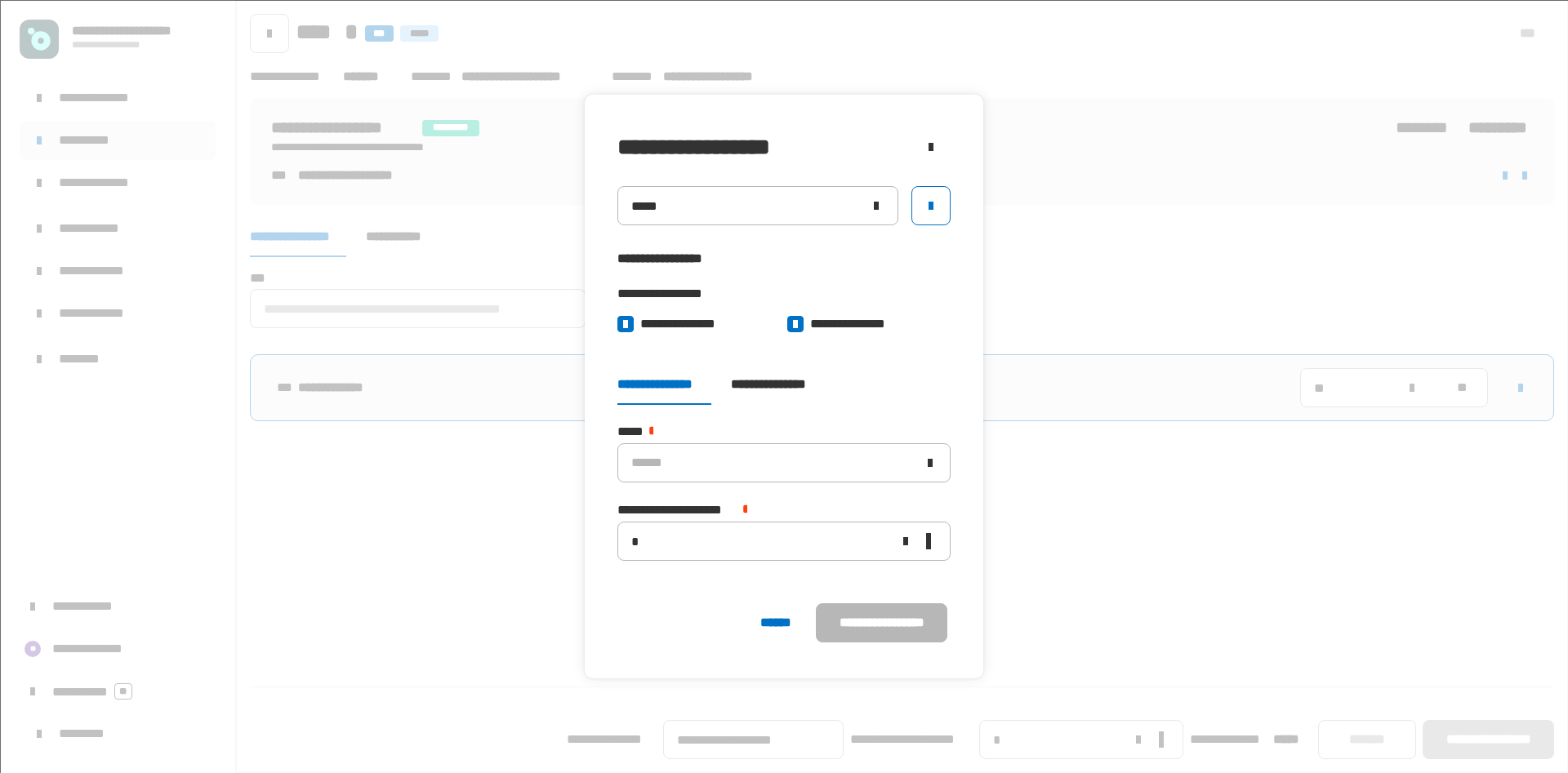 click 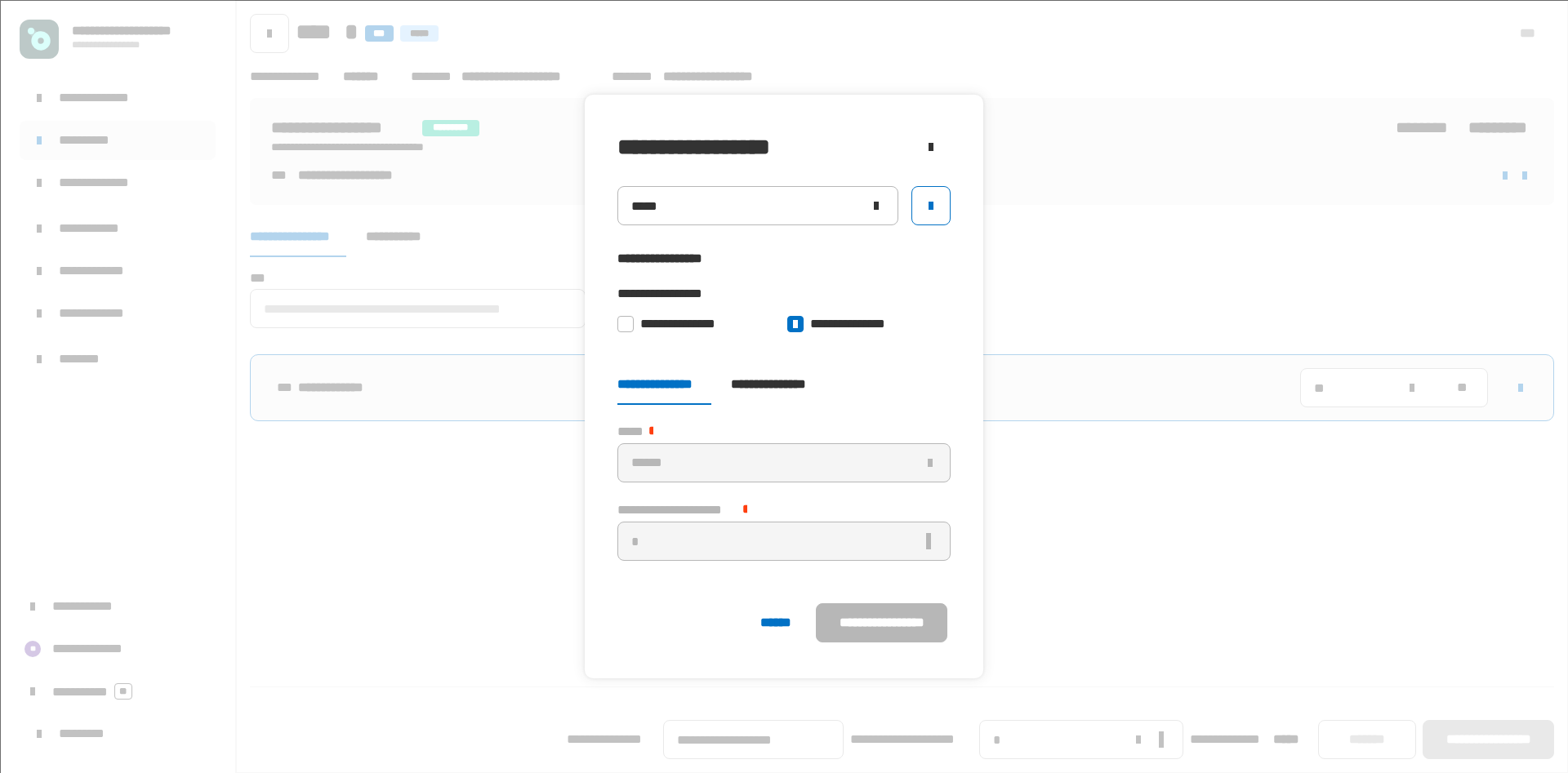 click on "**********" 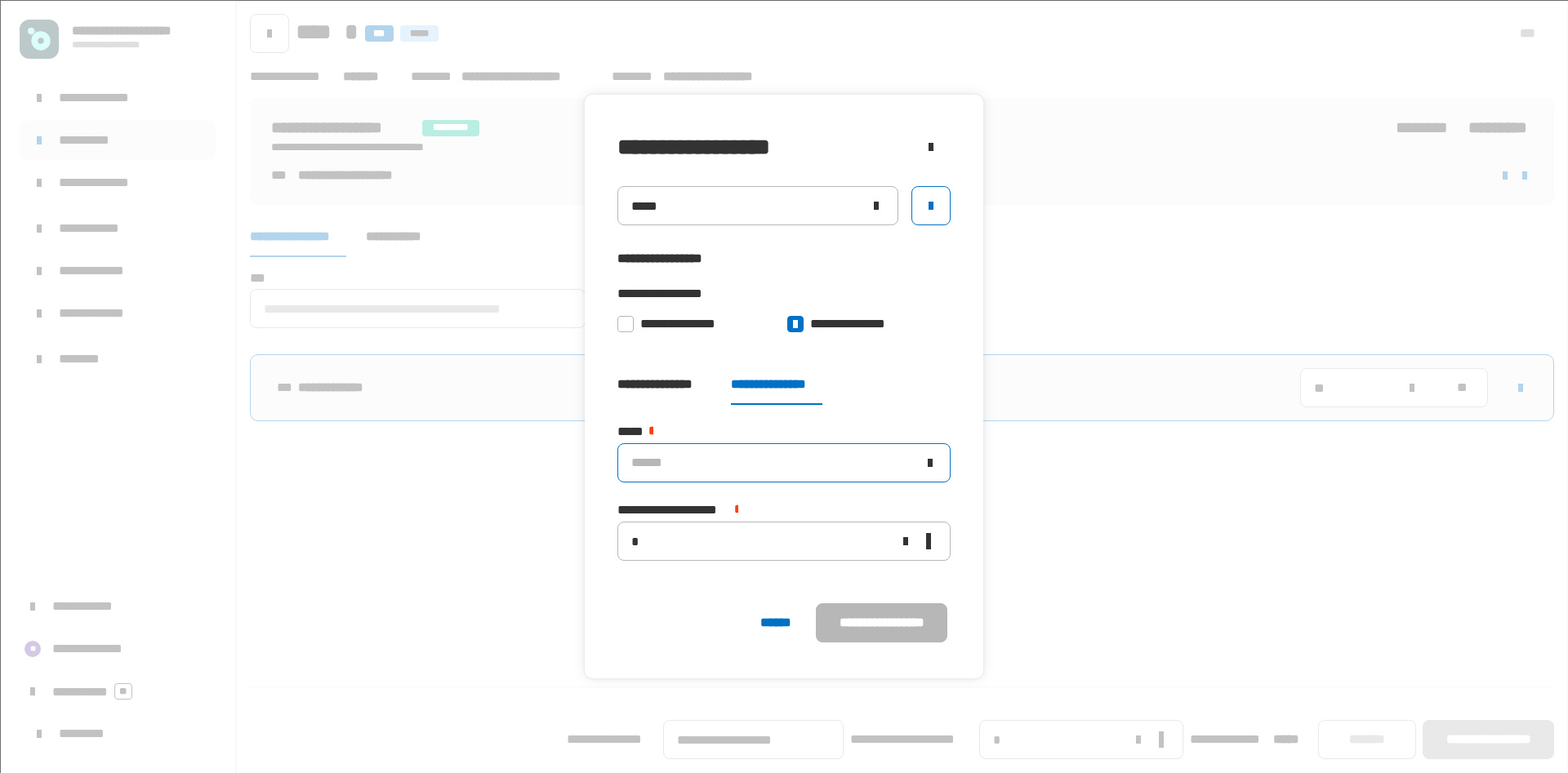 click on "******" 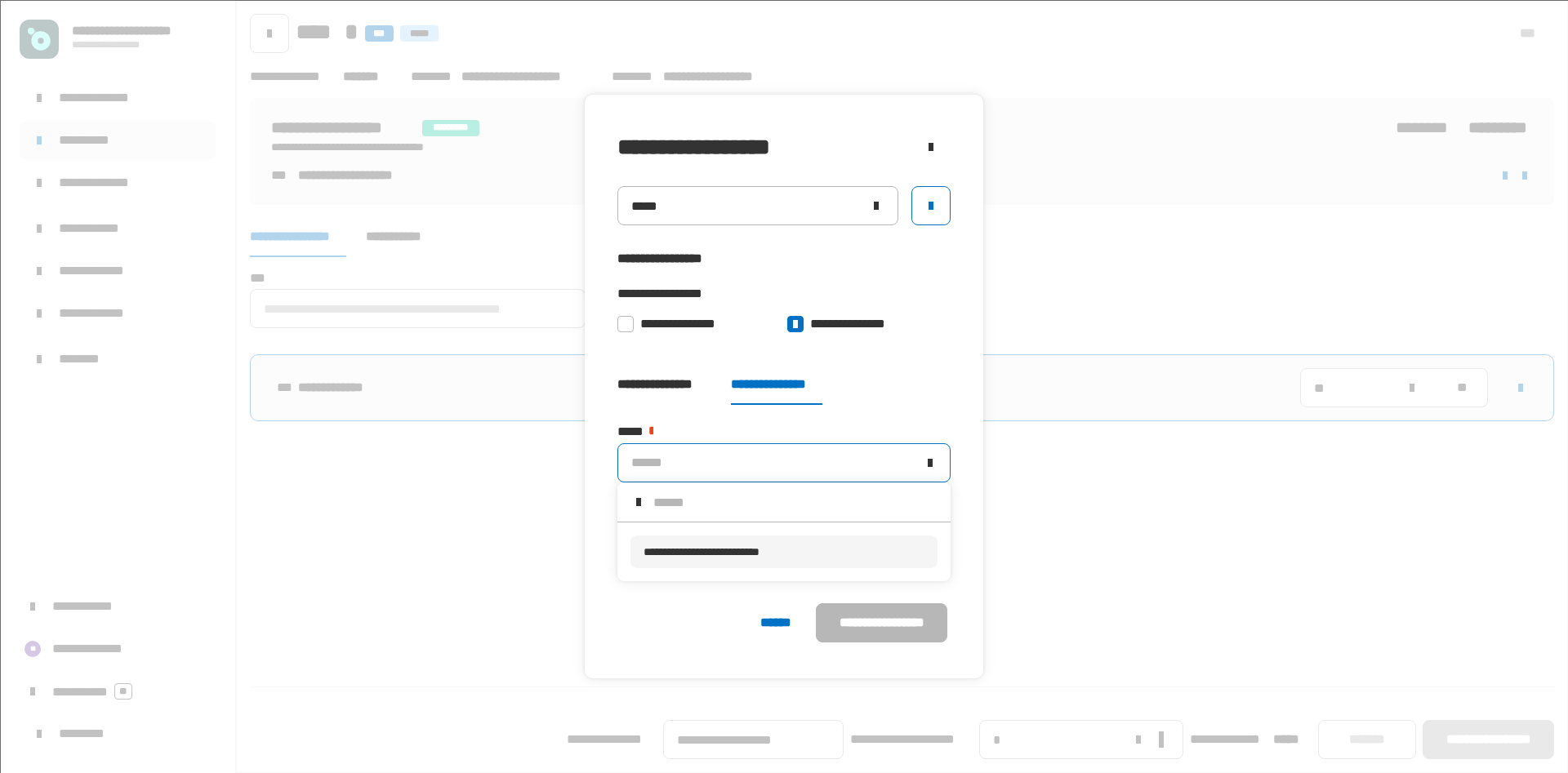 click on "**********" at bounding box center [702, 552] 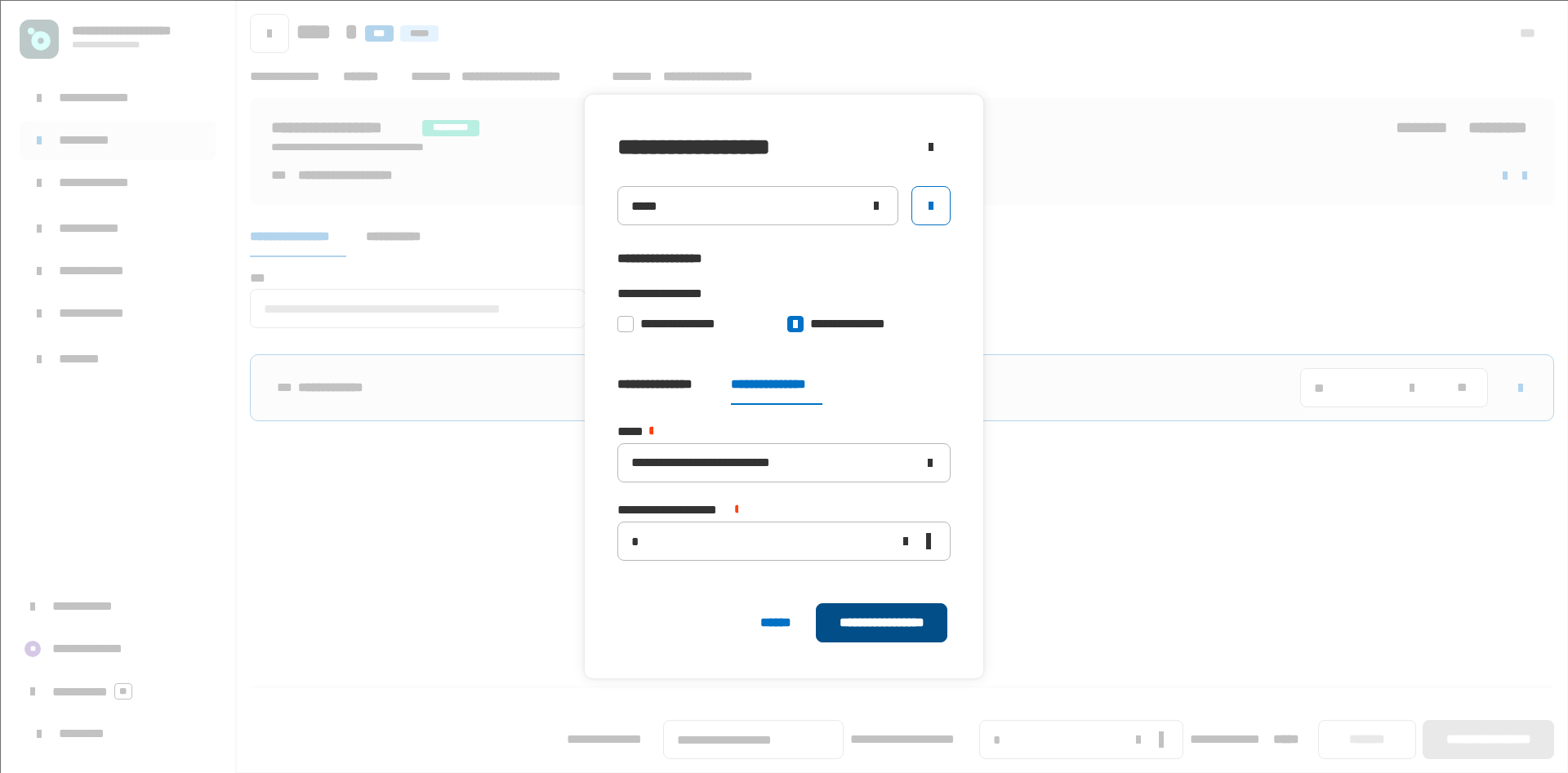click on "**********" 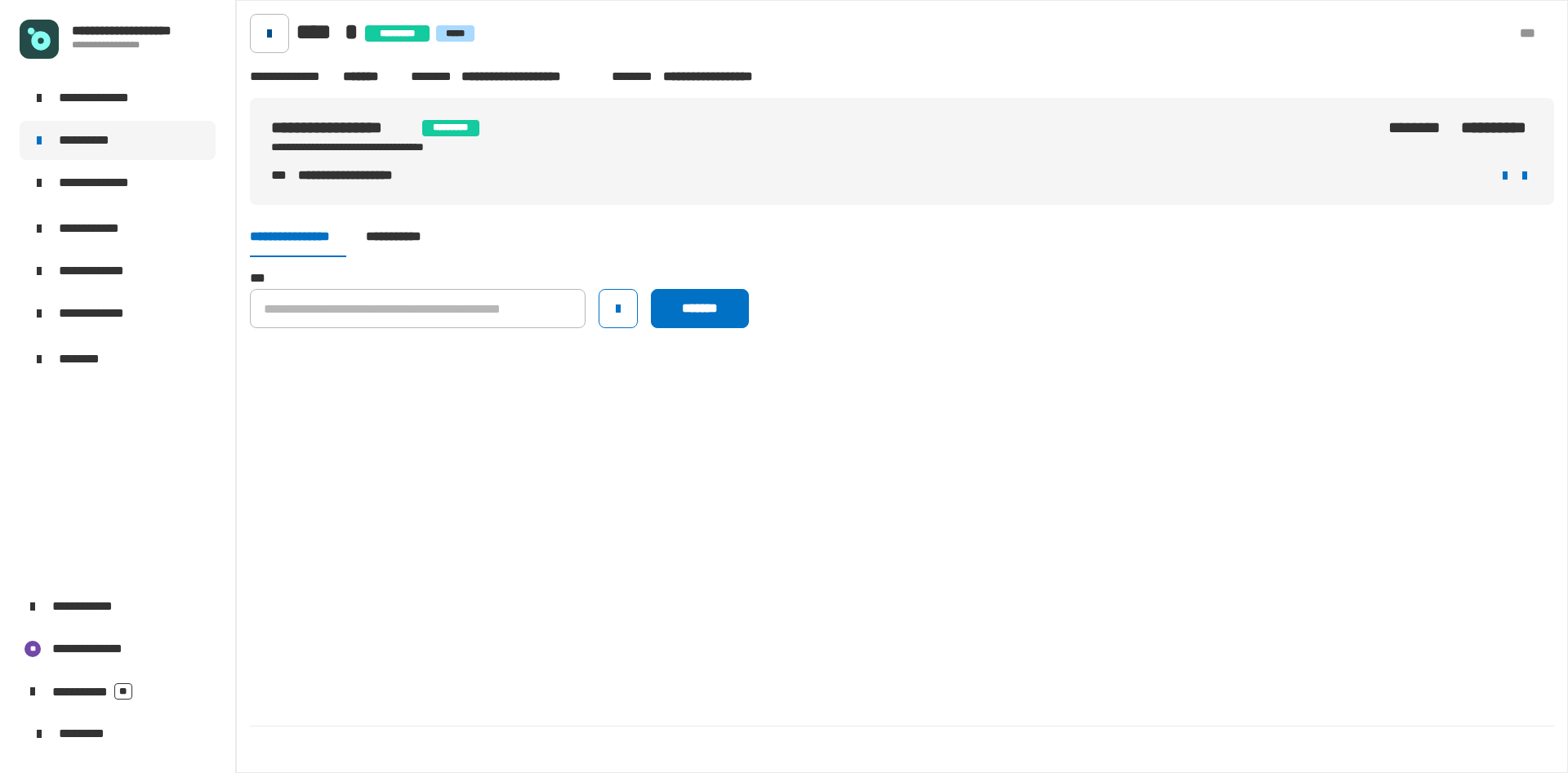 click 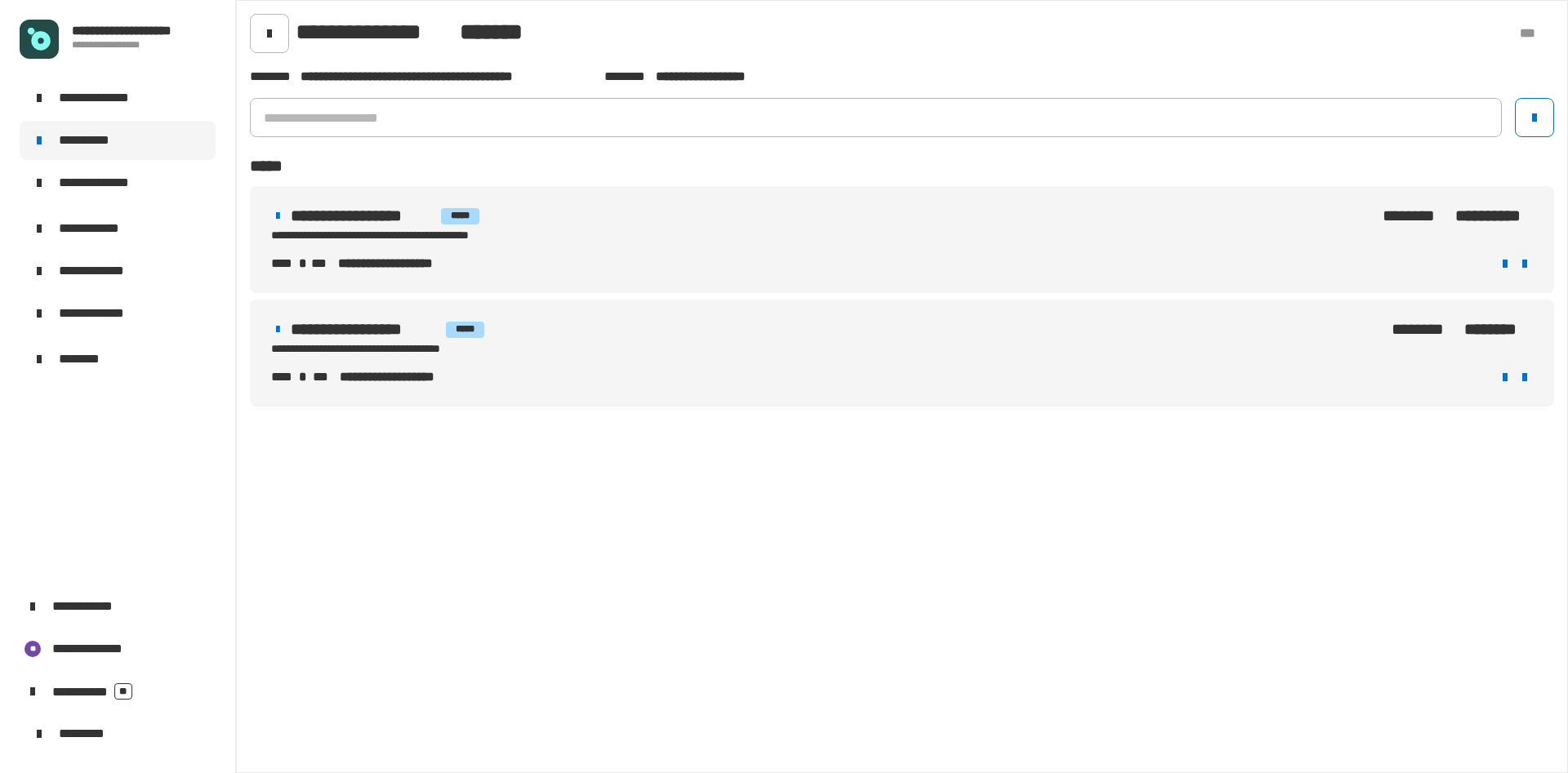 click on "**********" at bounding box center (902, 239) 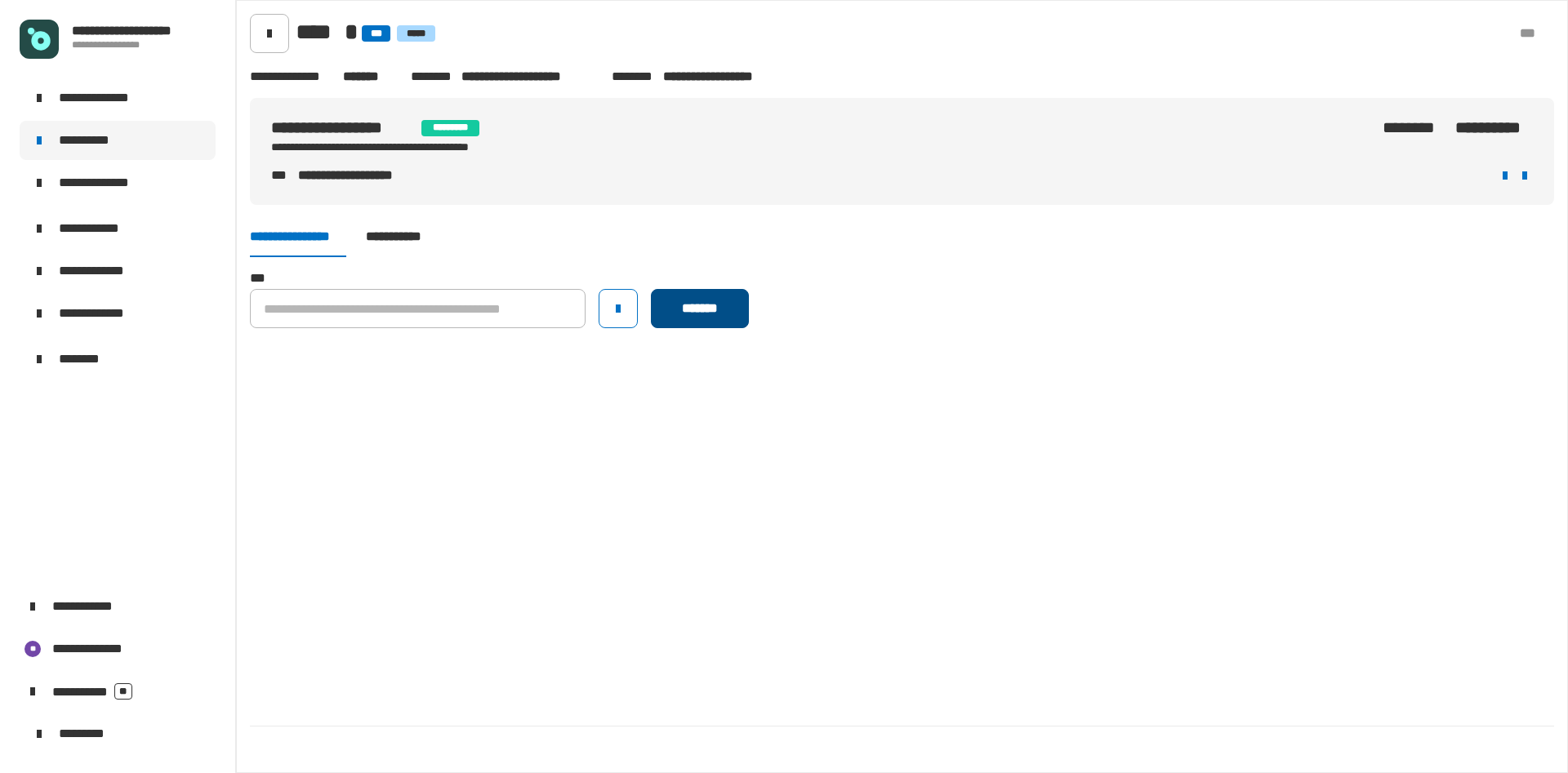 click on "*******" 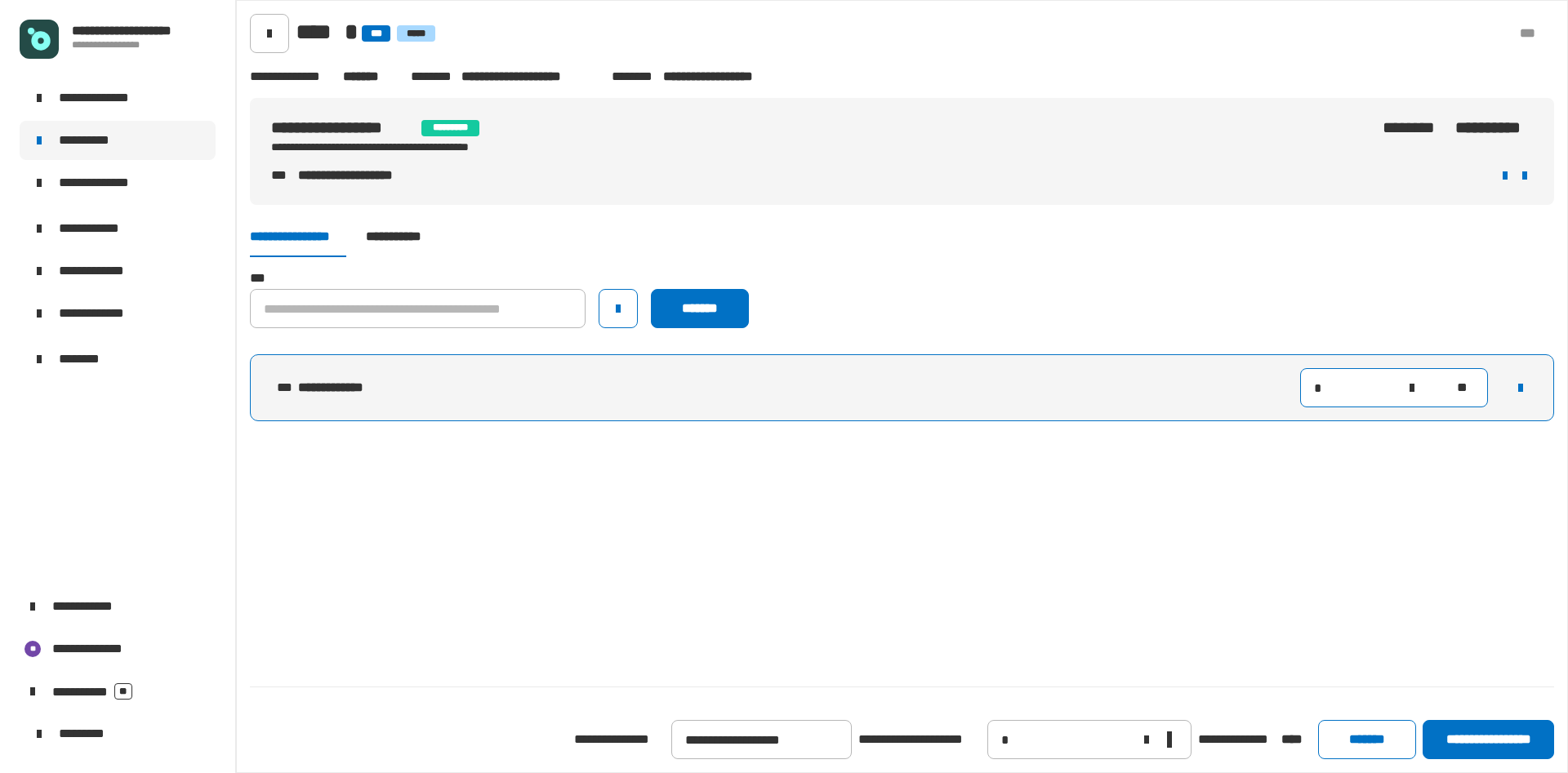 click on "*" 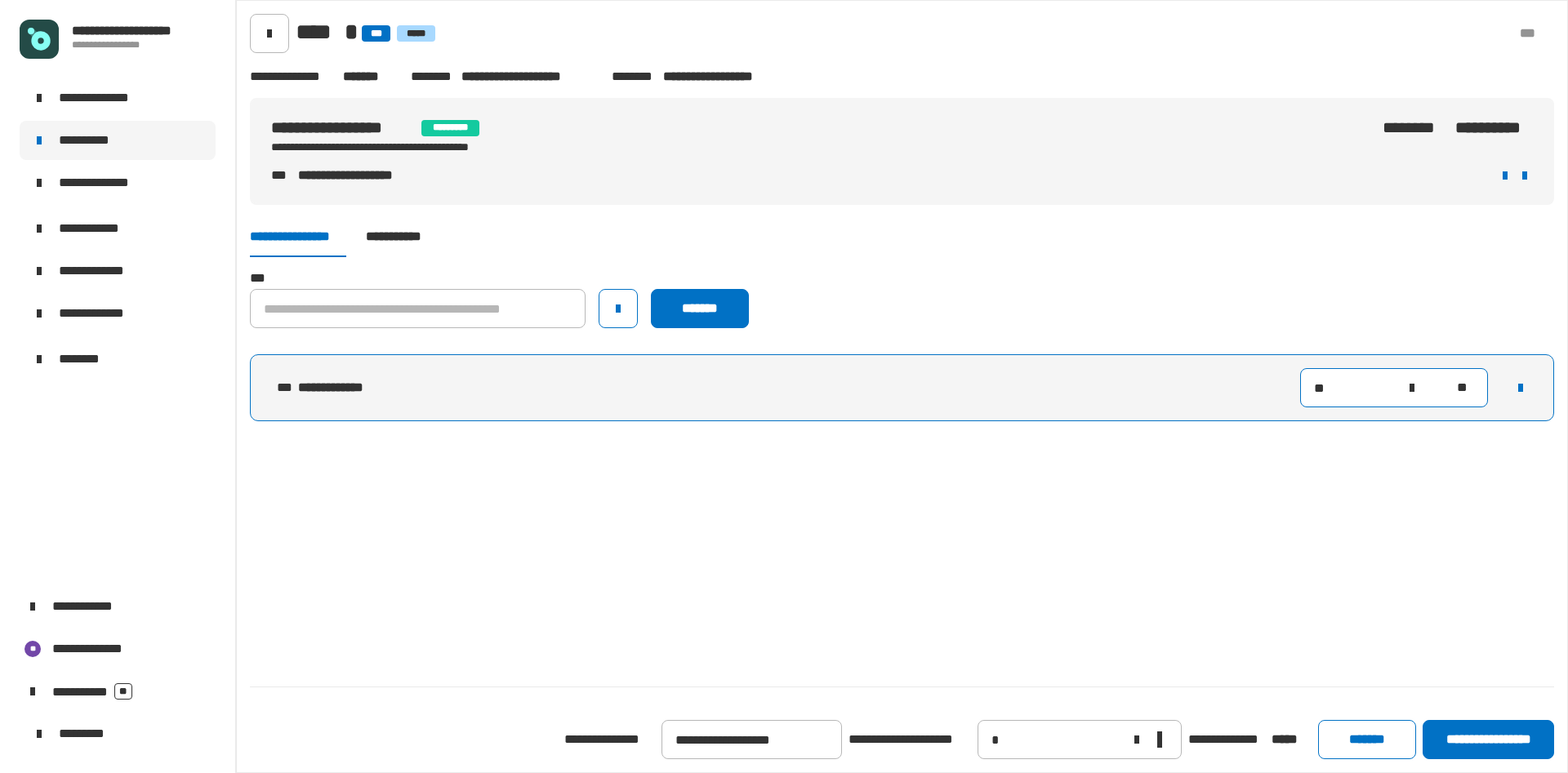type on "***" 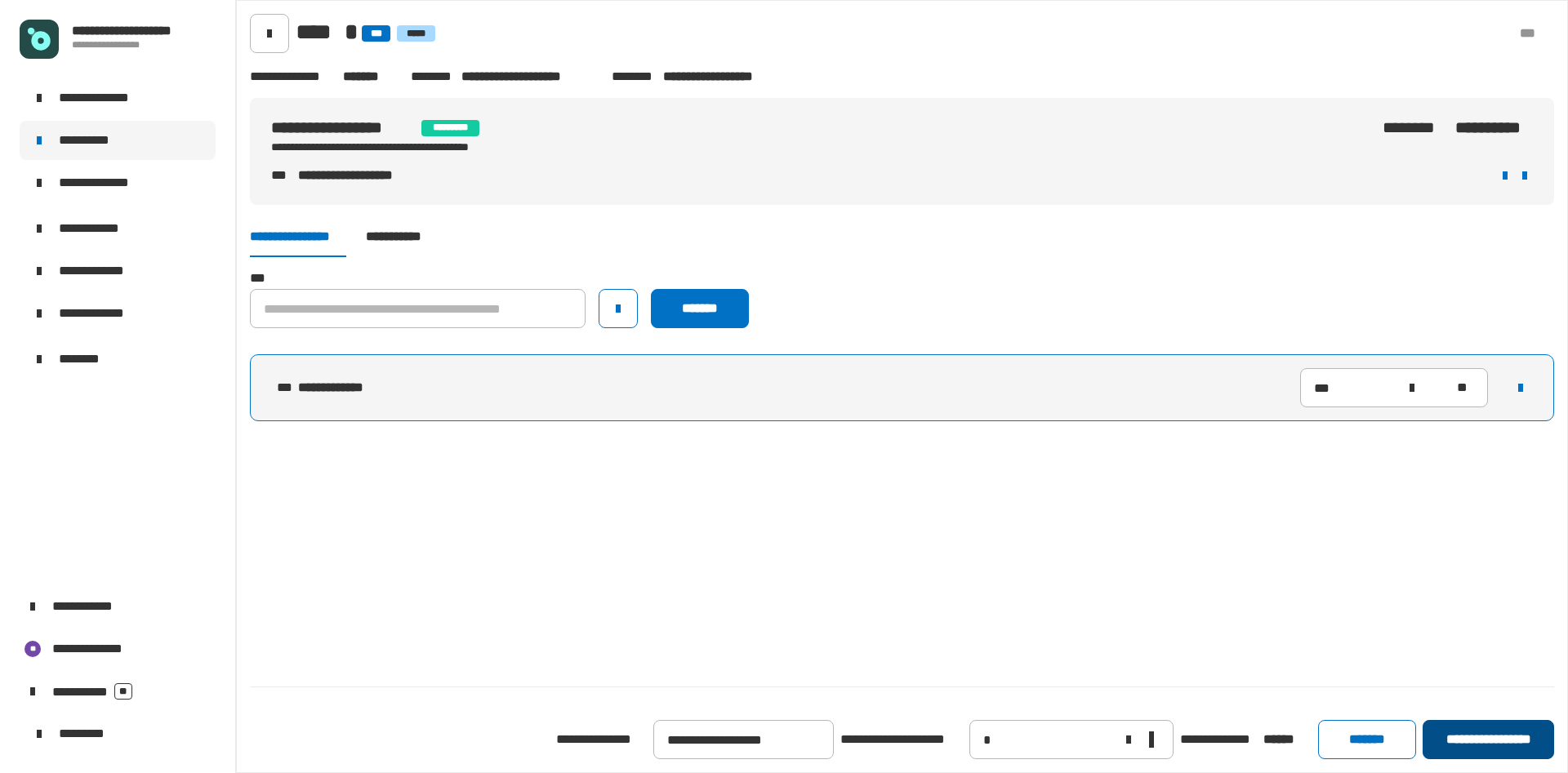 click on "**********" 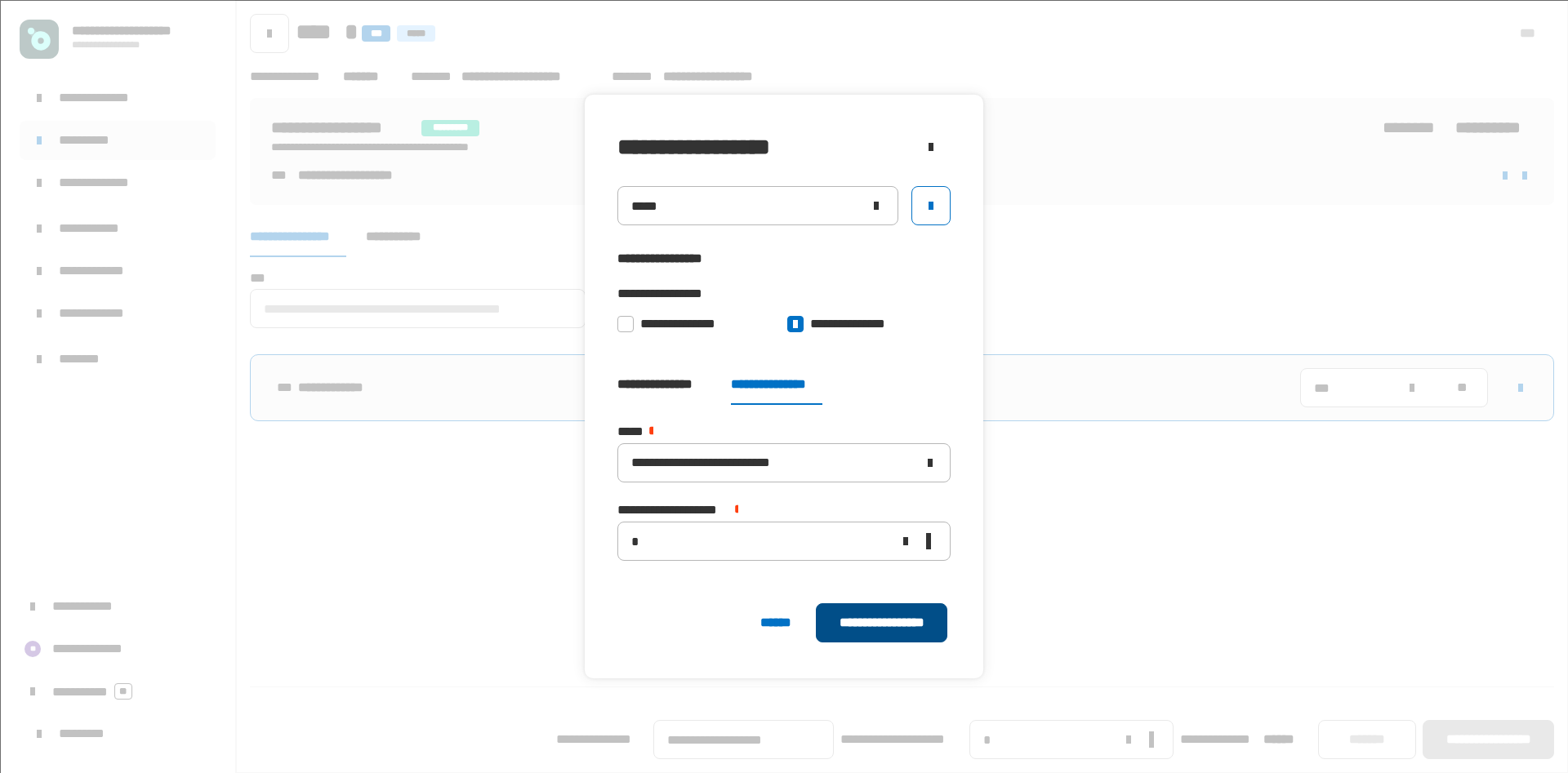click on "**********" 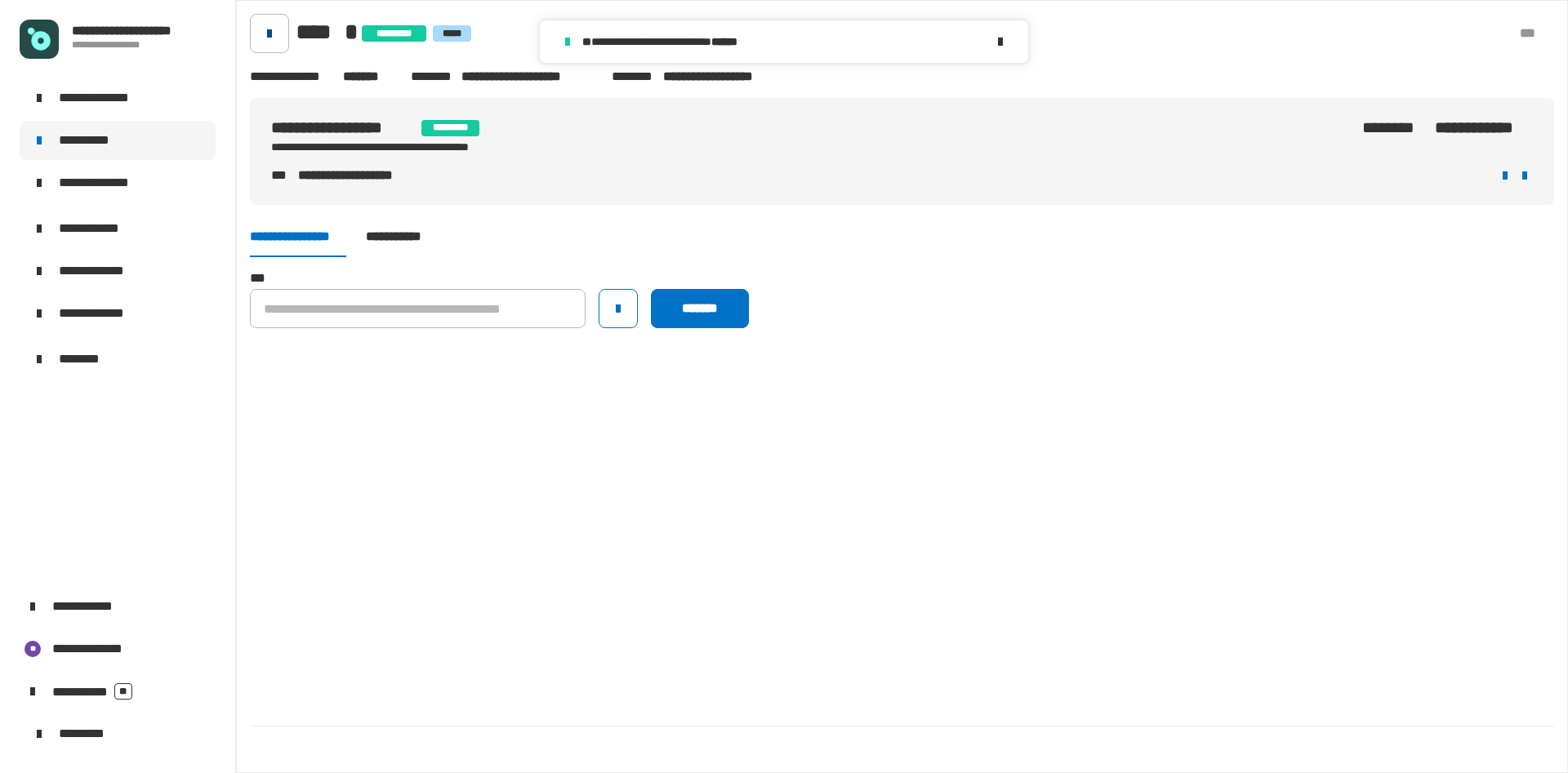 click 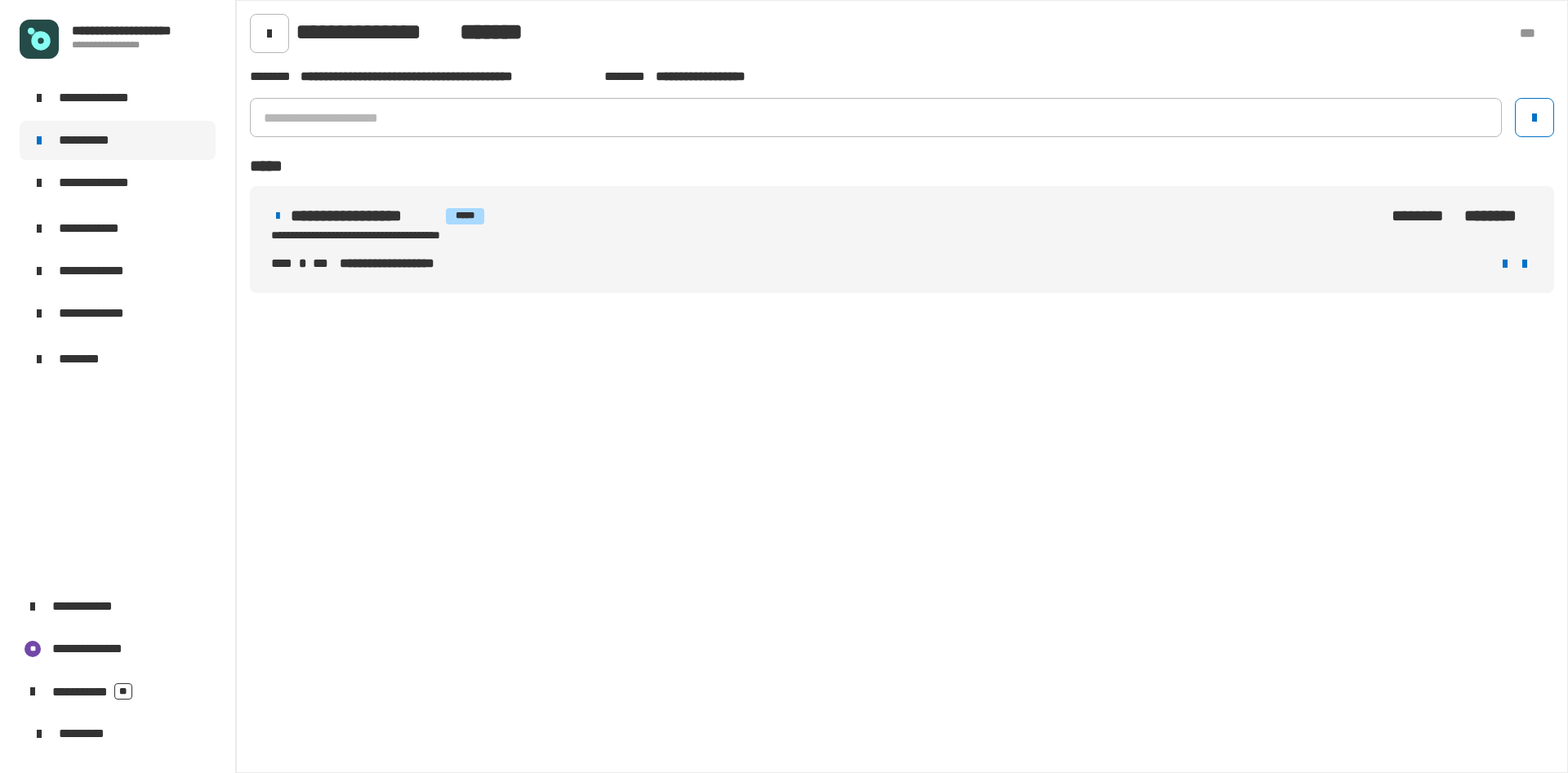click on "**********" at bounding box center [520, 215] 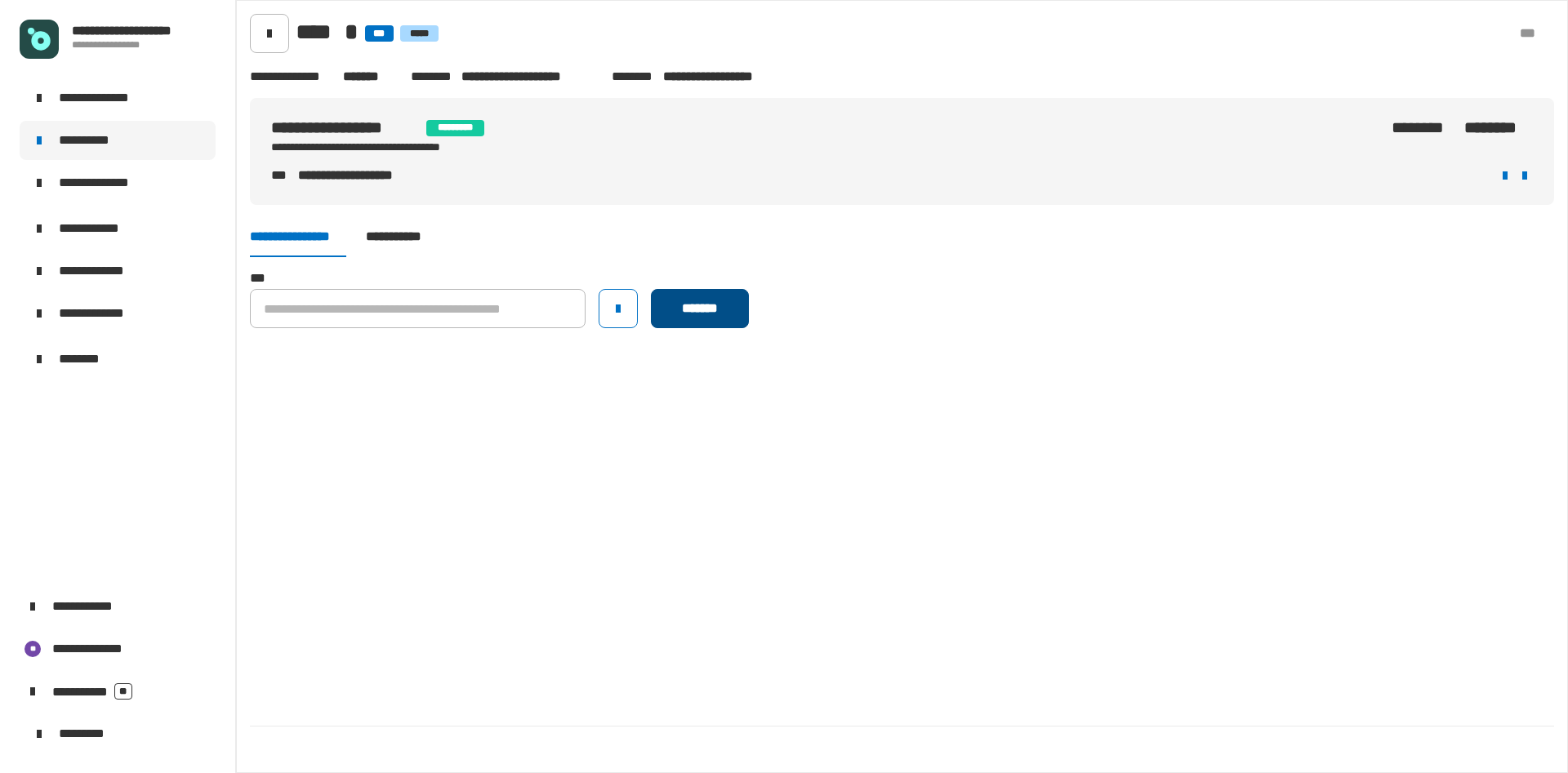 click on "*******" 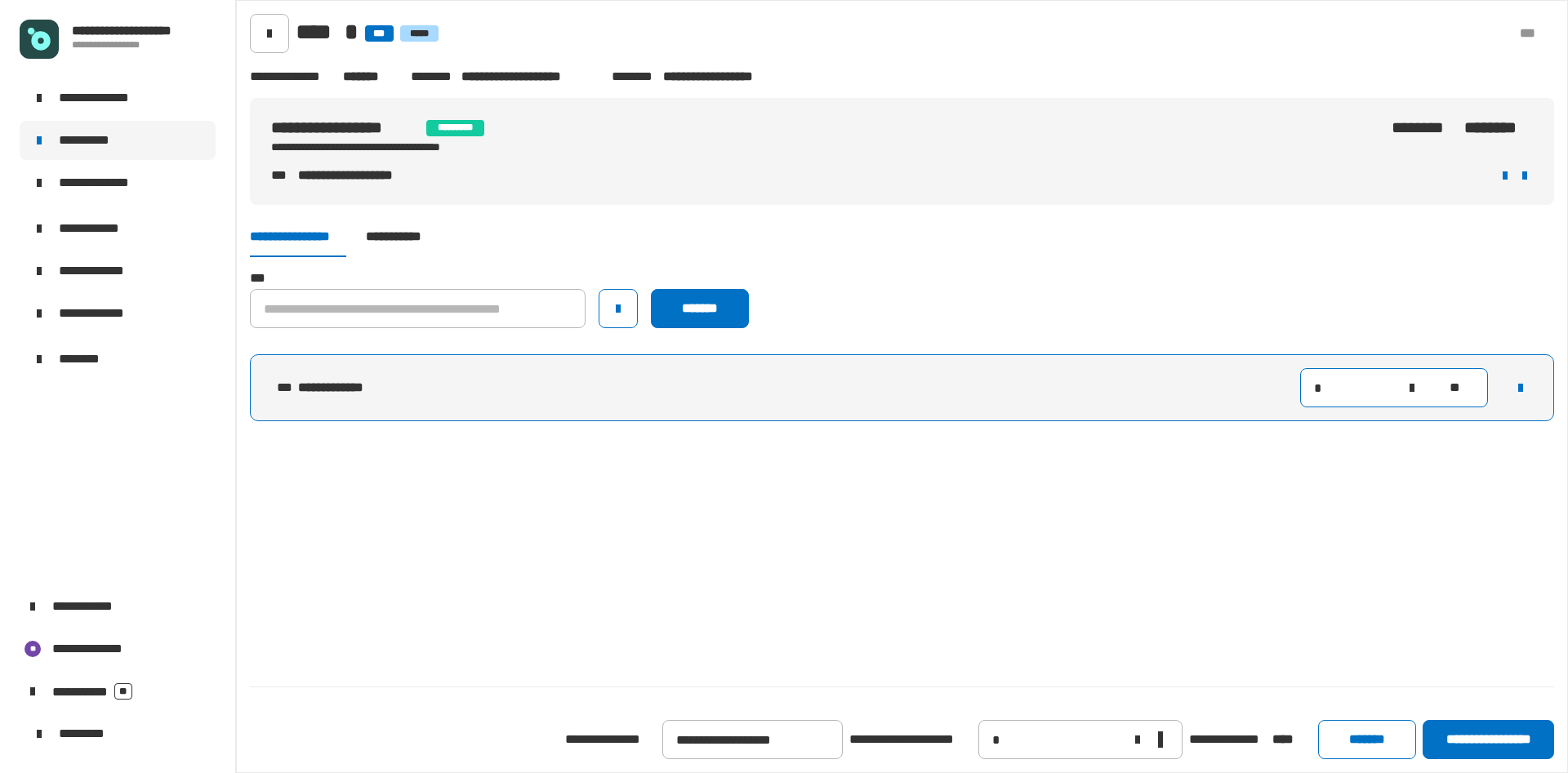 click on "*" 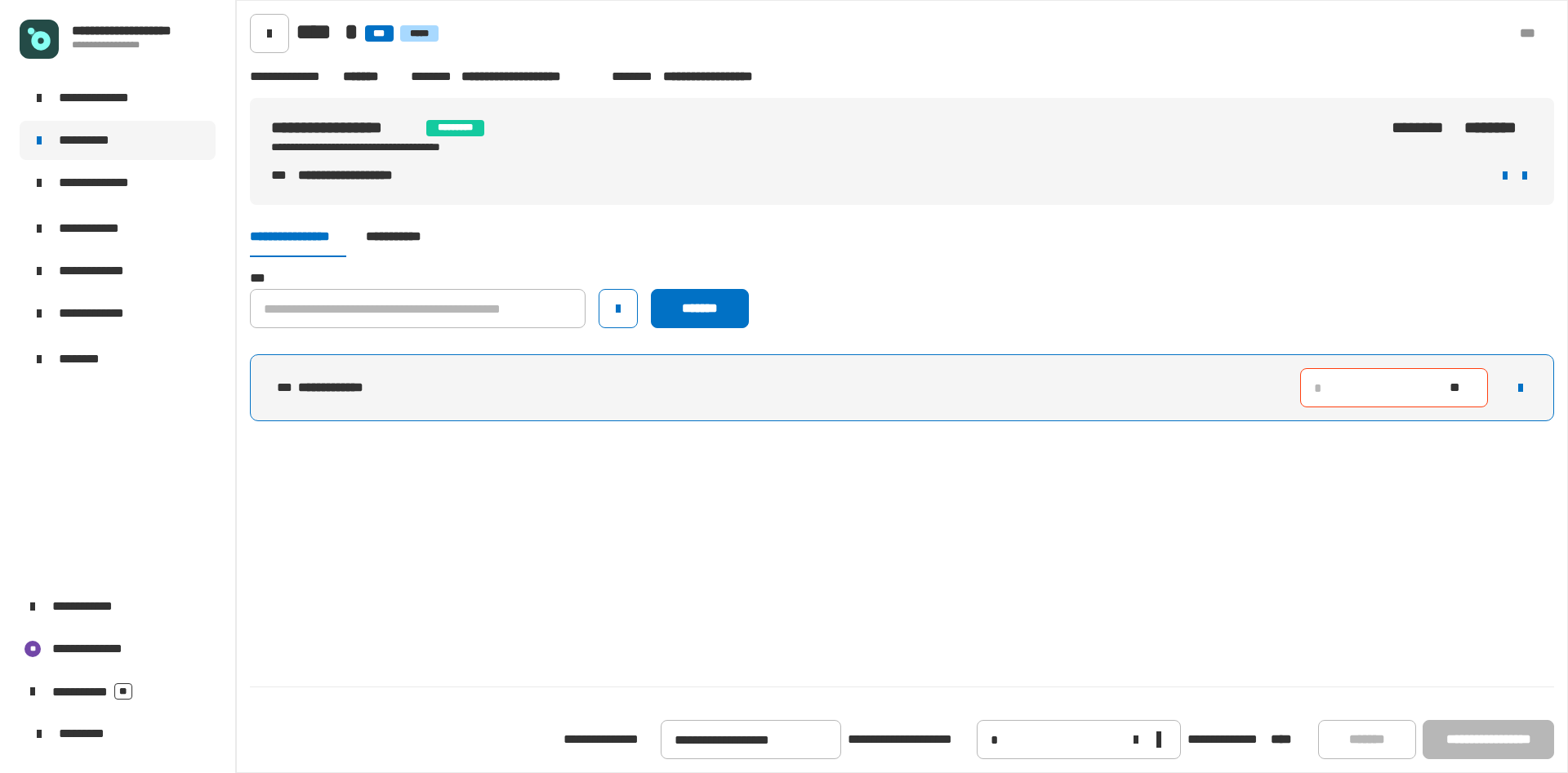type on "*" 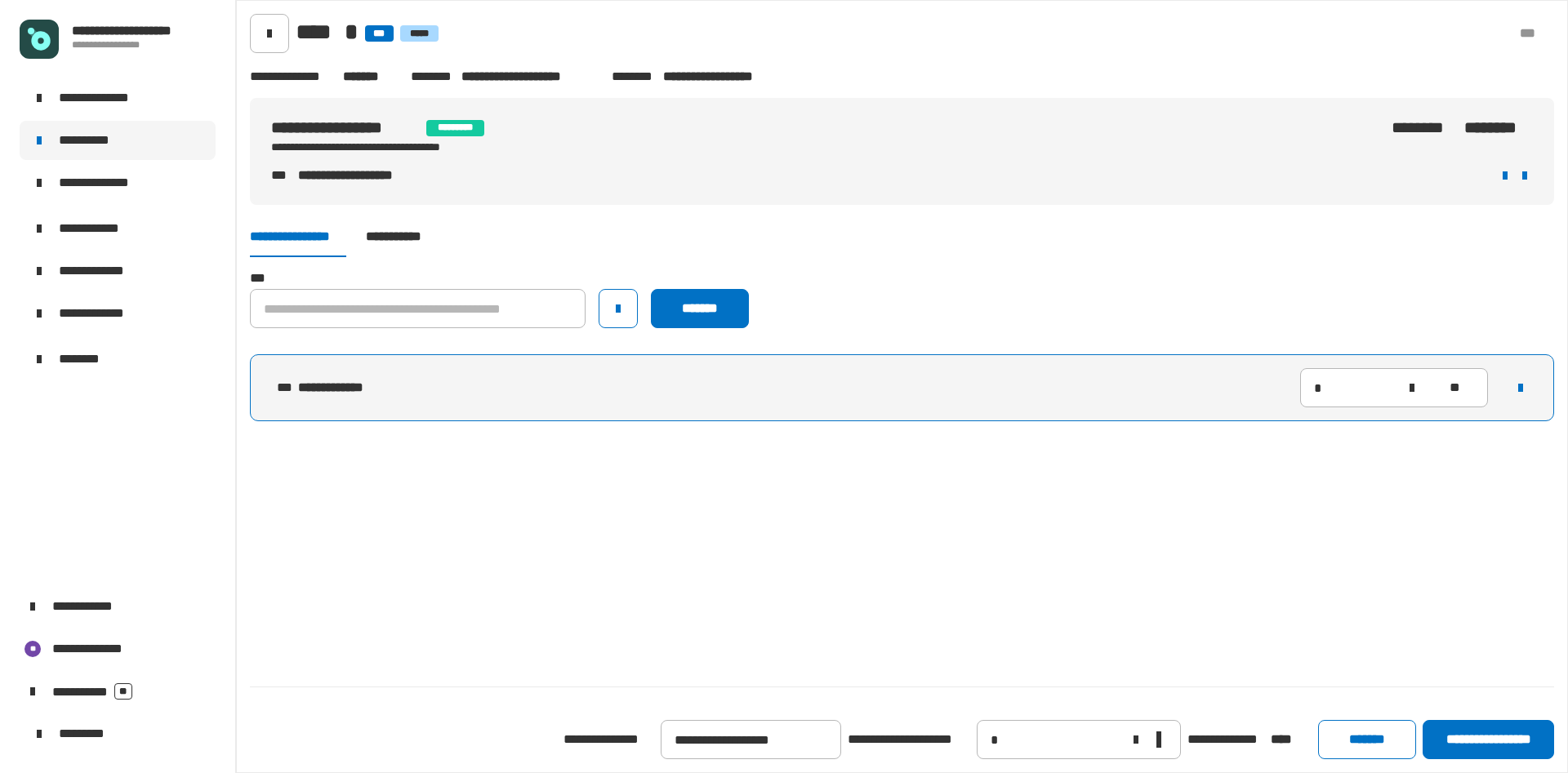 click on "**********" 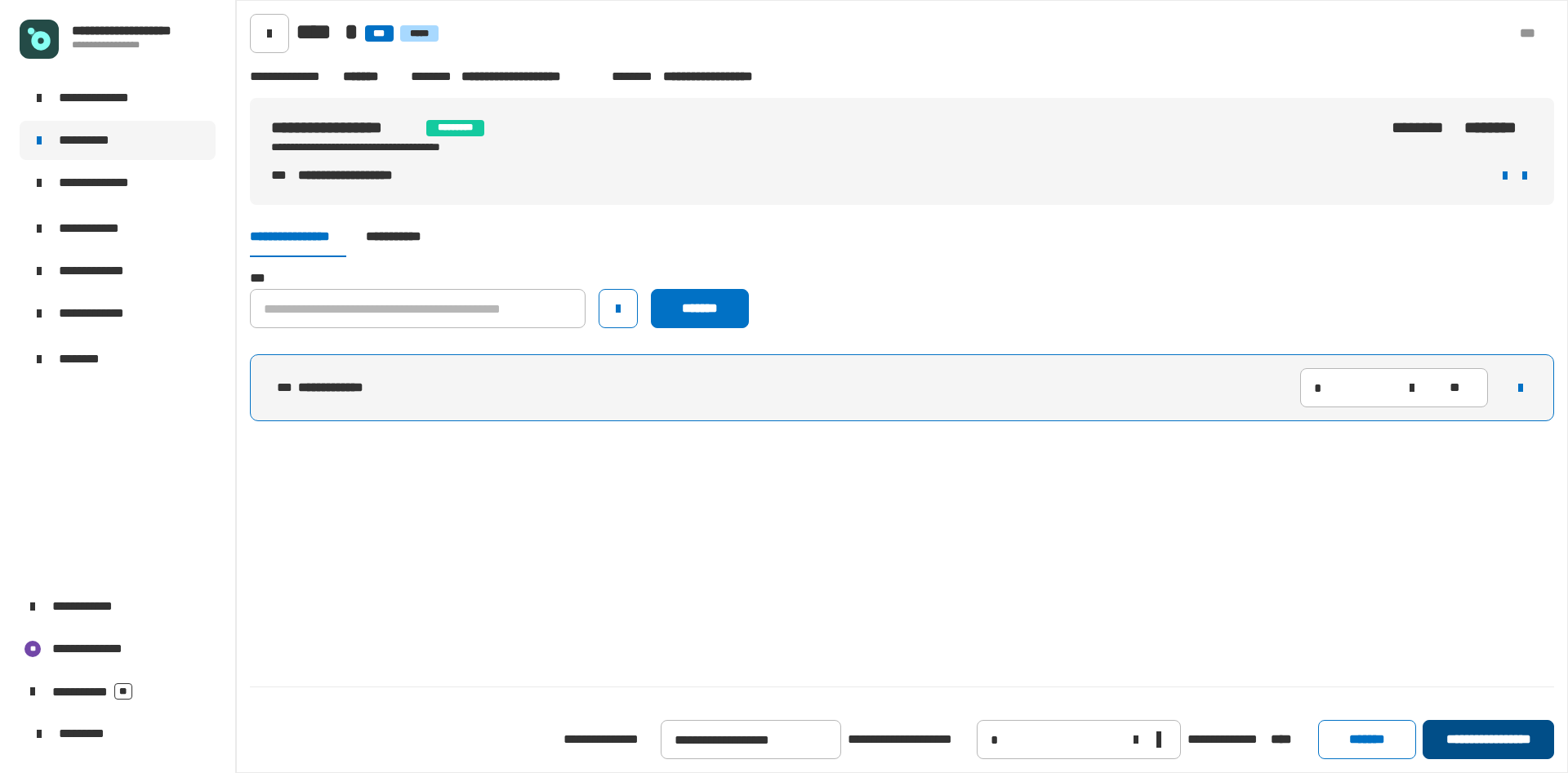 click on "**********" 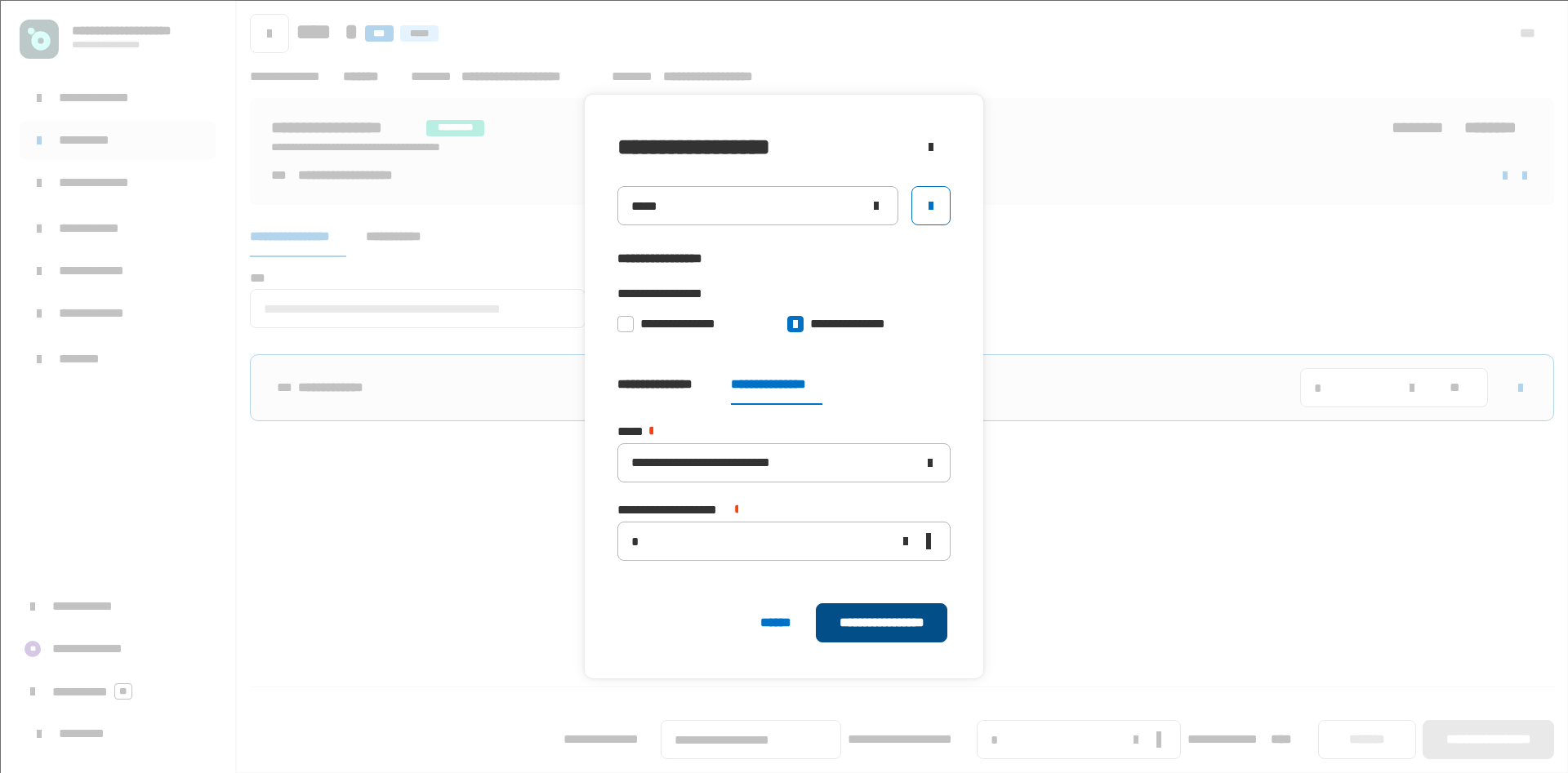 click on "**********" 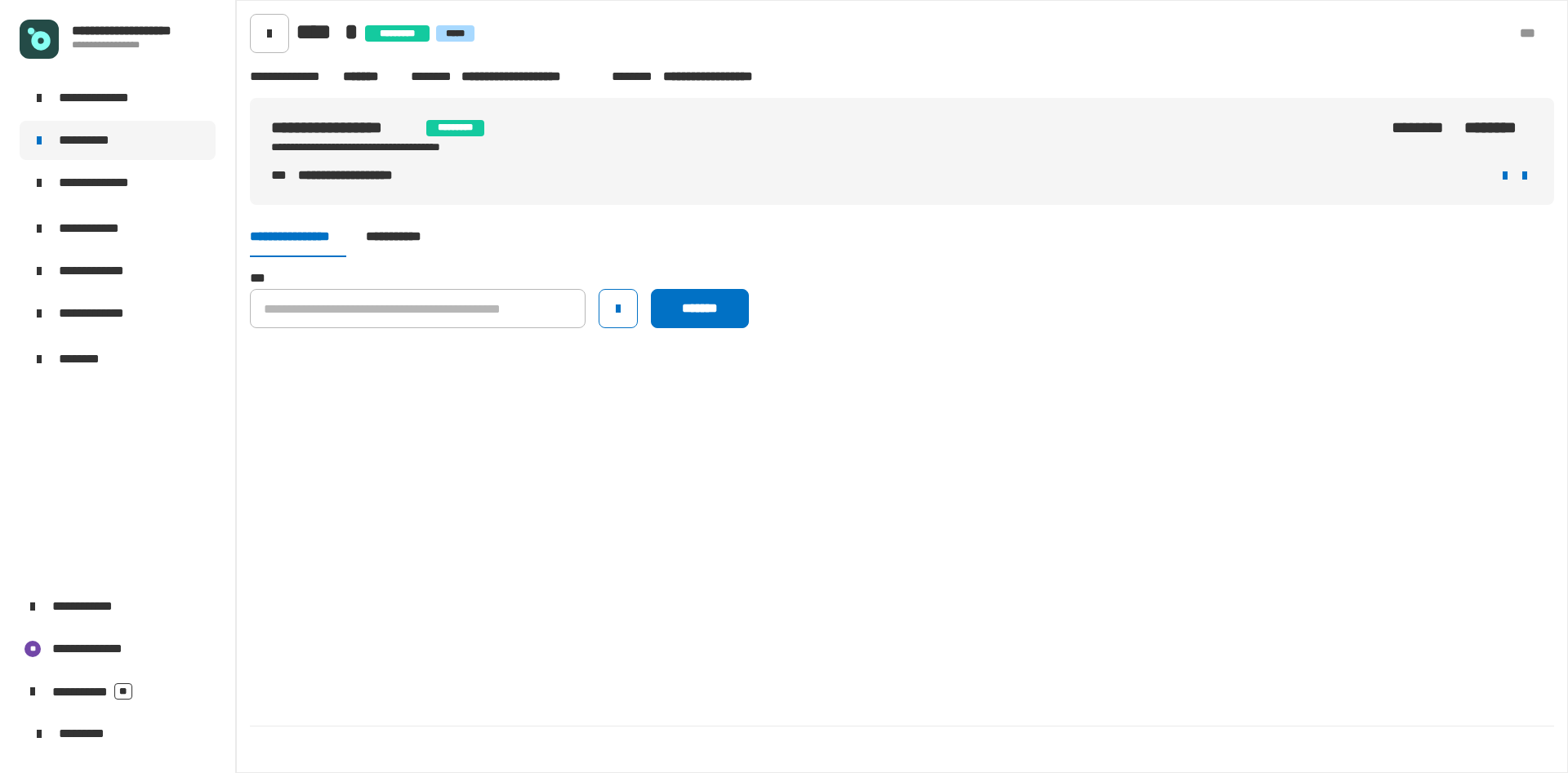 click on "**********" 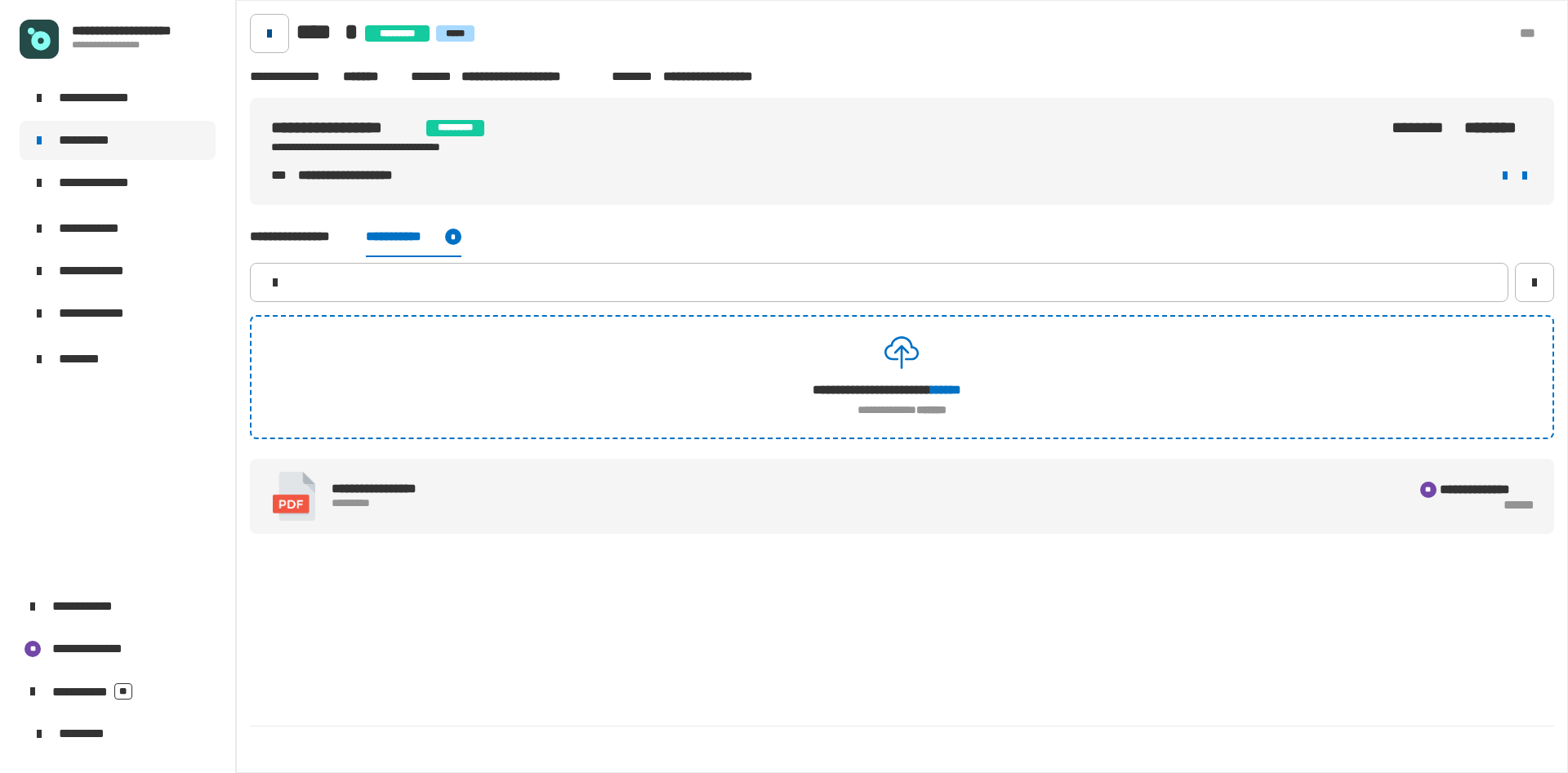 drag, startPoint x: 800, startPoint y: 64, endPoint x: 259, endPoint y: 24, distance: 542.4767 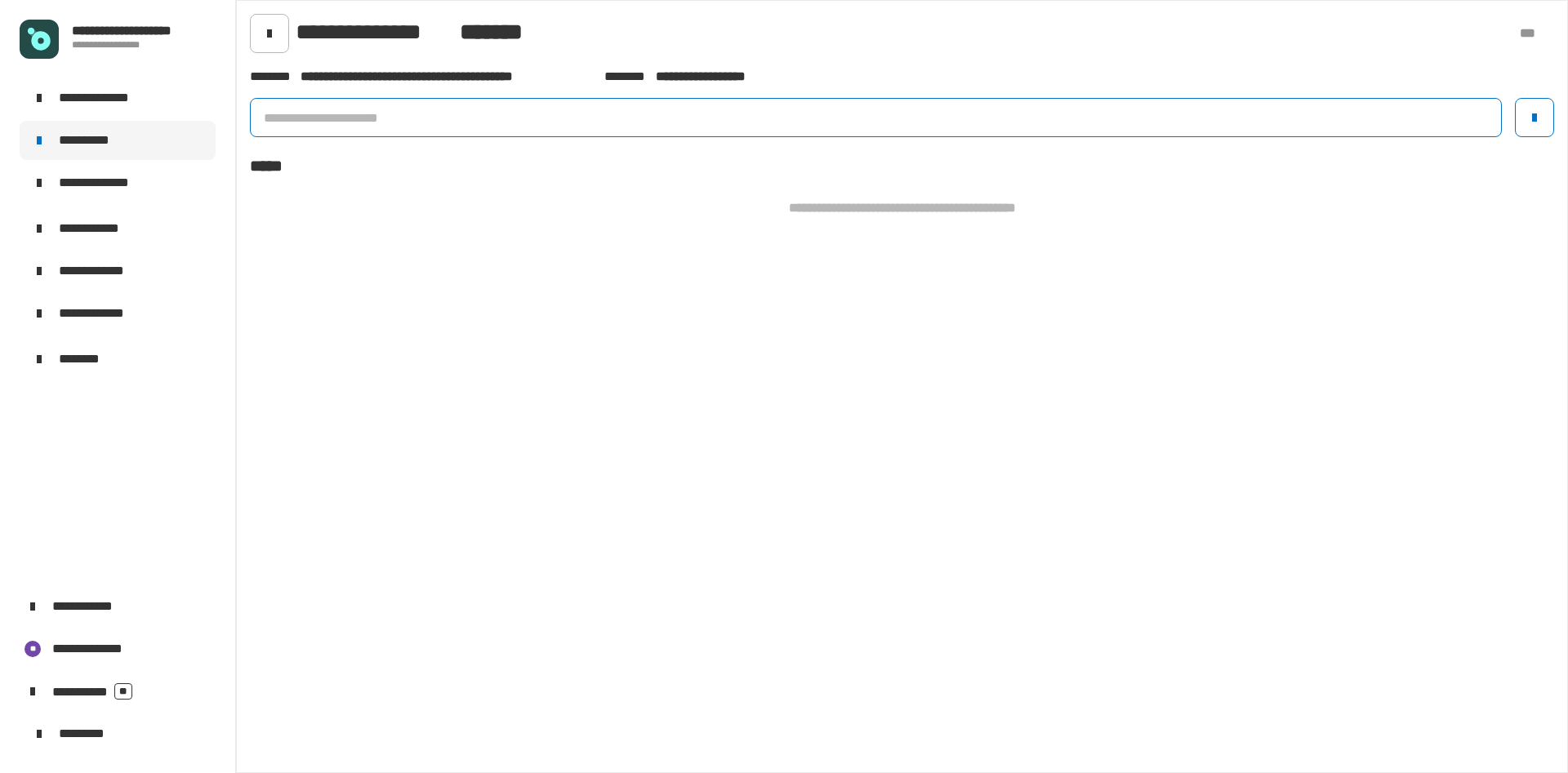 click 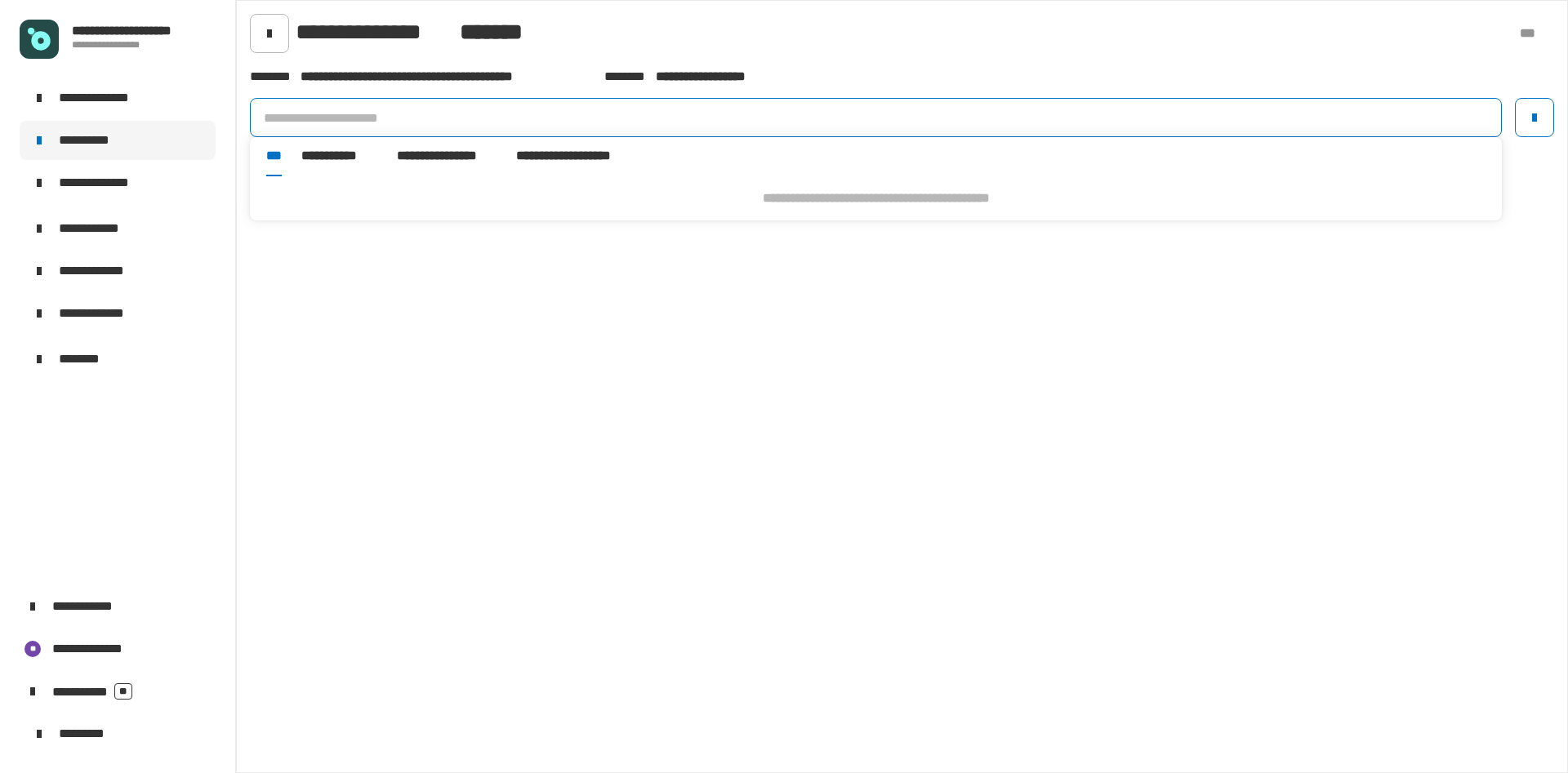 type on "*" 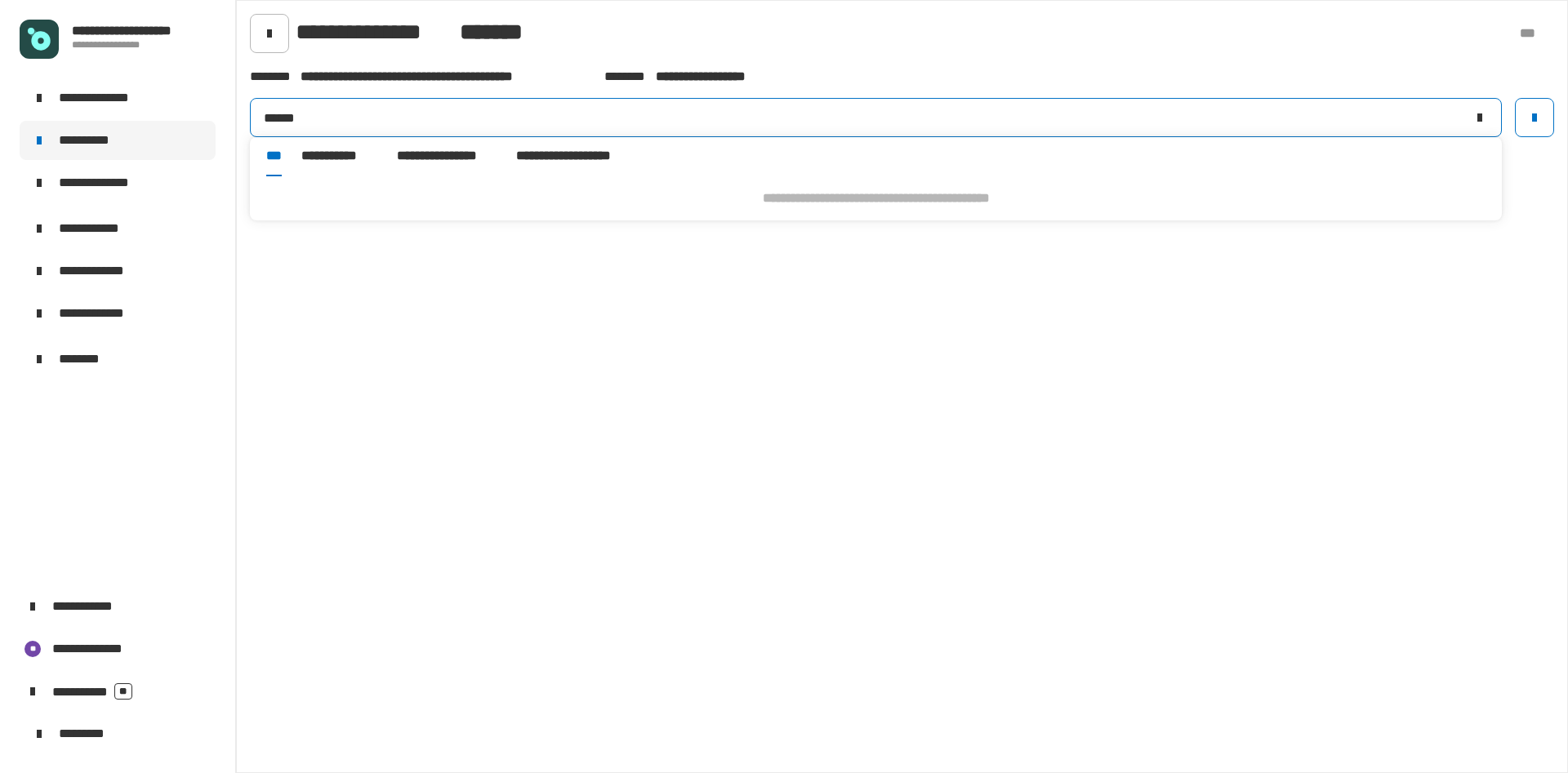 drag, startPoint x: 387, startPoint y: 120, endPoint x: 412, endPoint y: 162, distance: 48.877398 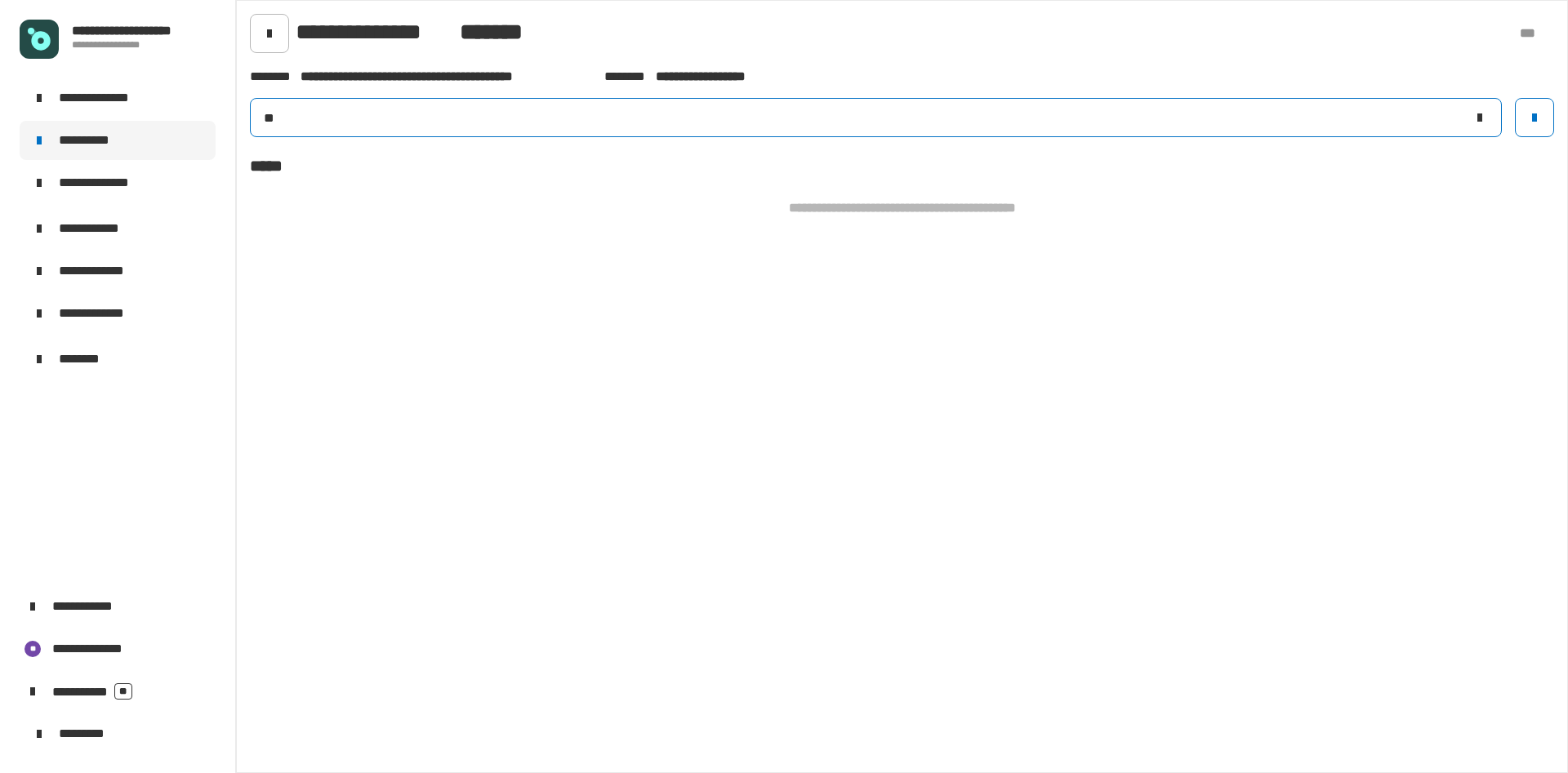 type on "*" 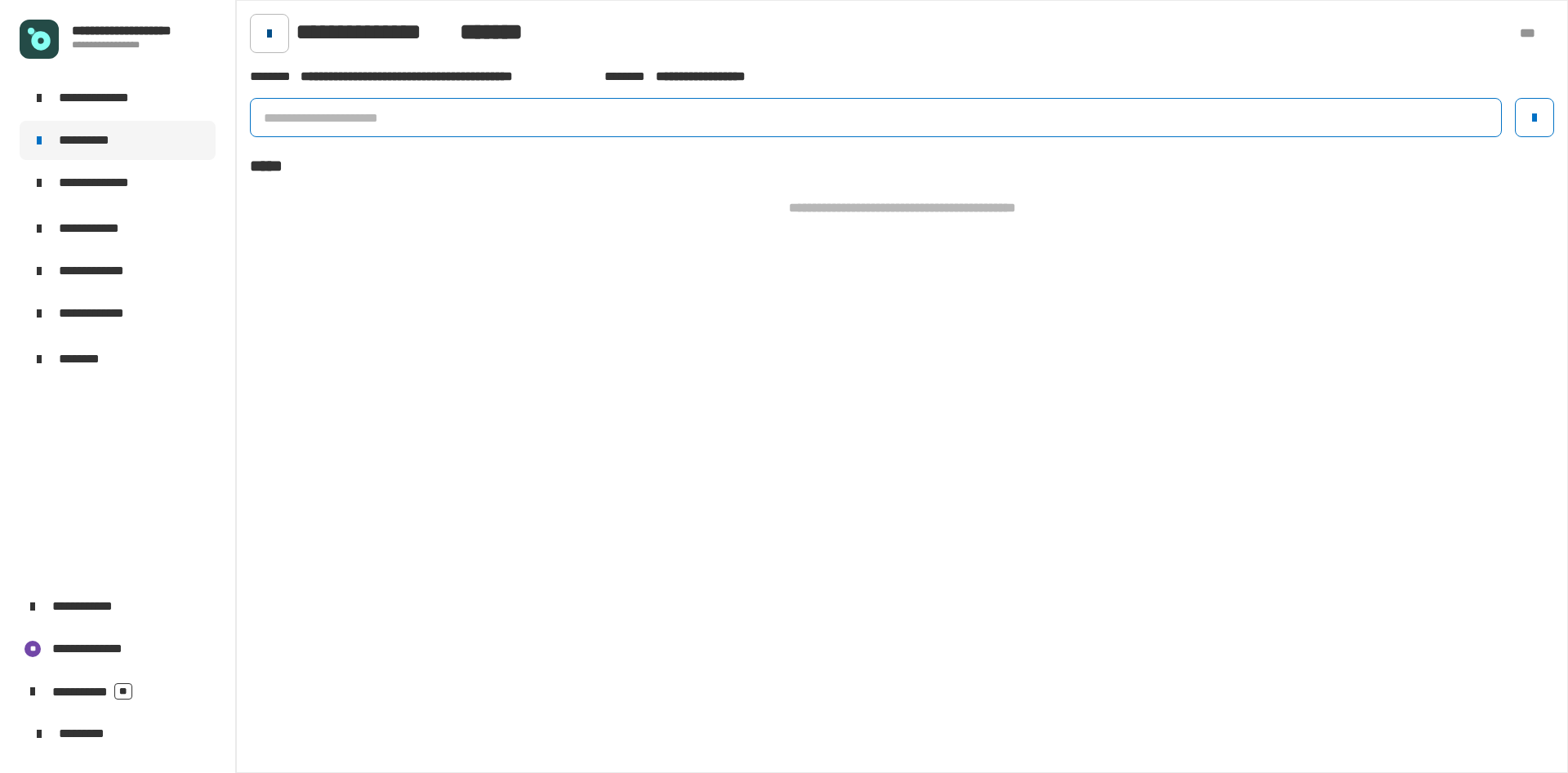 type 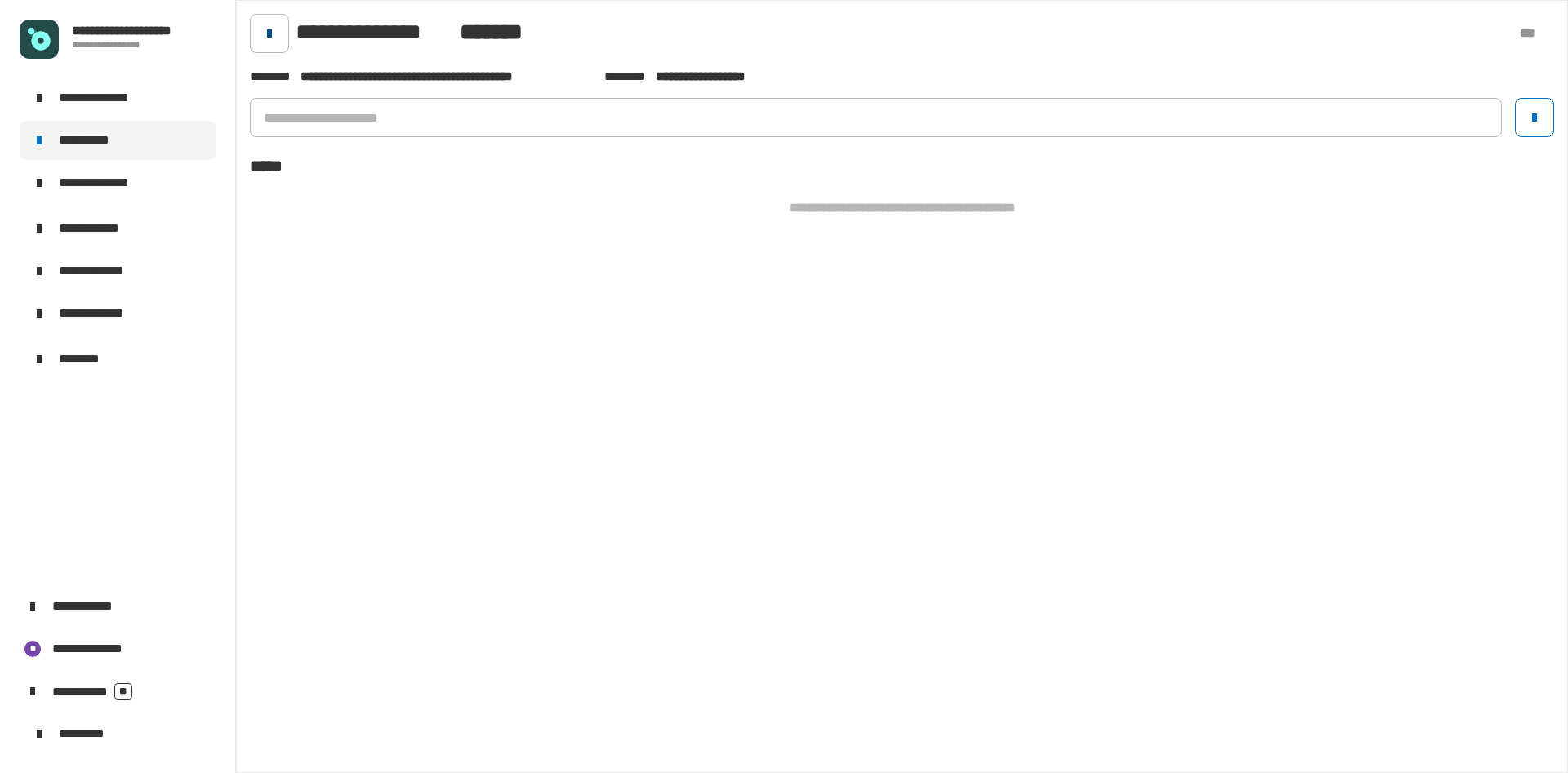 click 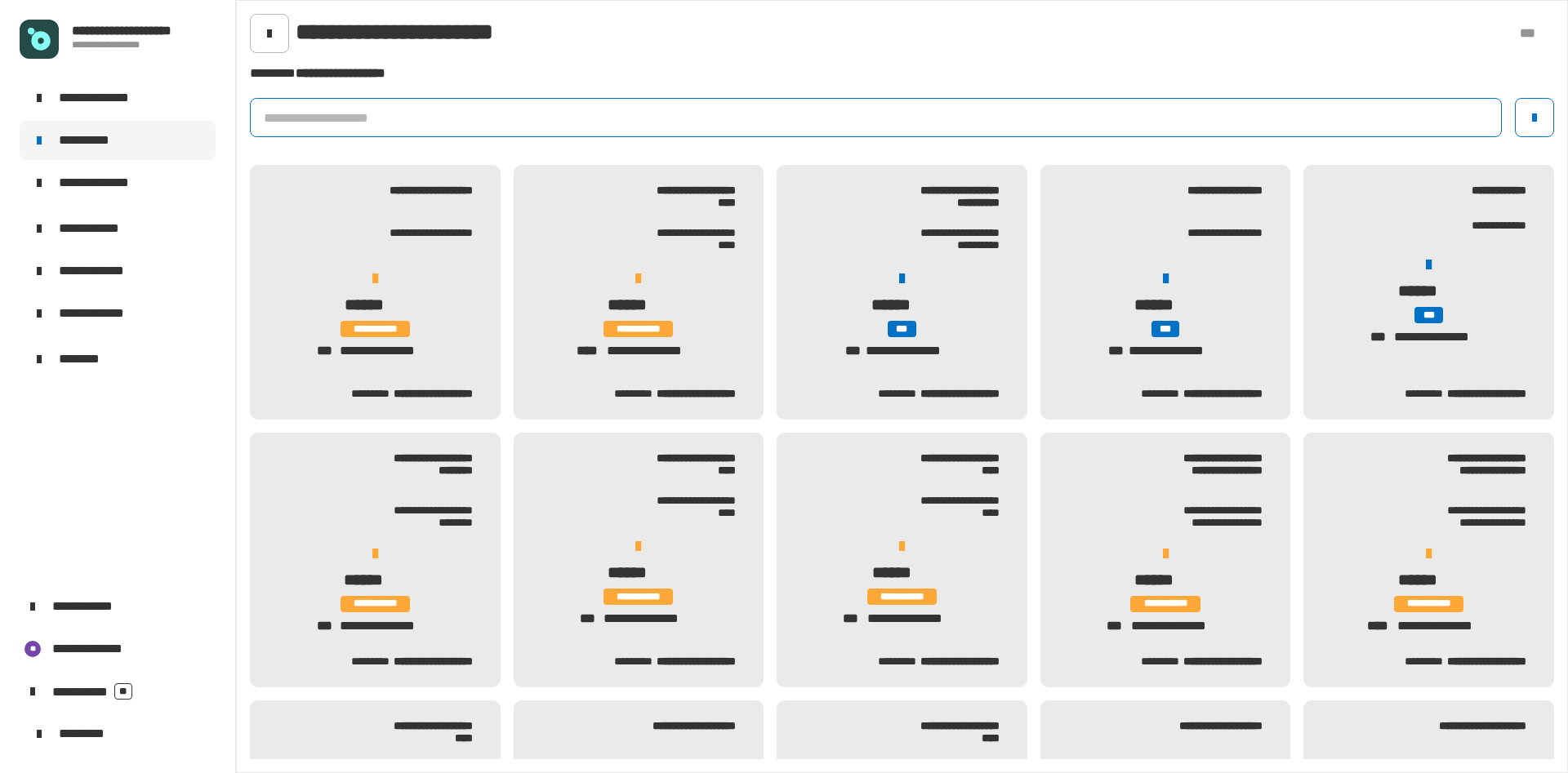 click 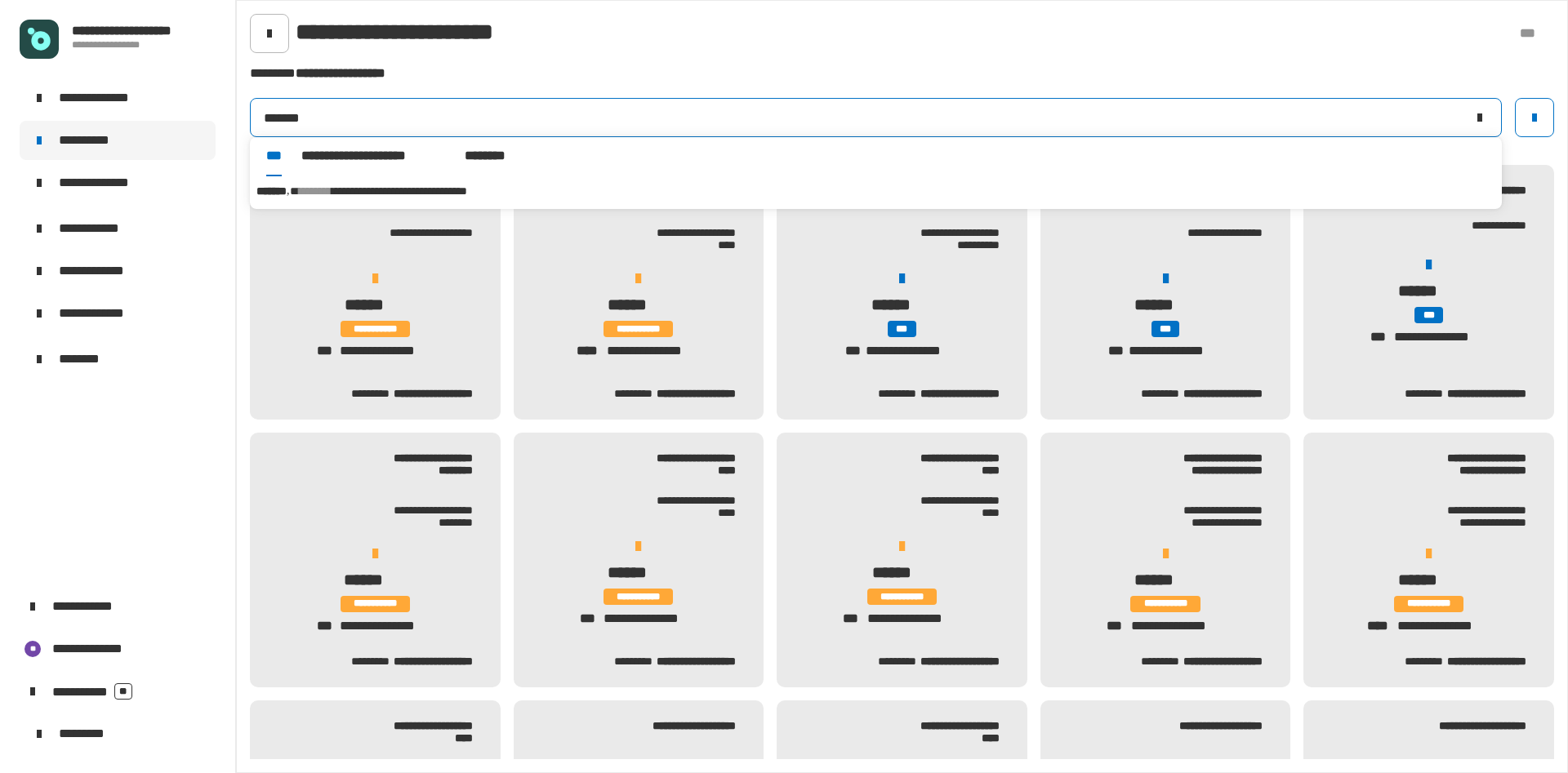 type on "*******" 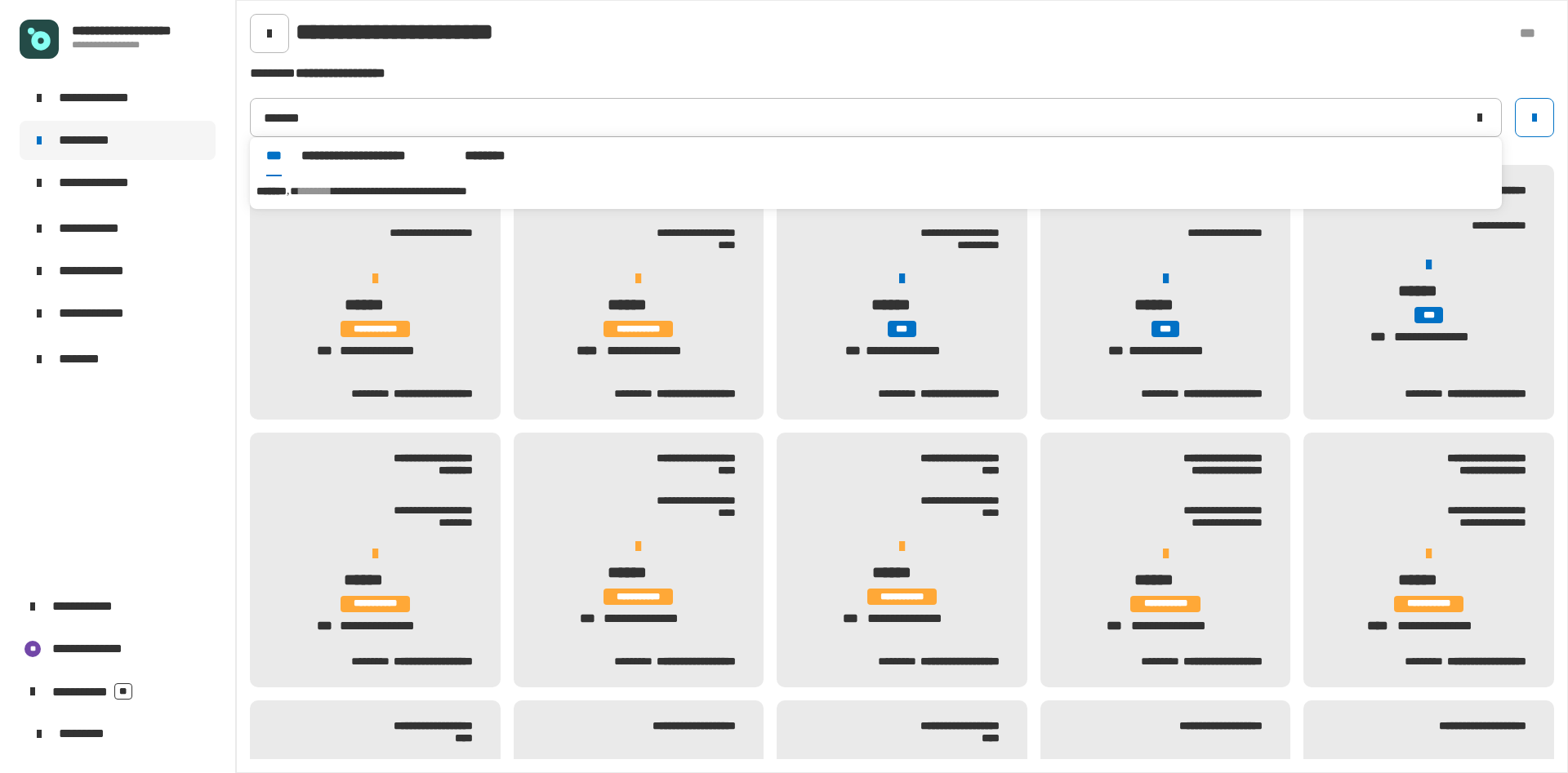 click on "**********" at bounding box center [399, 191] 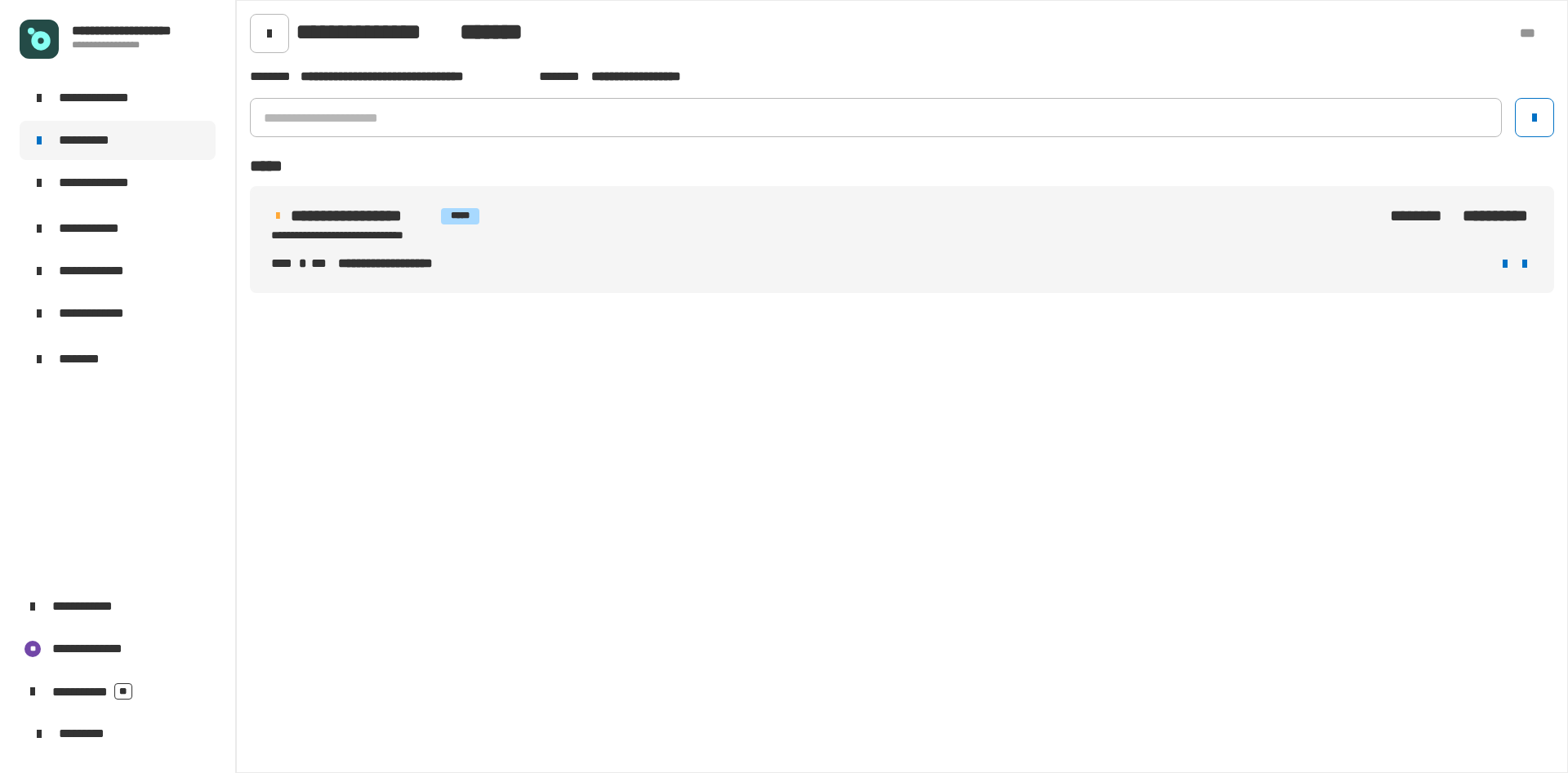 click on "**********" at bounding box center (520, 235) 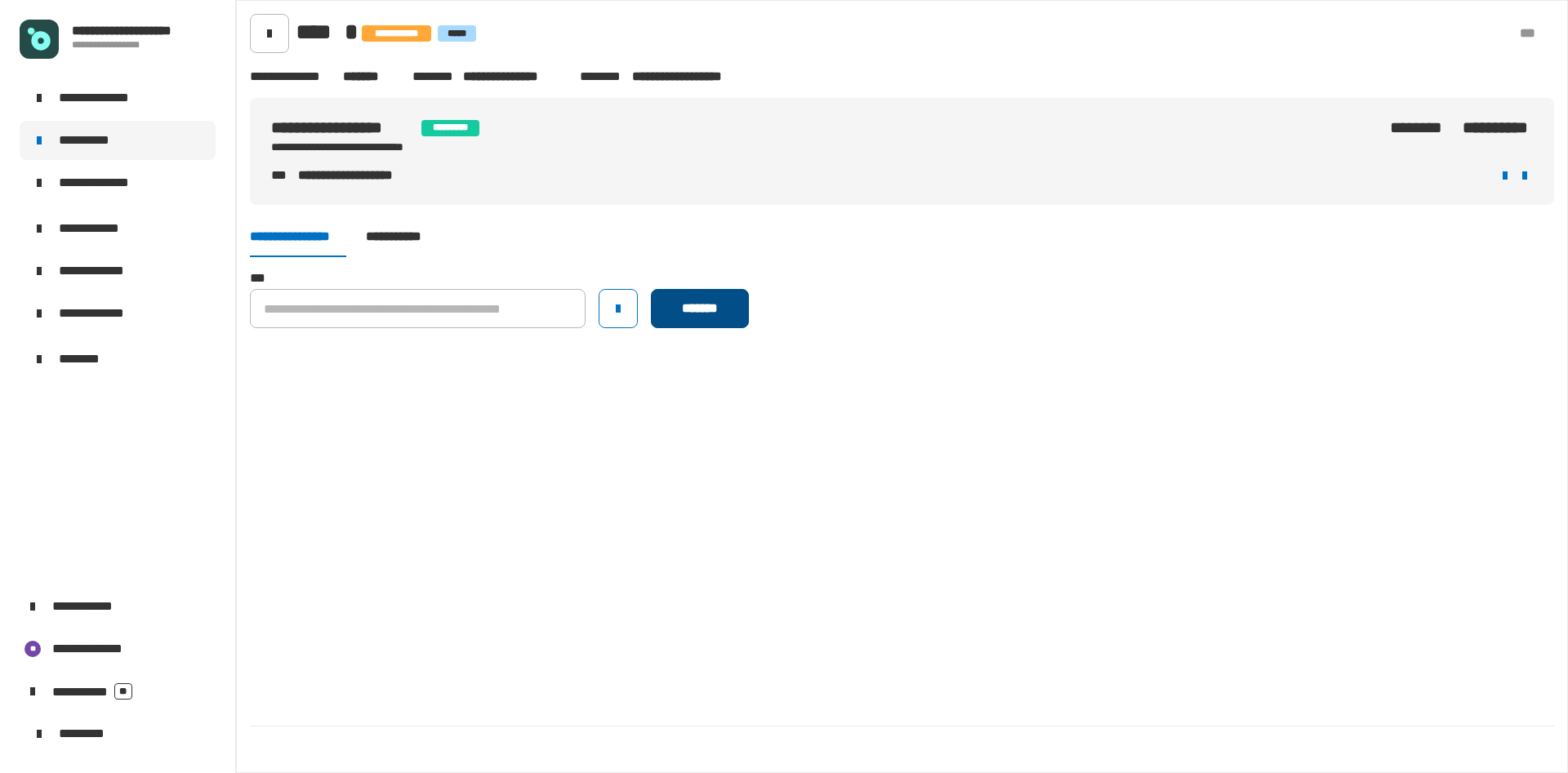 click on "*******" 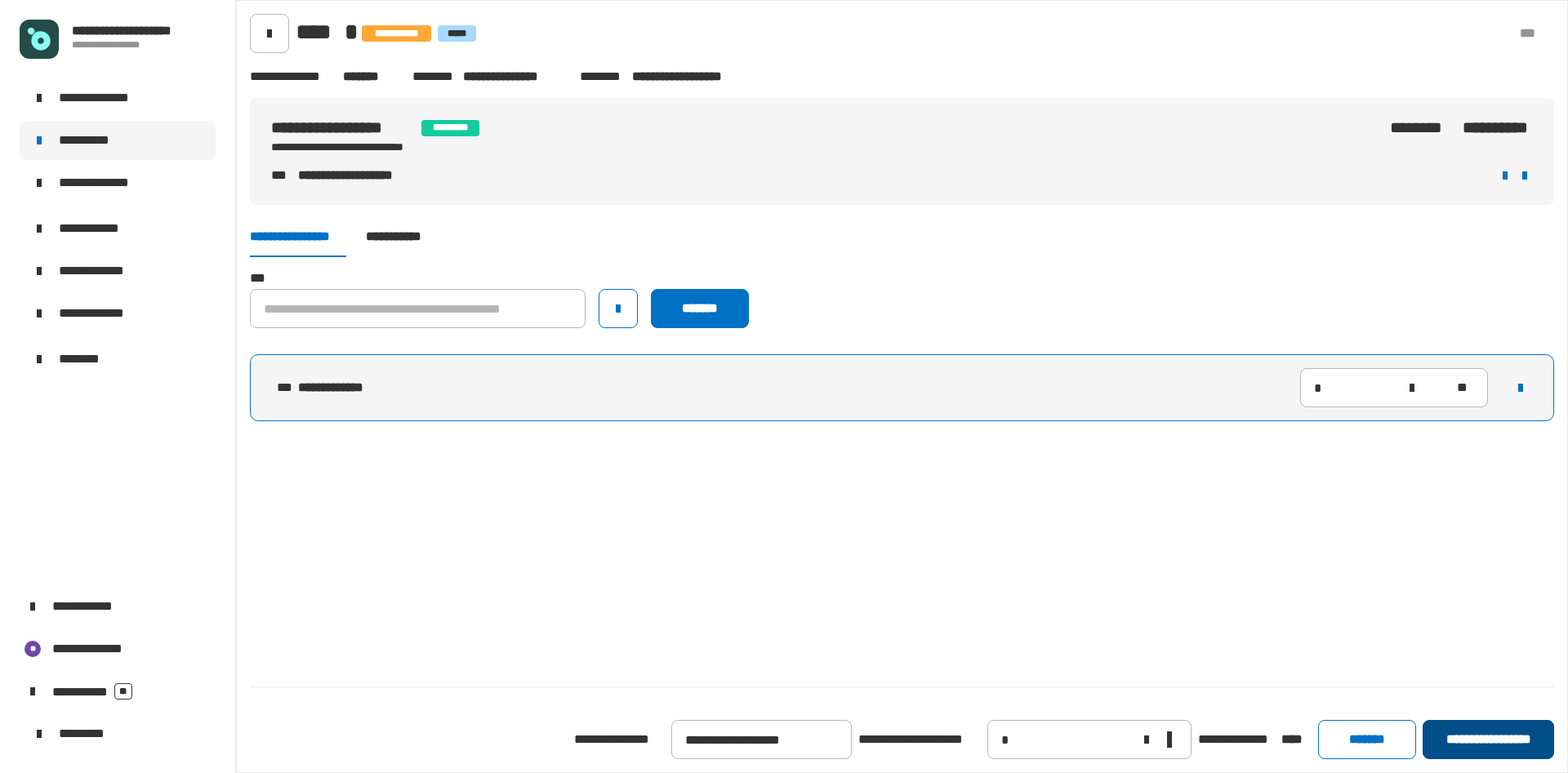 click on "**********" 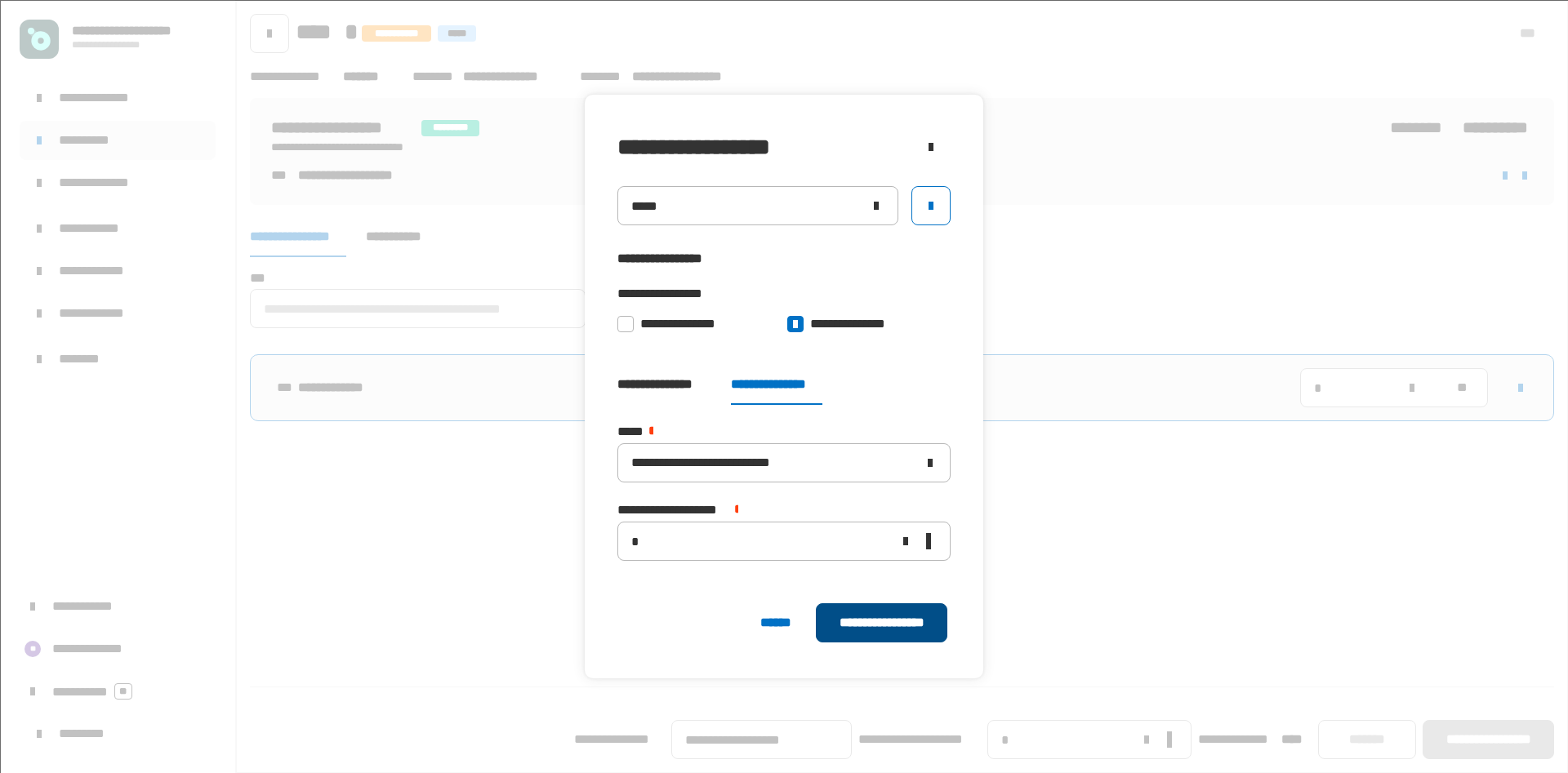 click on "**********" 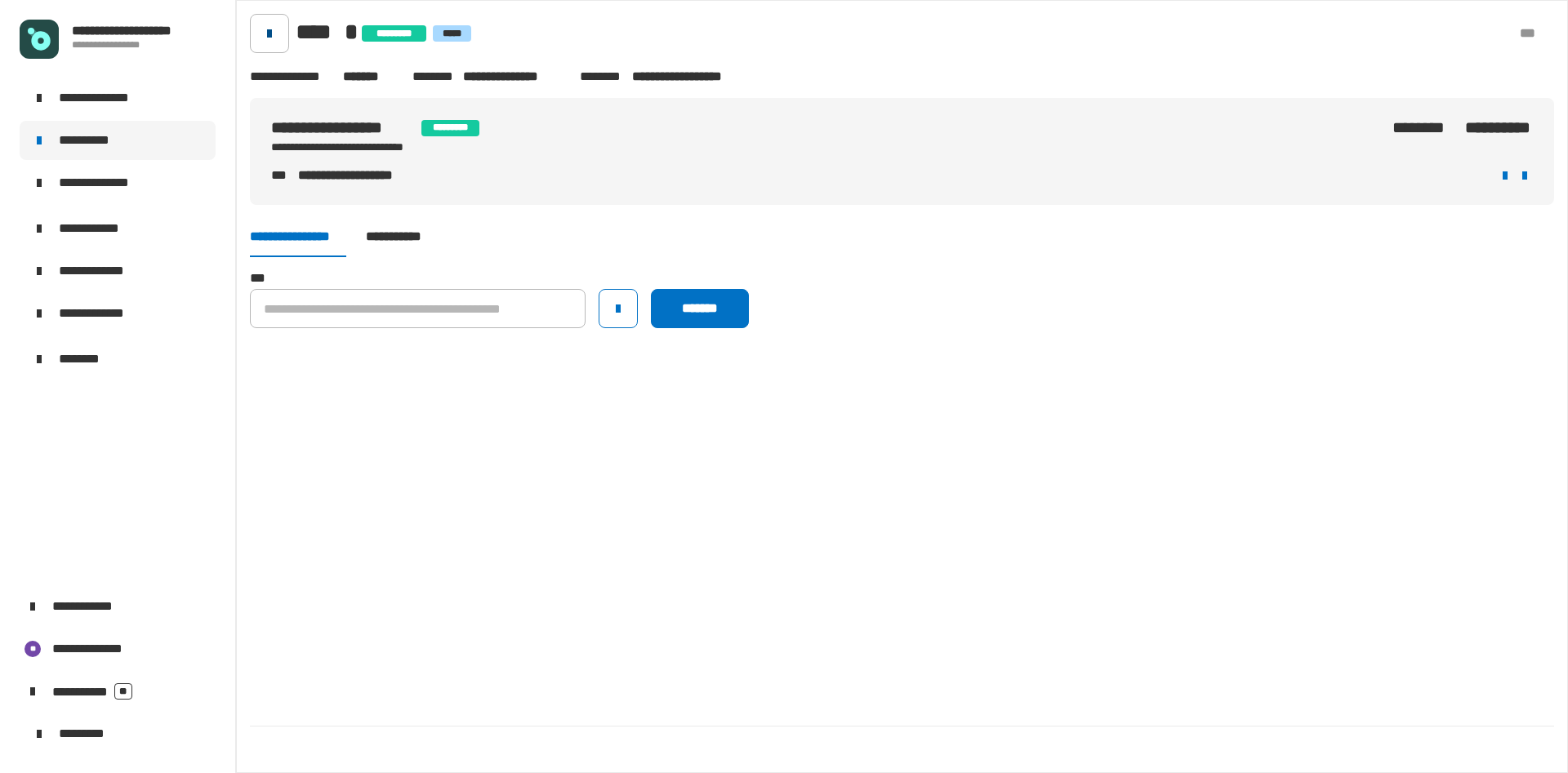 click 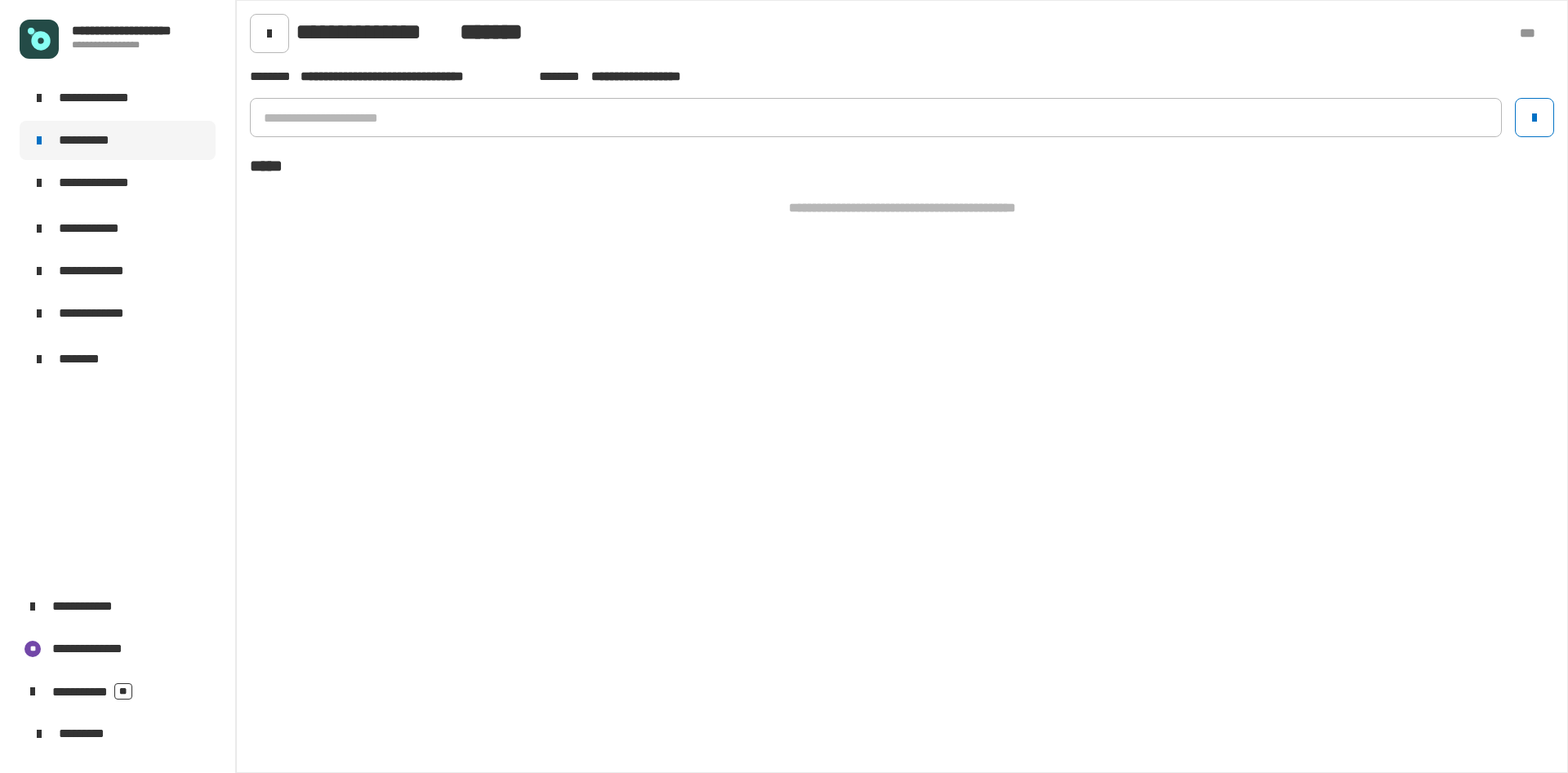 click 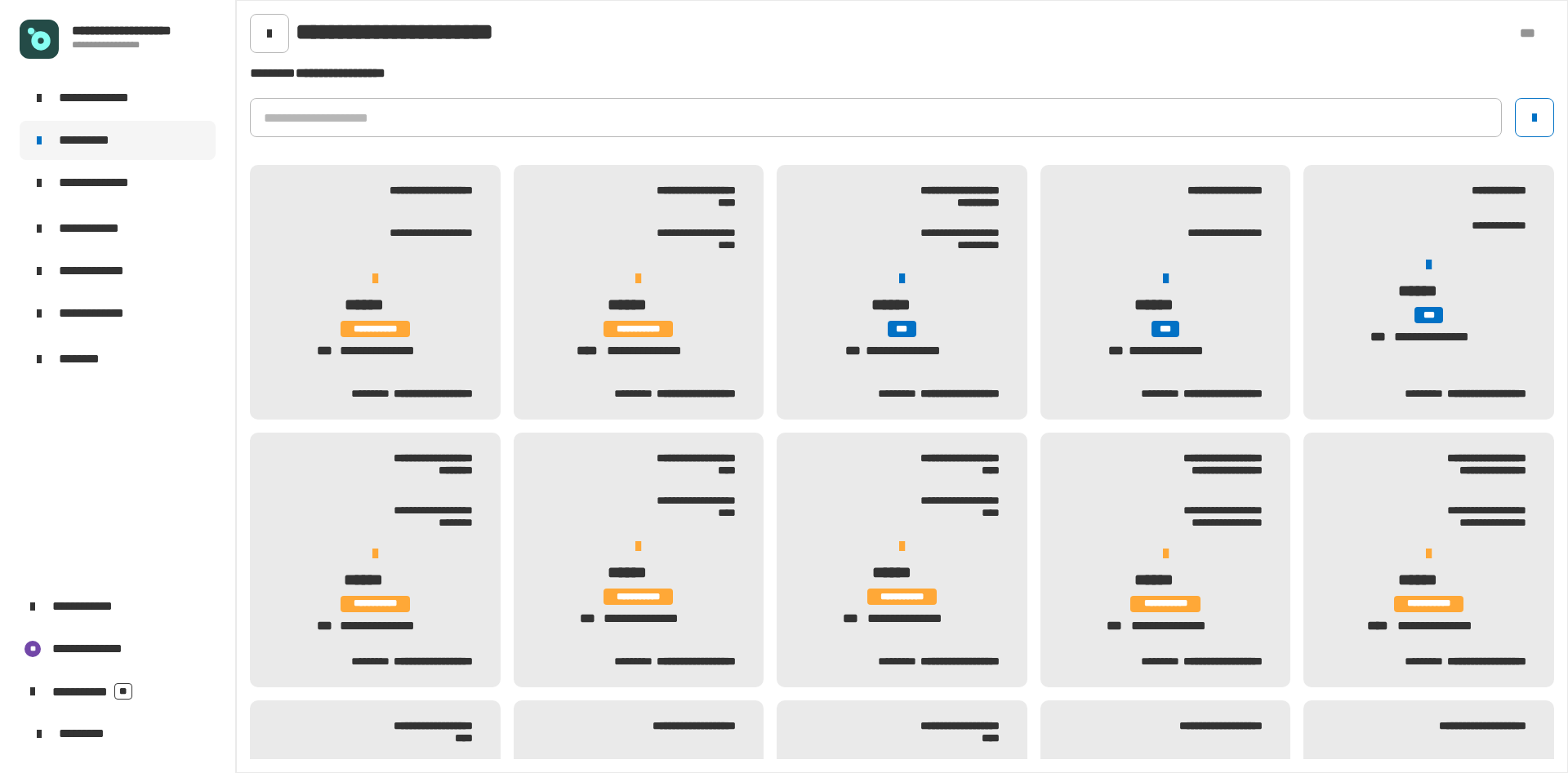 click on "**********" 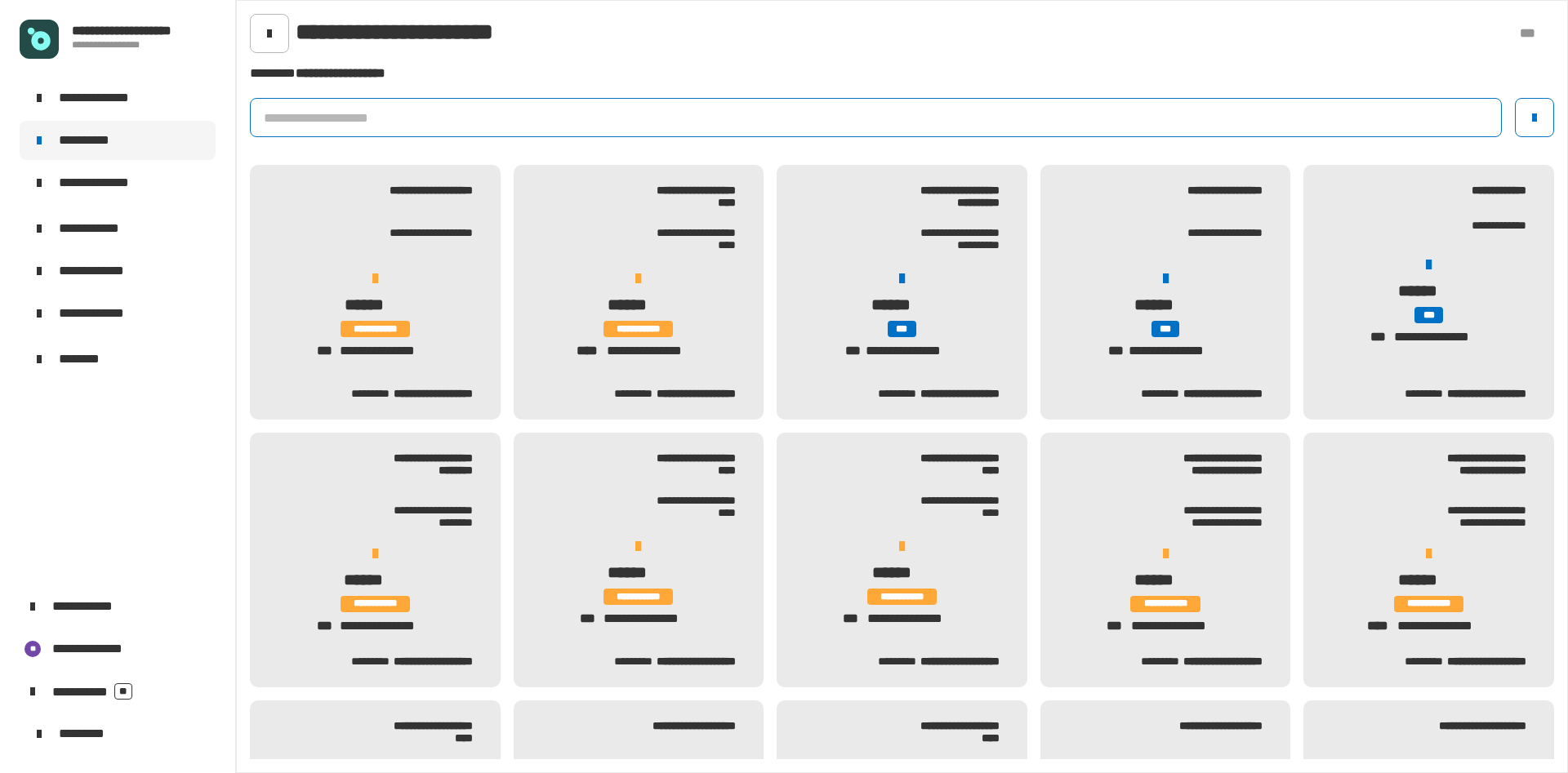 click 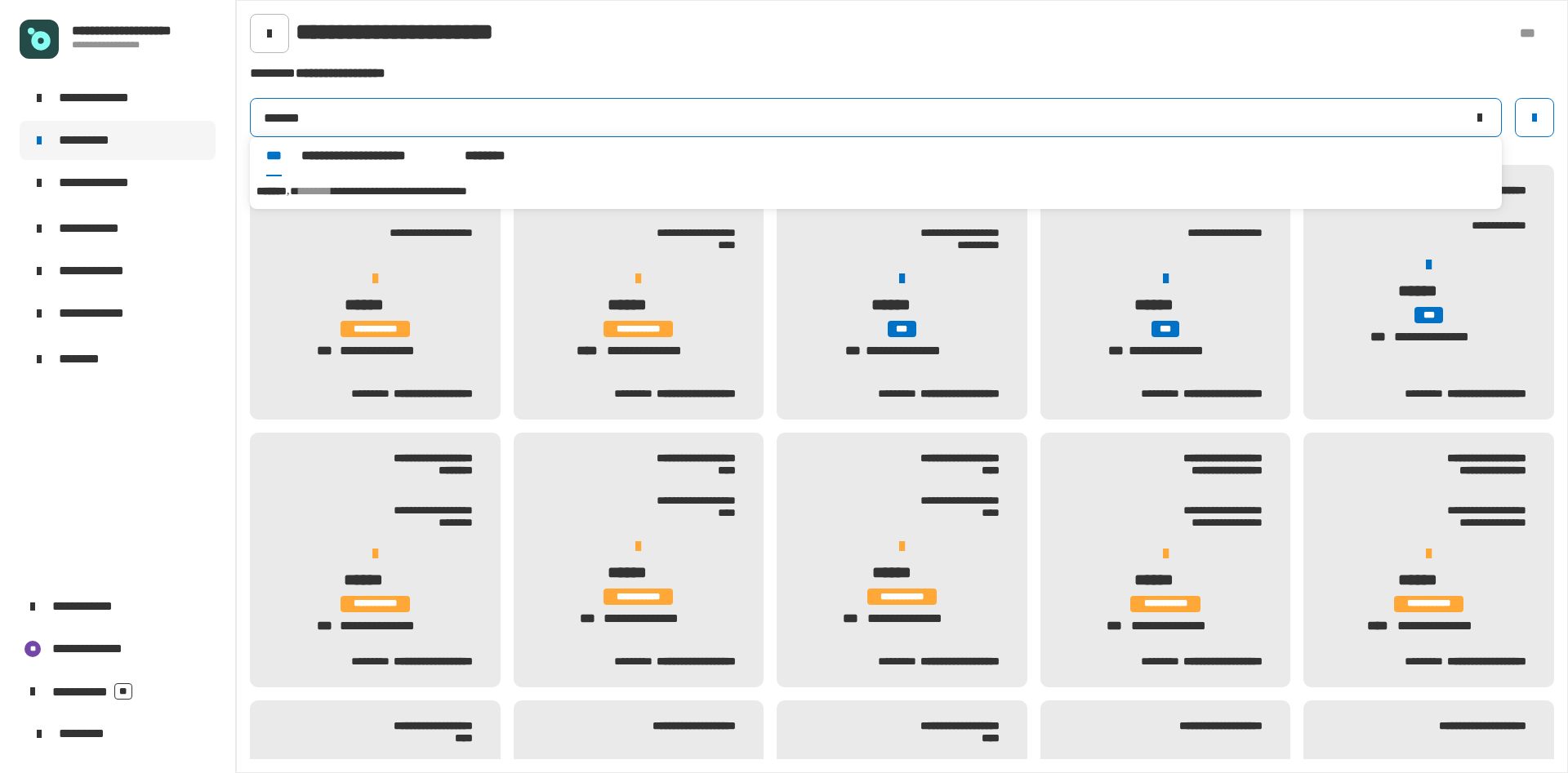 type on "*******" 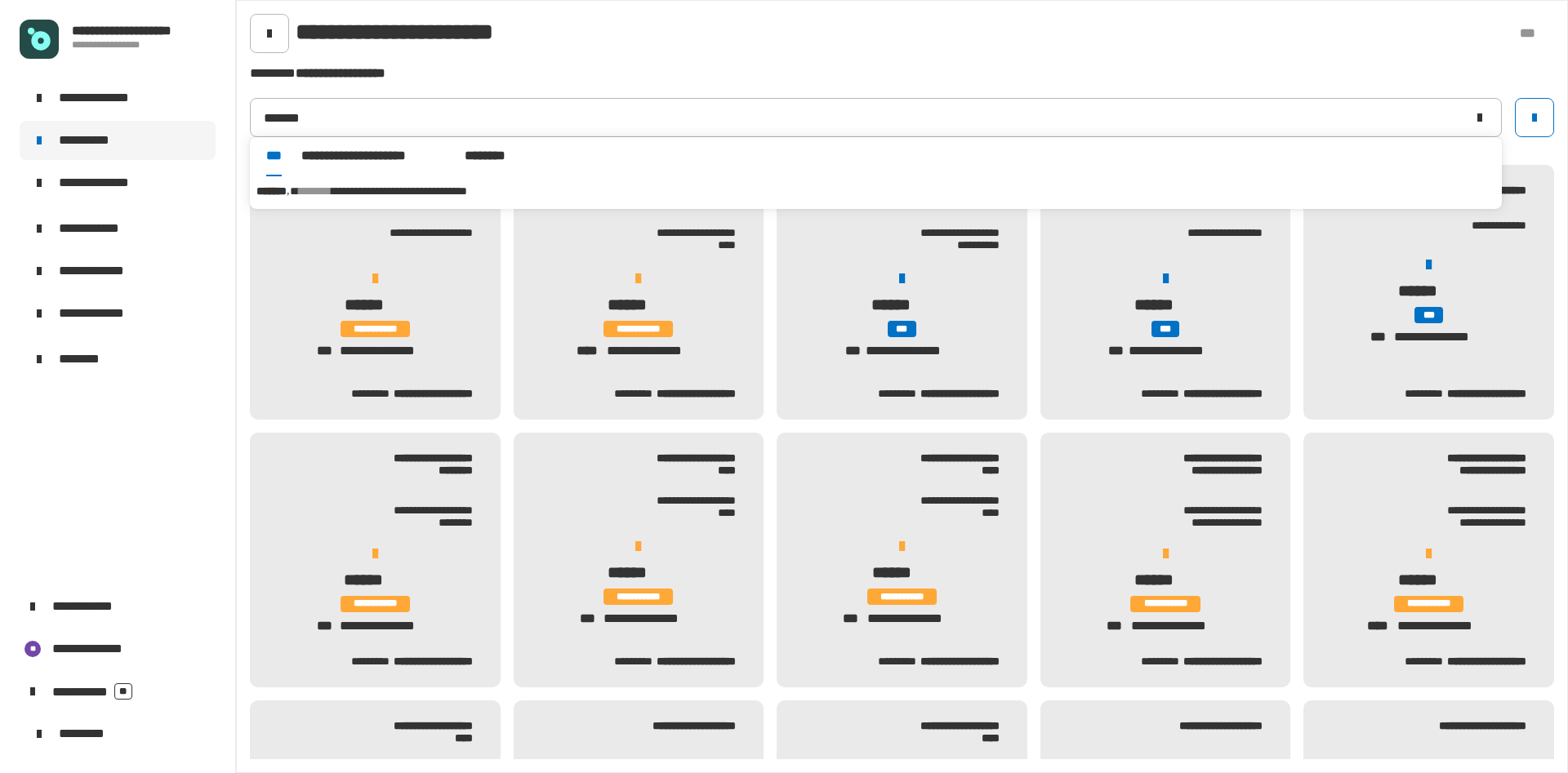 click on "**********" at bounding box center [399, 191] 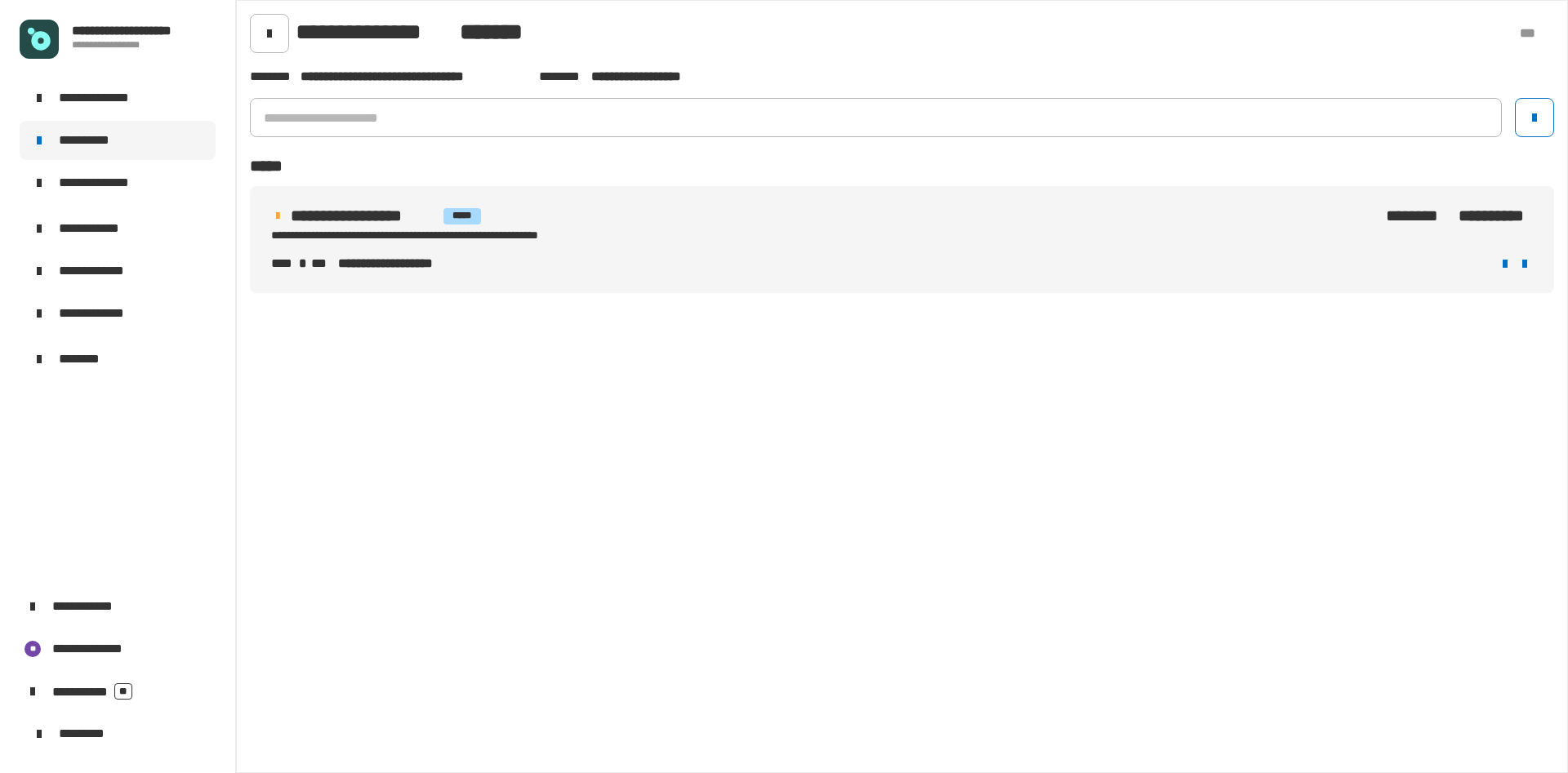 click on "**********" at bounding box center (520, 235) 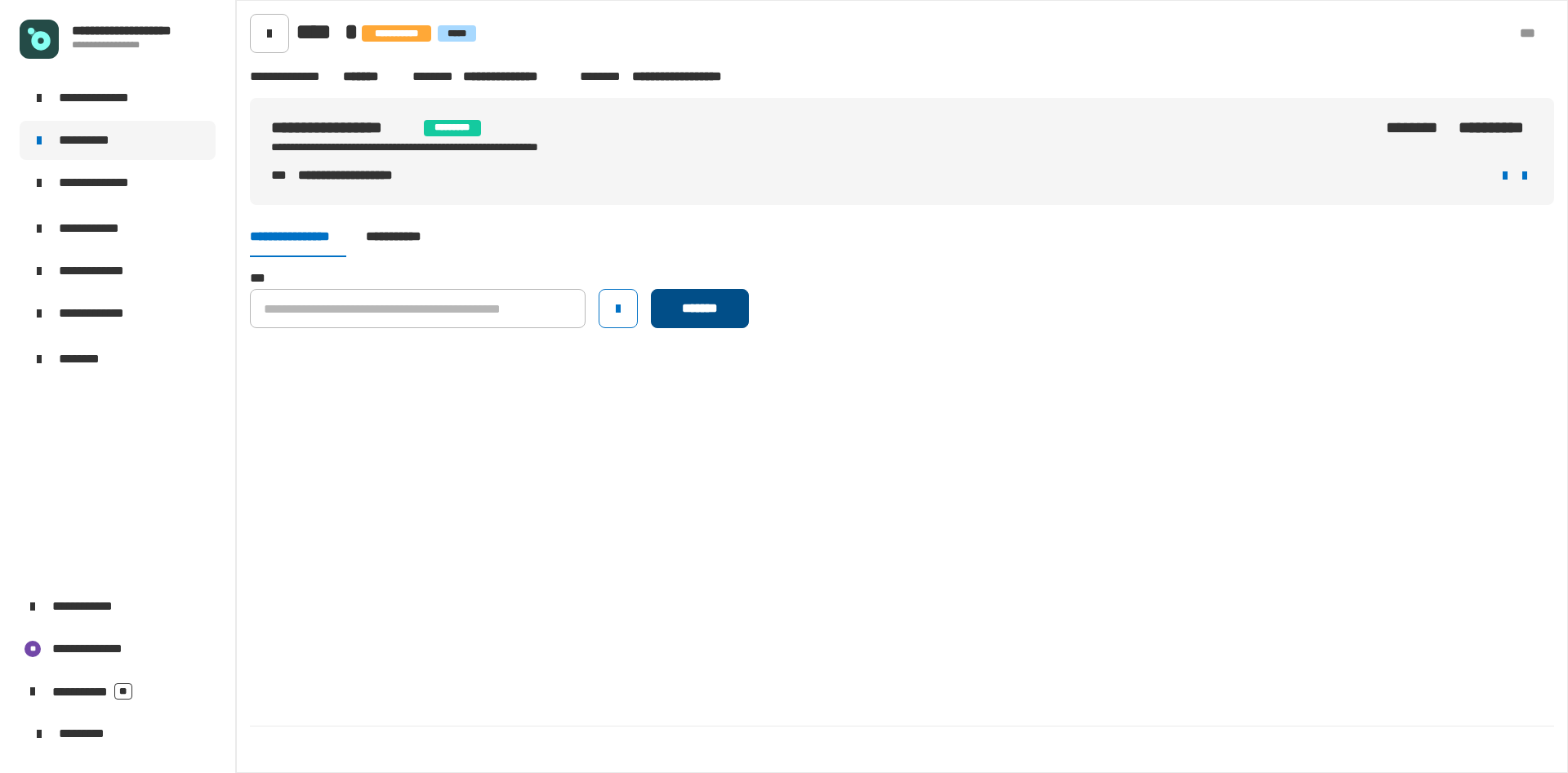 click on "*******" 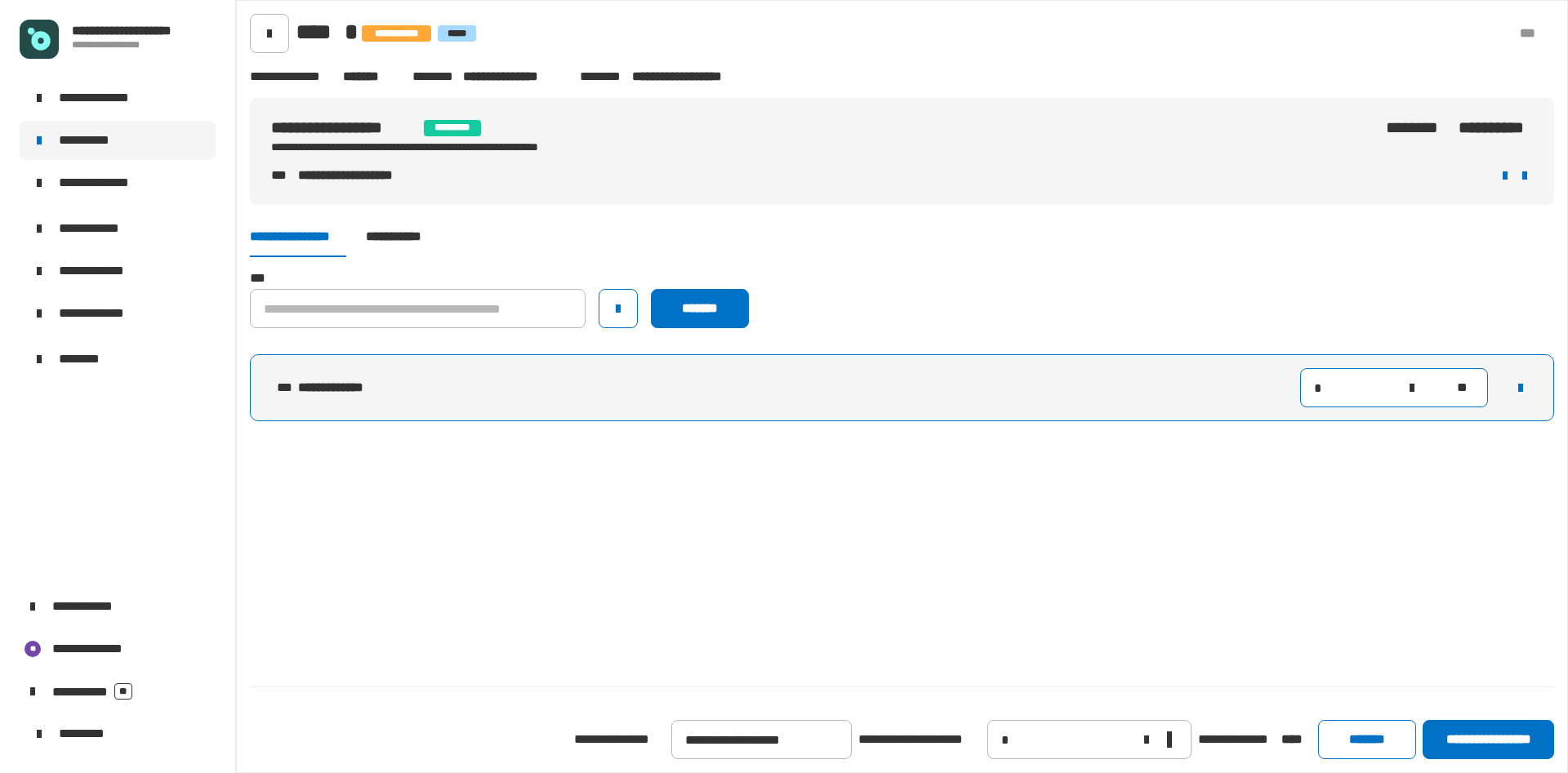 click on "*" 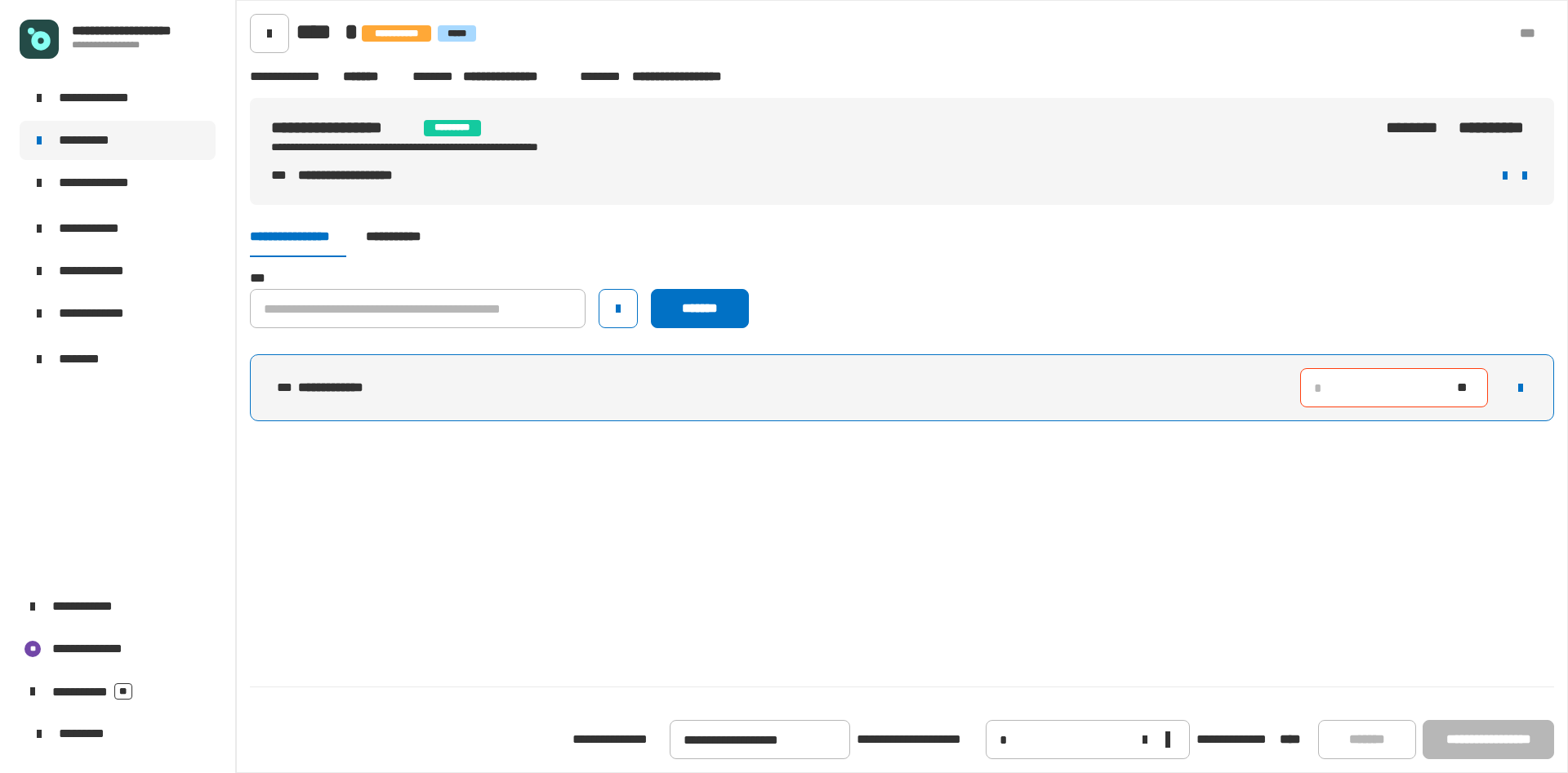 type on "*" 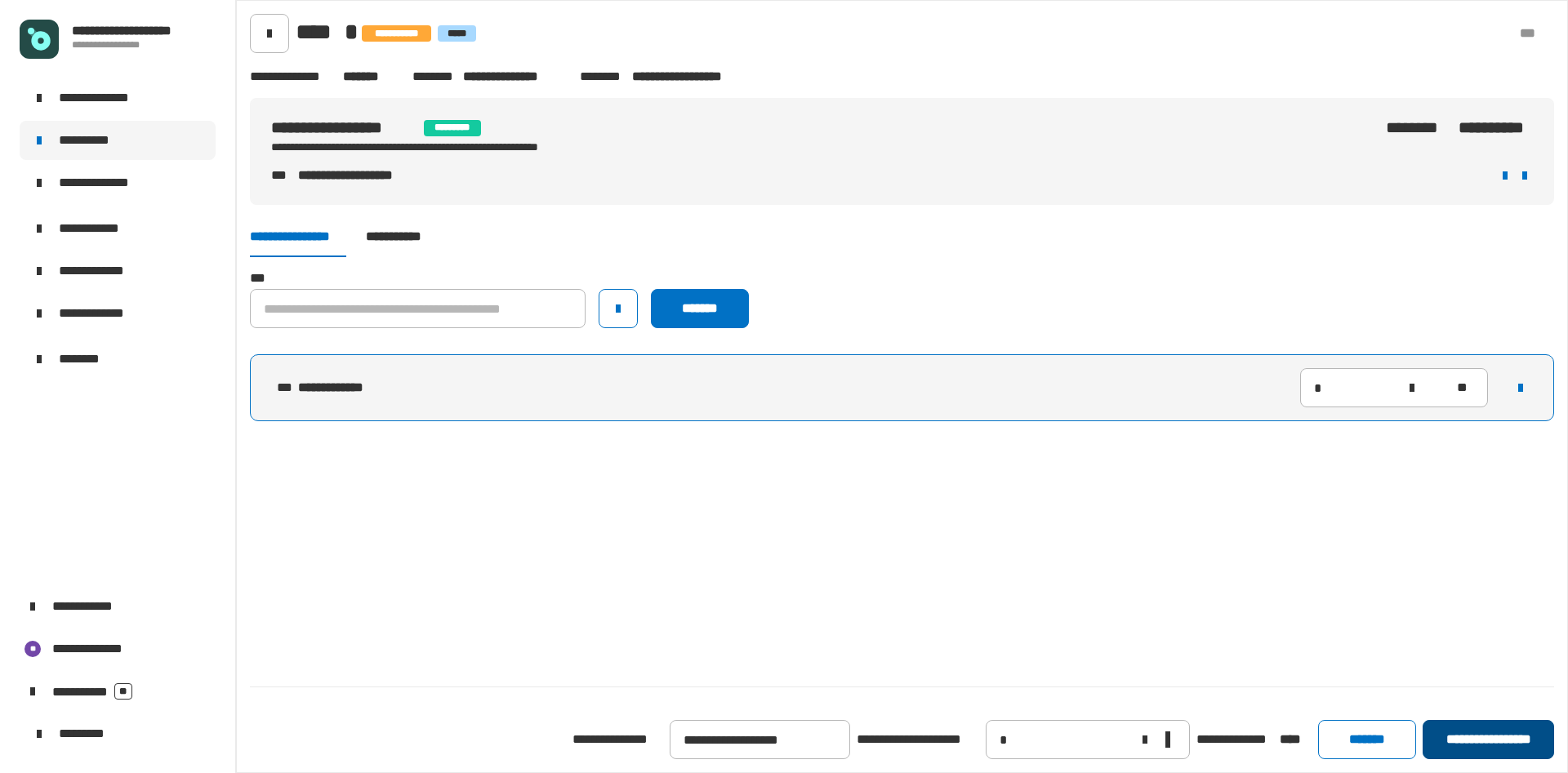 click on "**********" 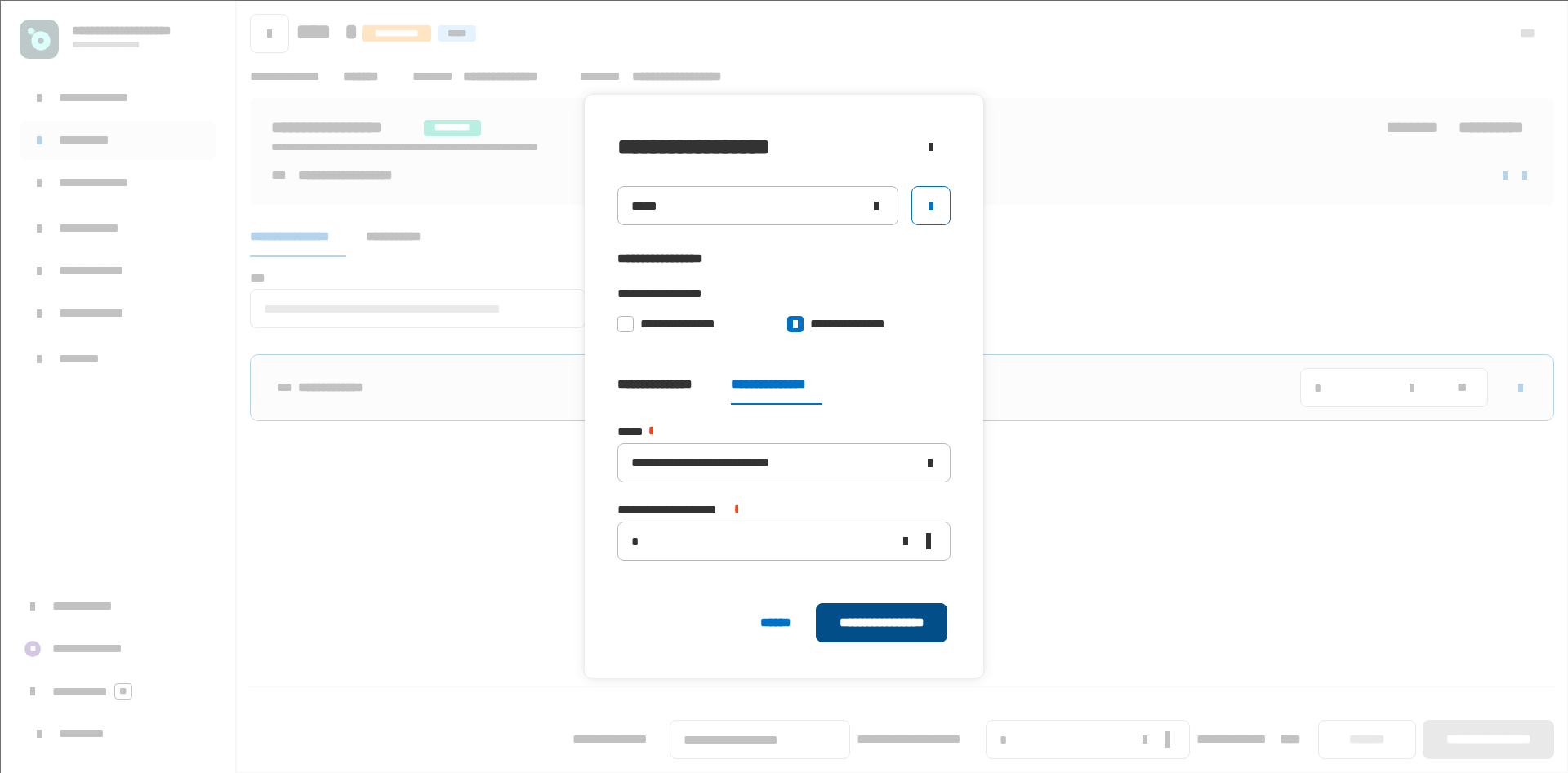 click on "**********" 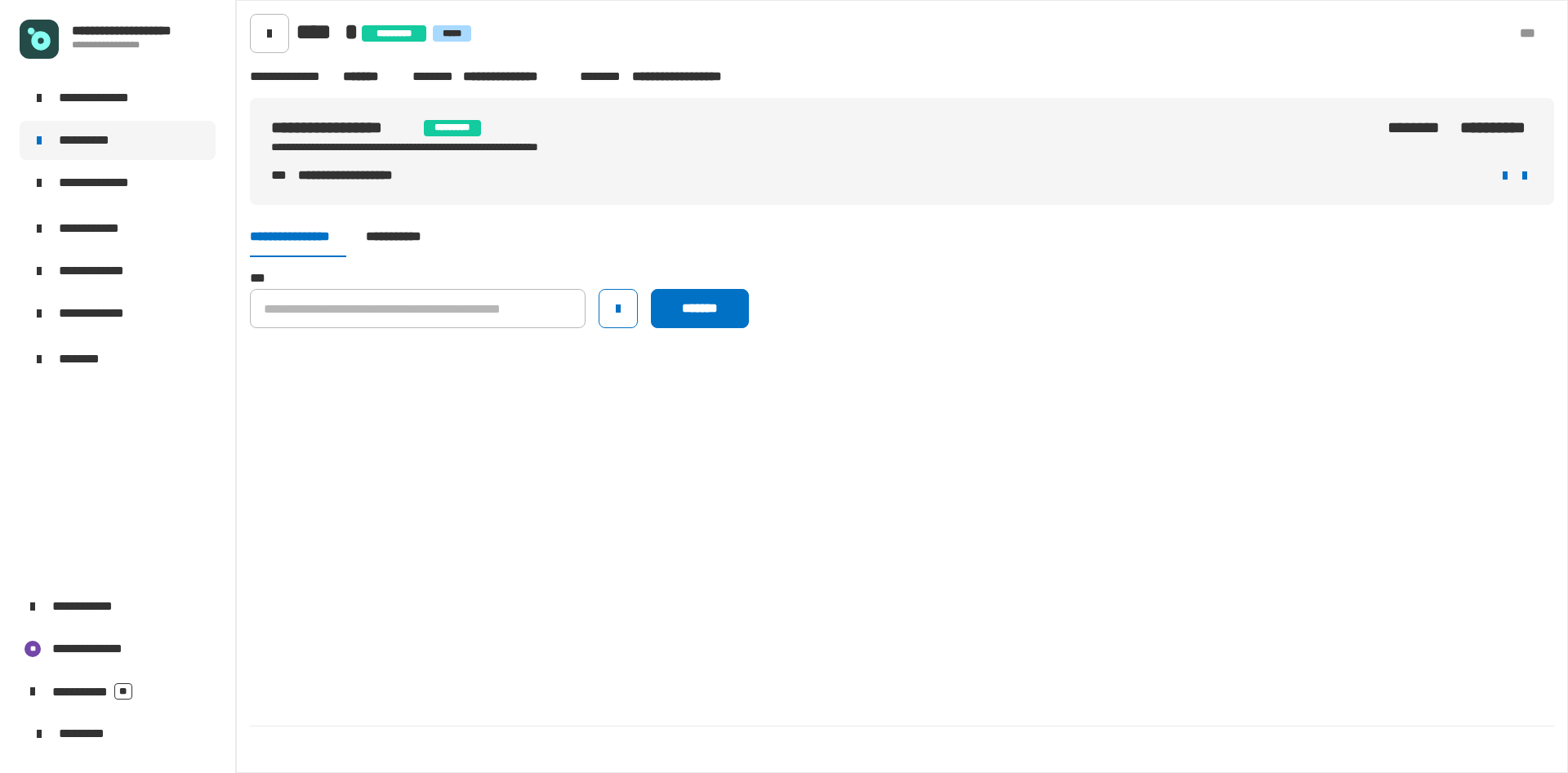 click 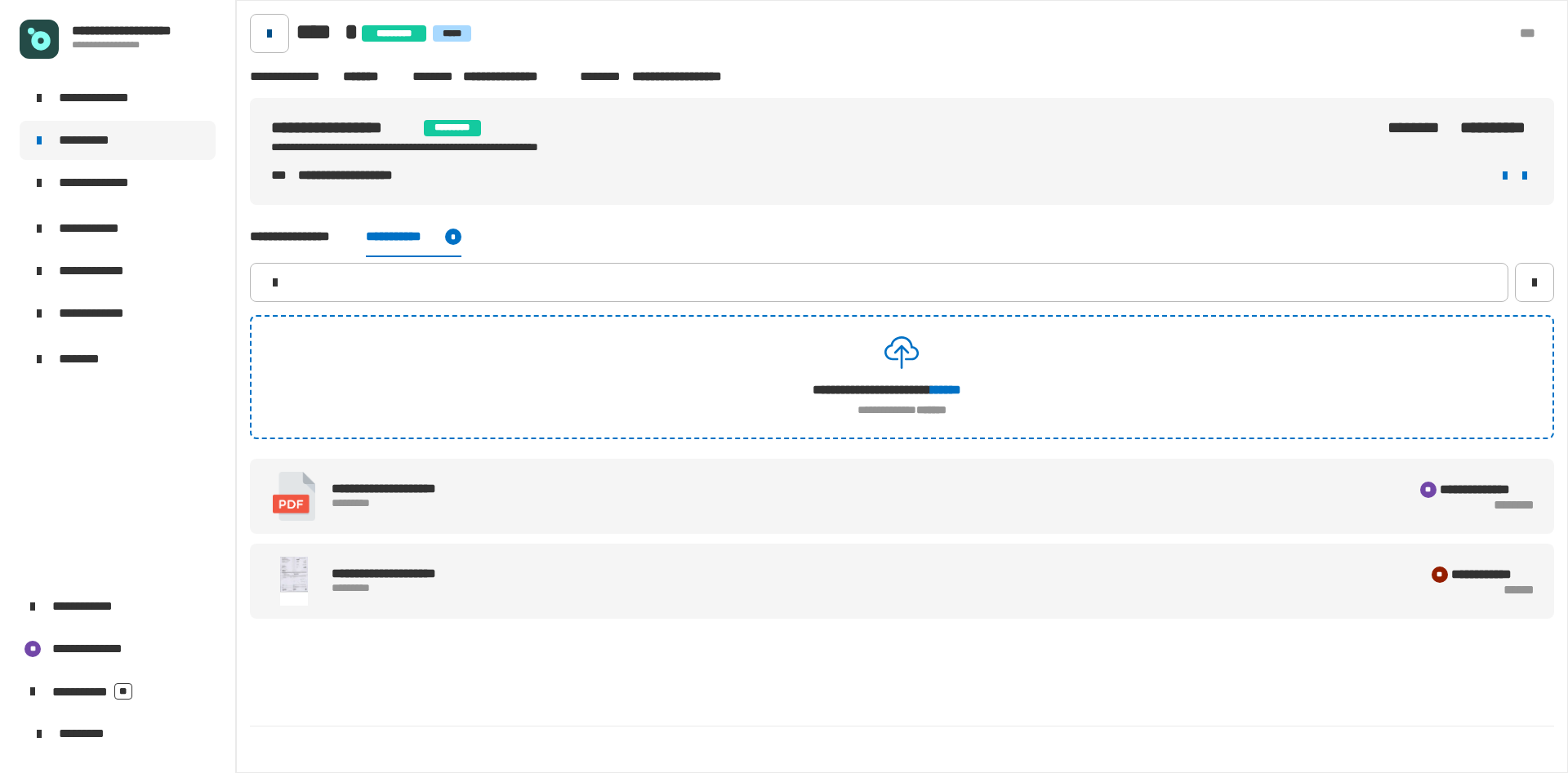 click 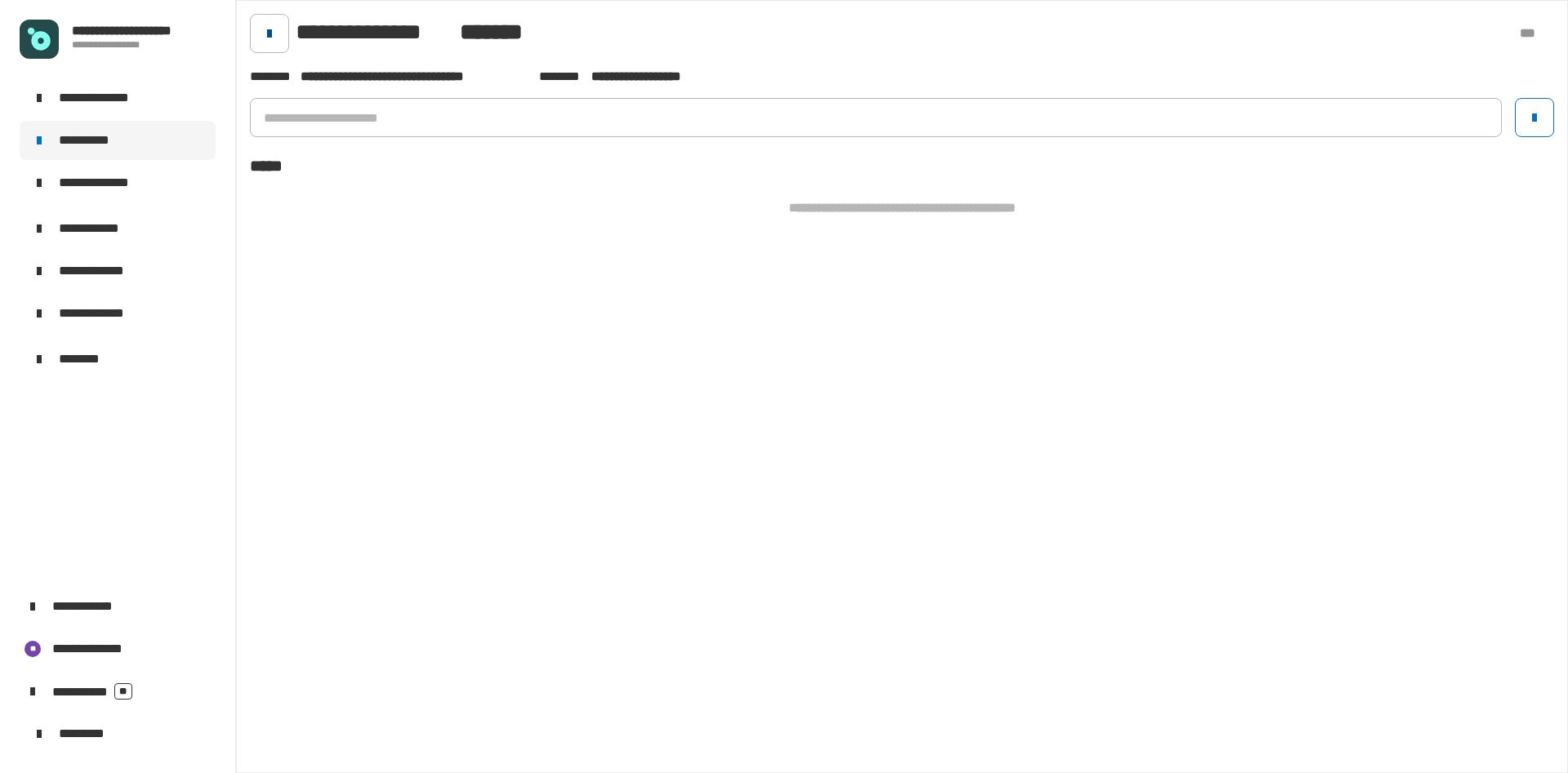 click 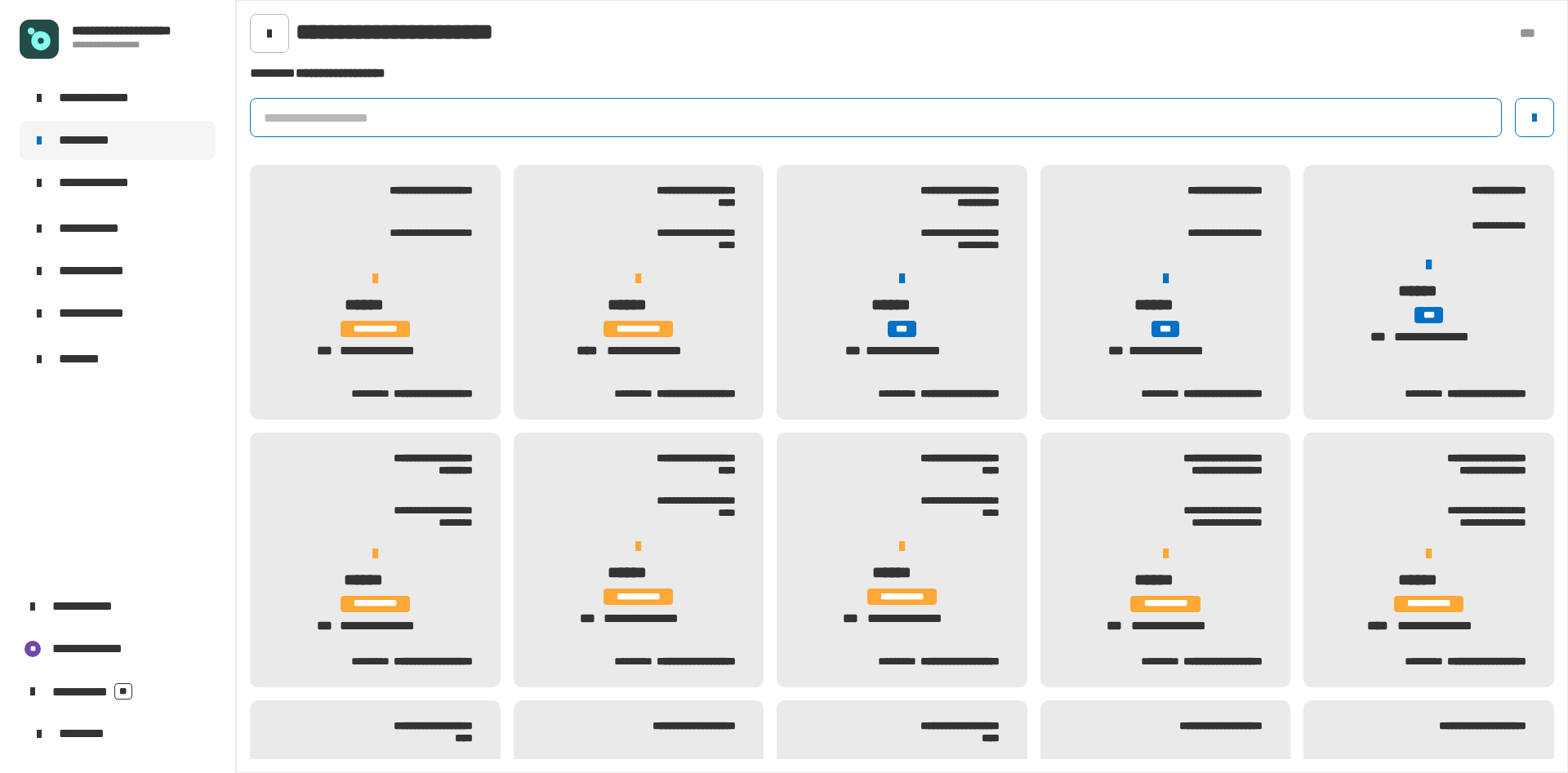 click 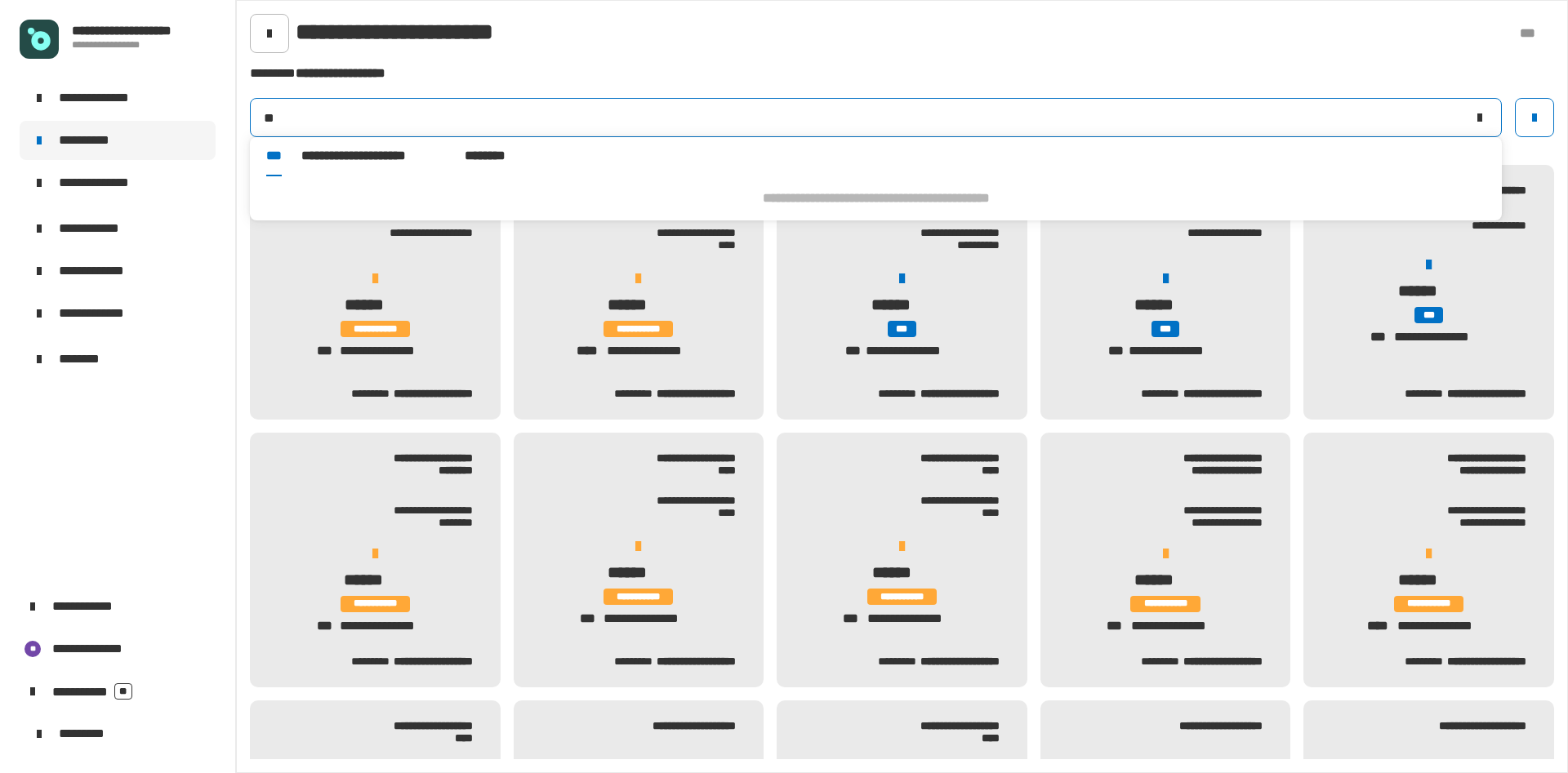 type on "*" 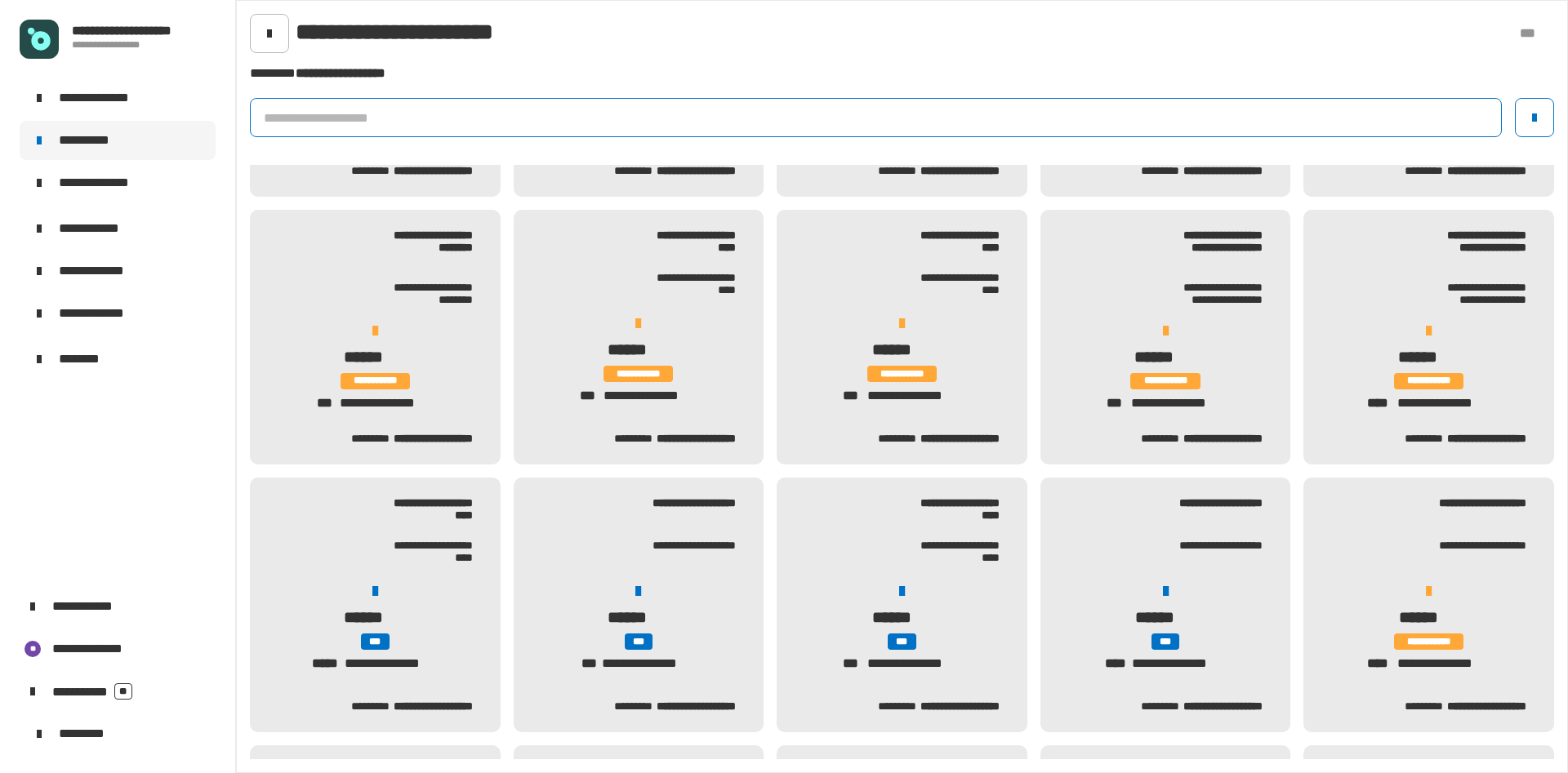 scroll, scrollTop: 0, scrollLeft: 0, axis: both 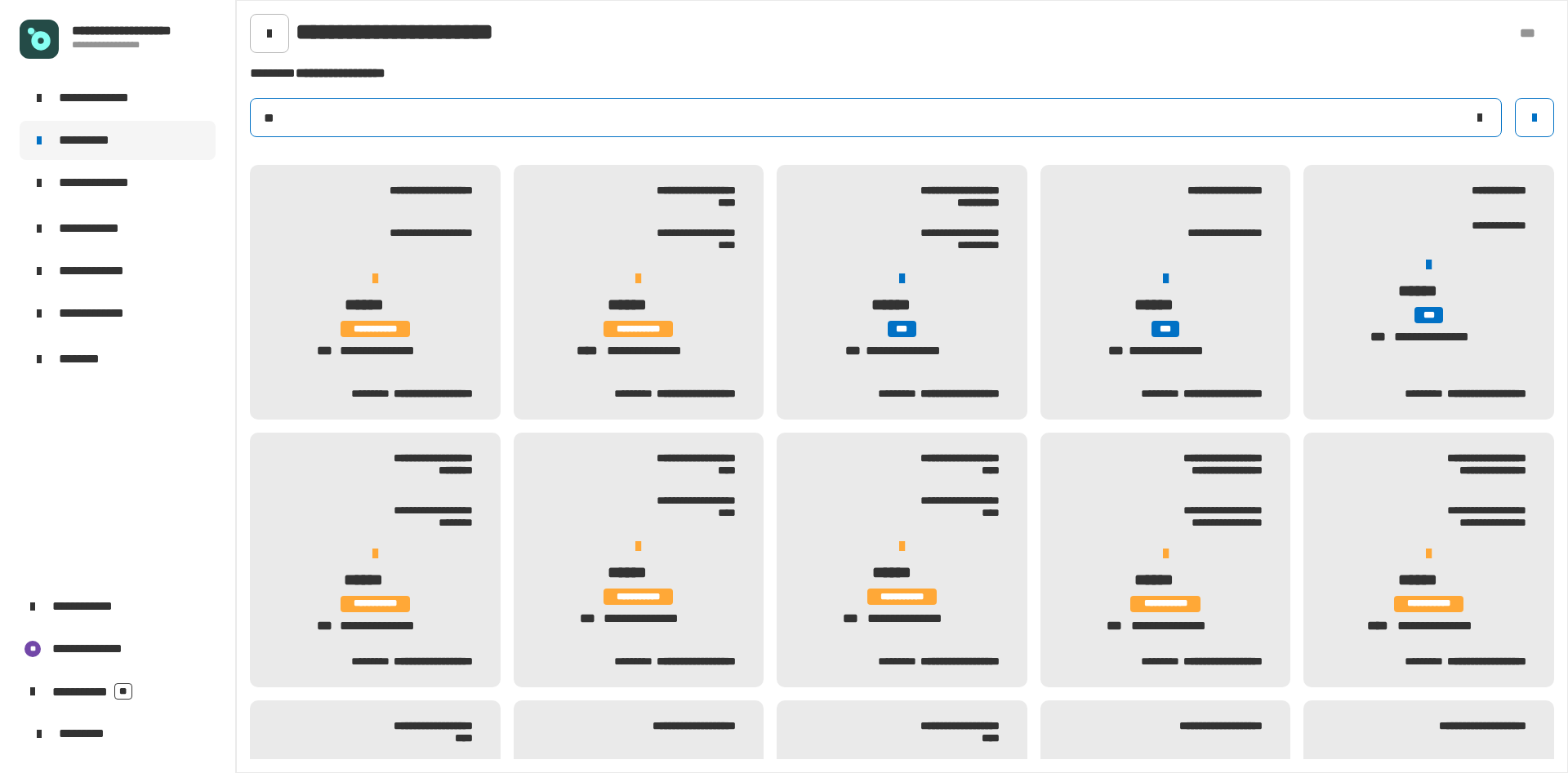 type on "*" 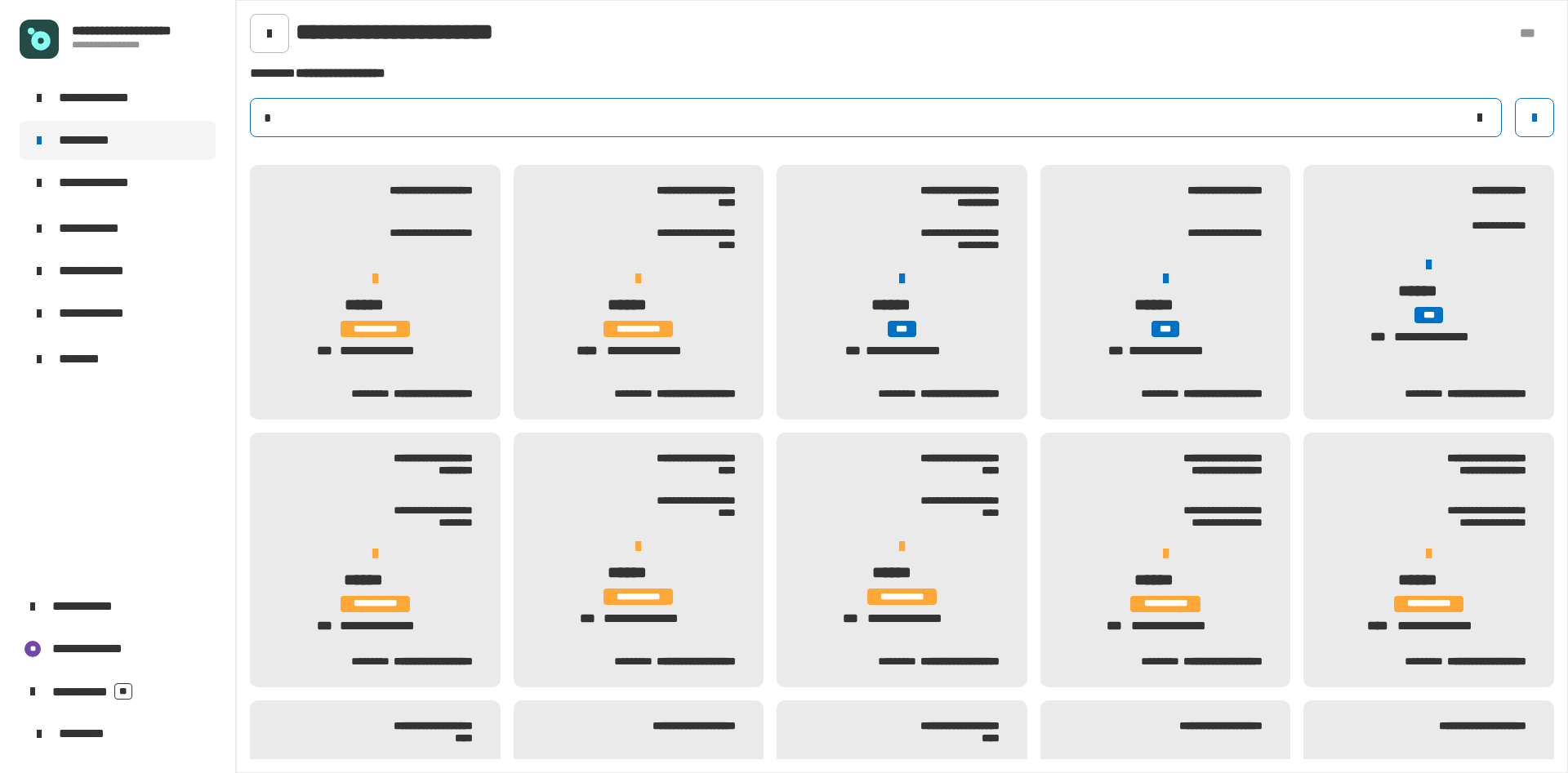 type 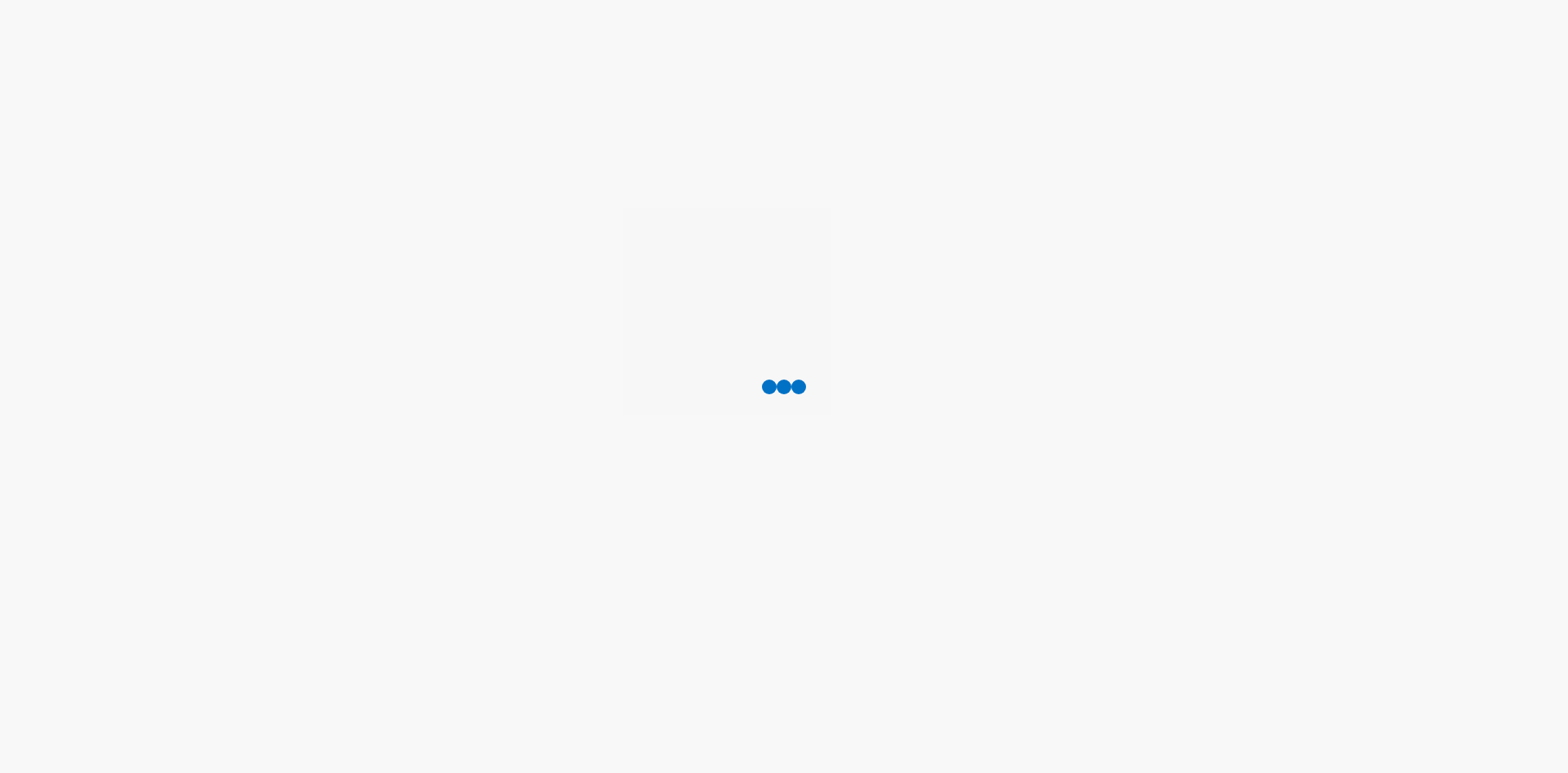 scroll, scrollTop: 0, scrollLeft: 0, axis: both 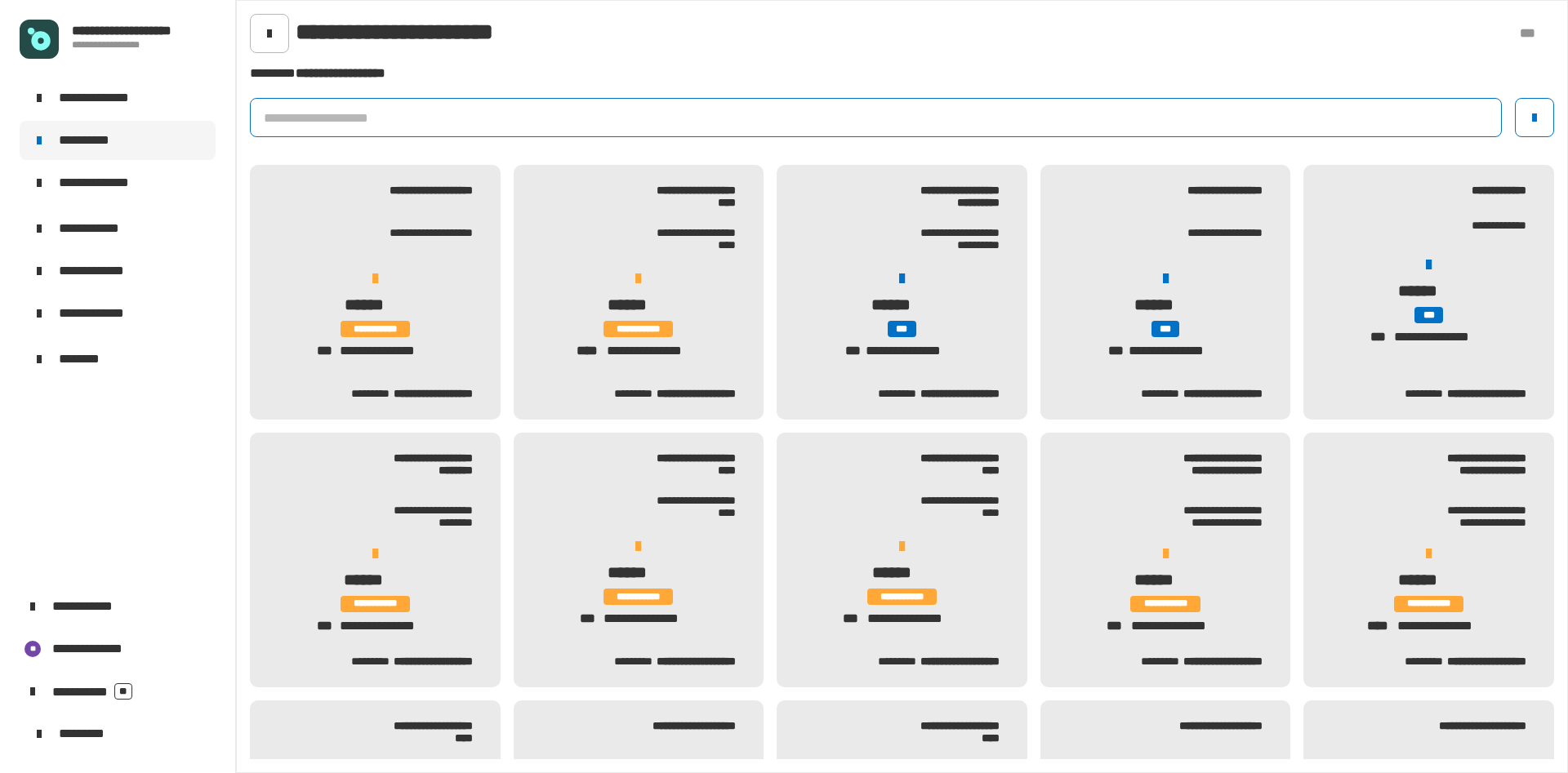 click 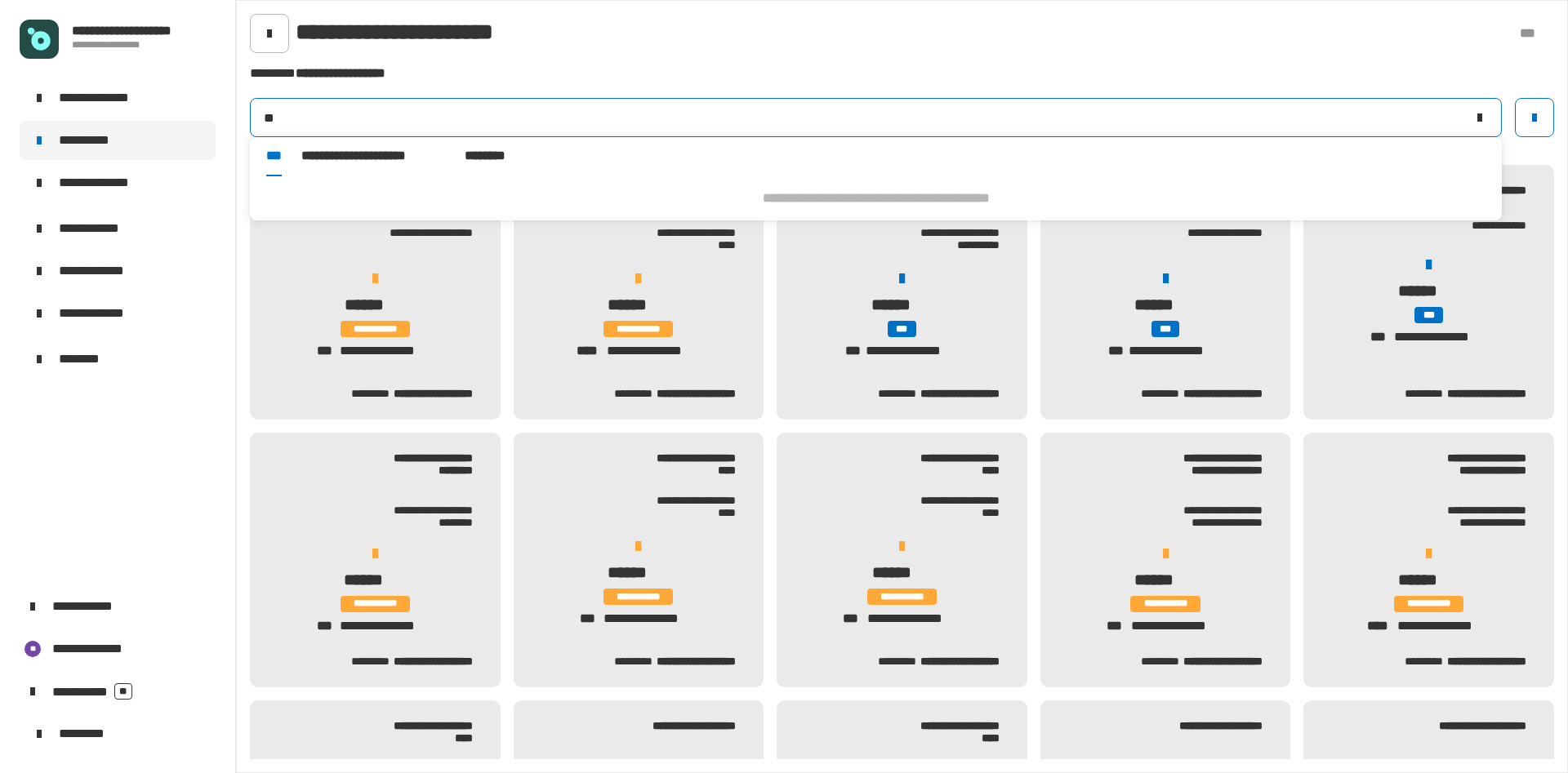 type on "*" 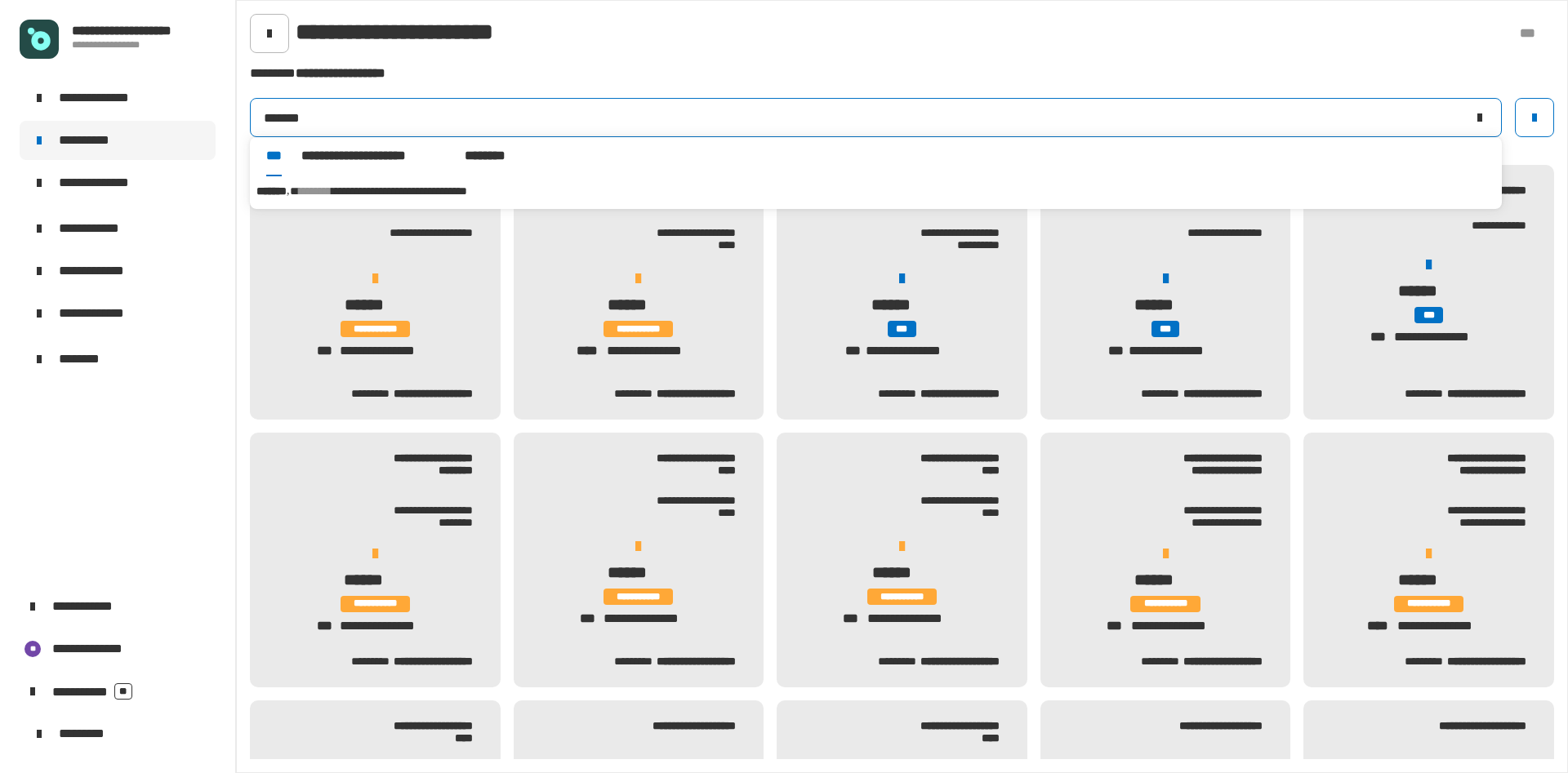 type on "*******" 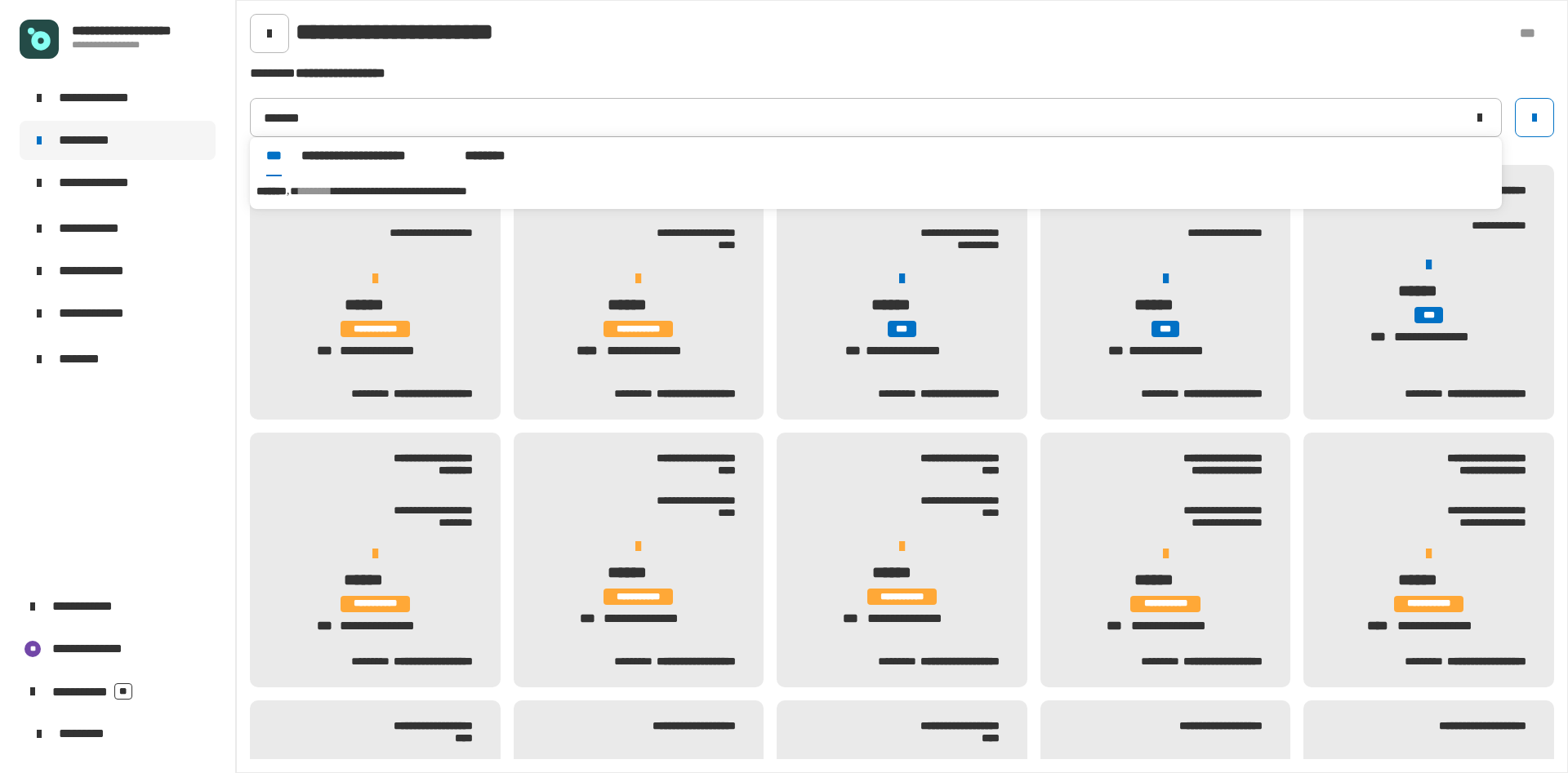 click on "********" at bounding box center [315, 191] 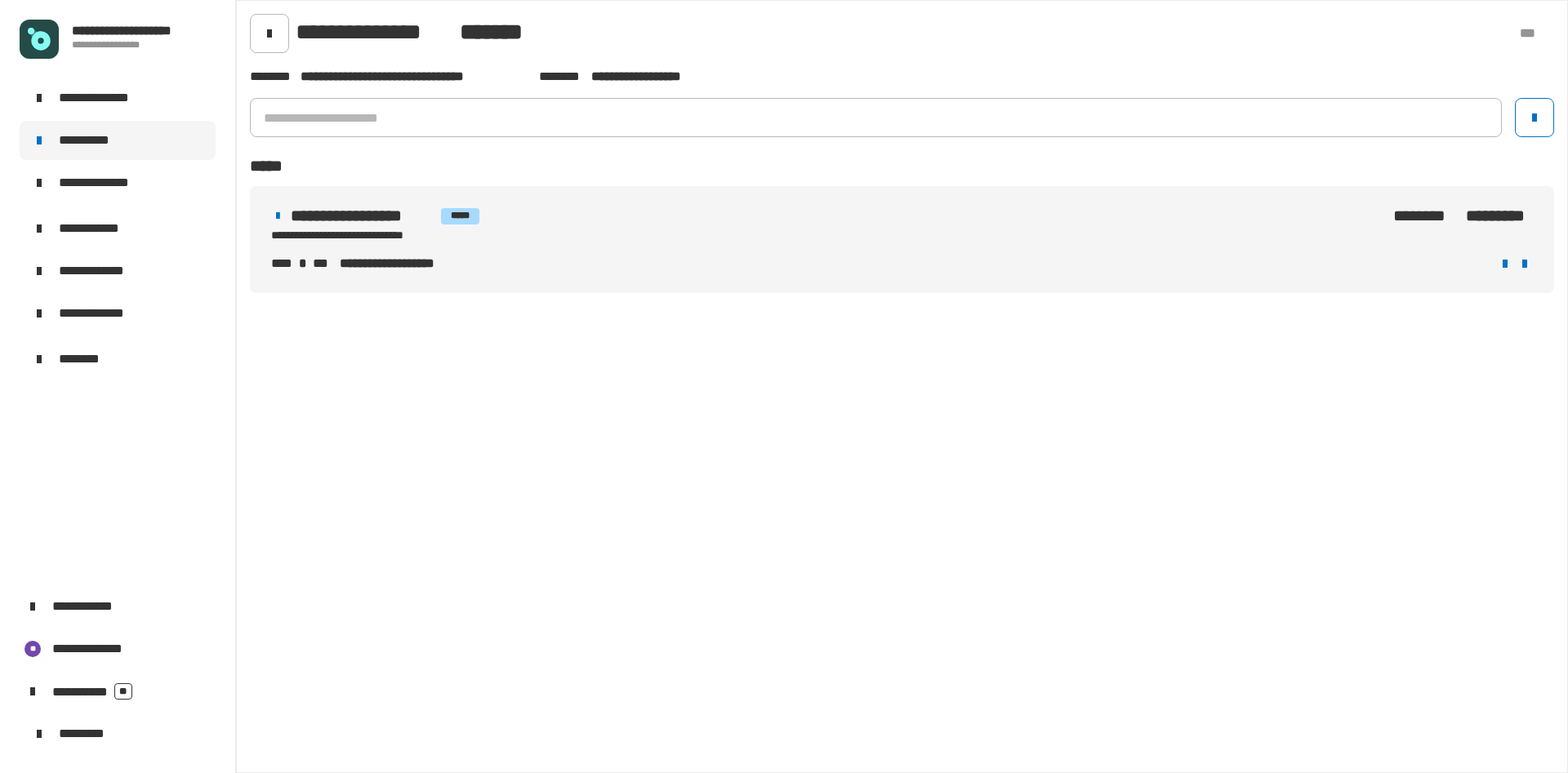 click on "**********" at bounding box center (902, 239) 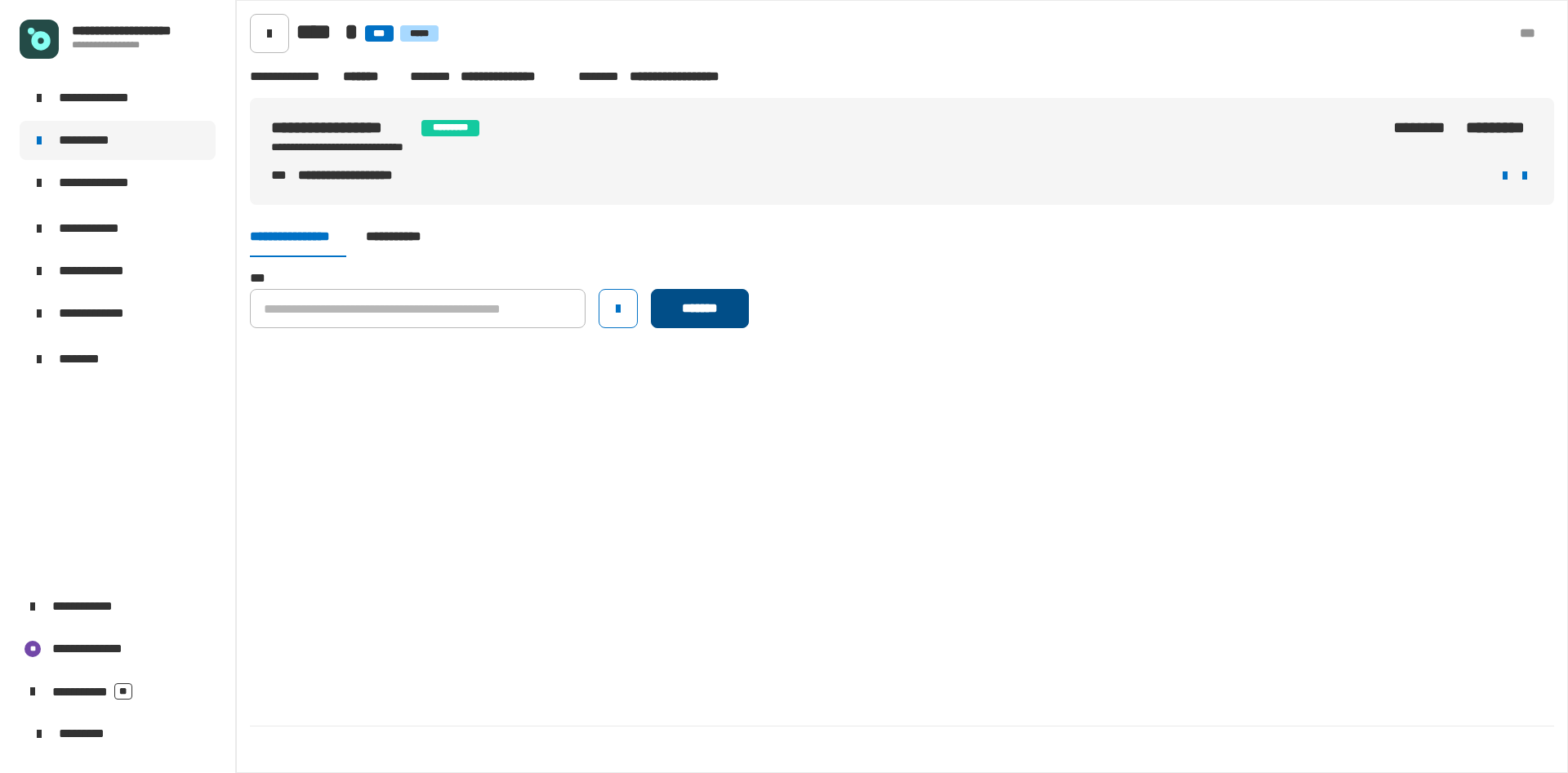 click on "*******" 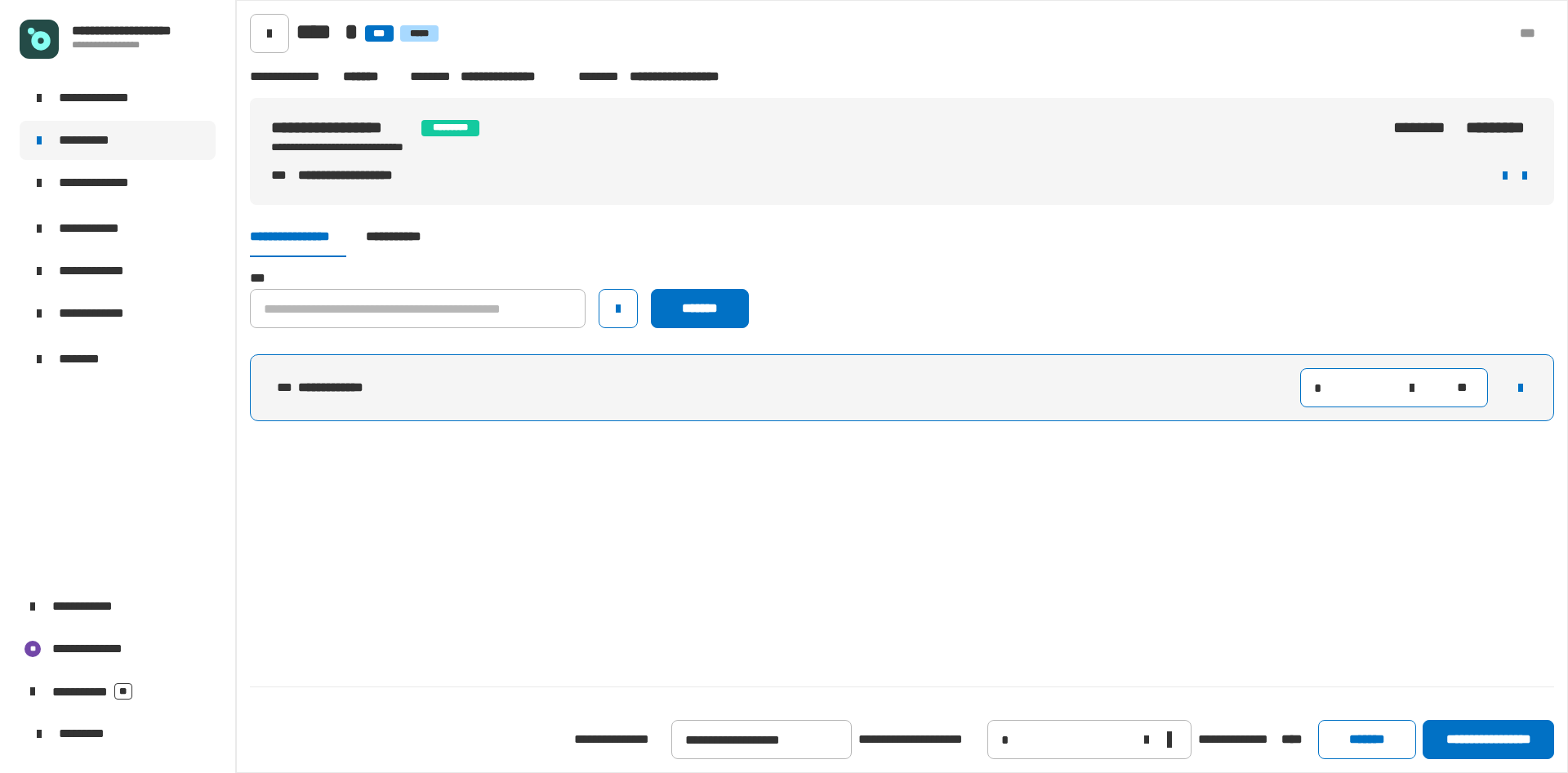 click on "*" 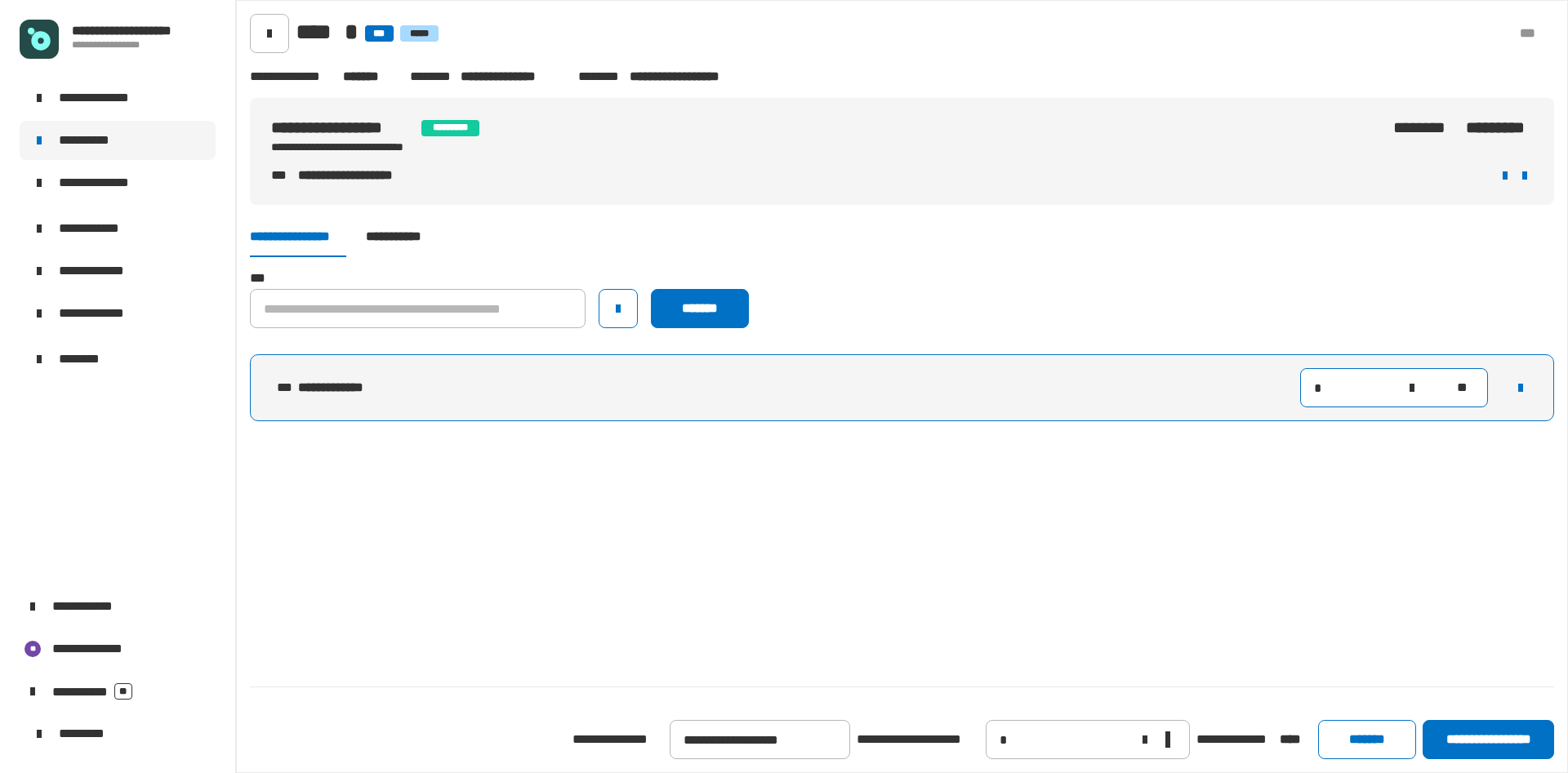 type on "**" 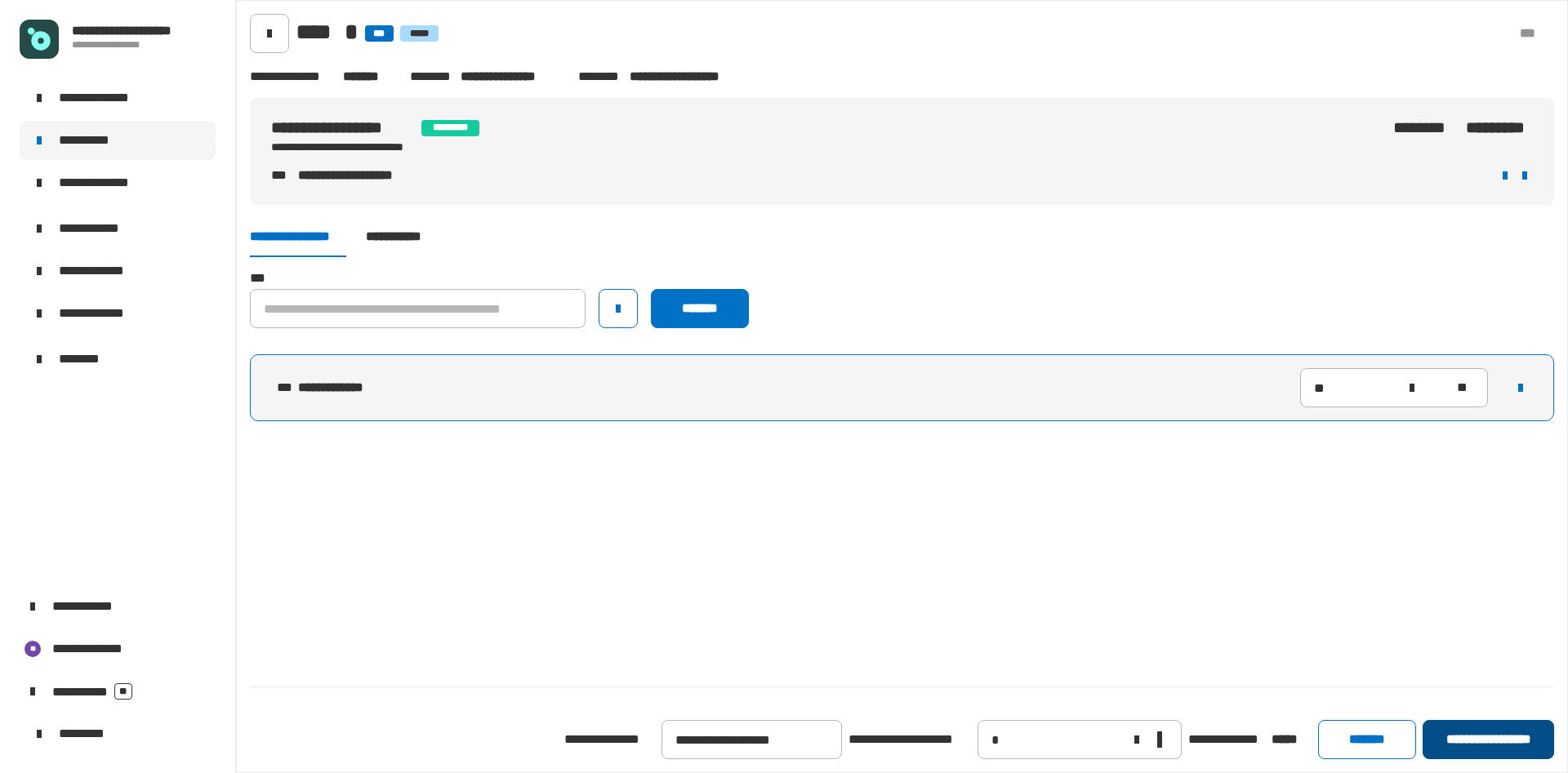 click on "**********" 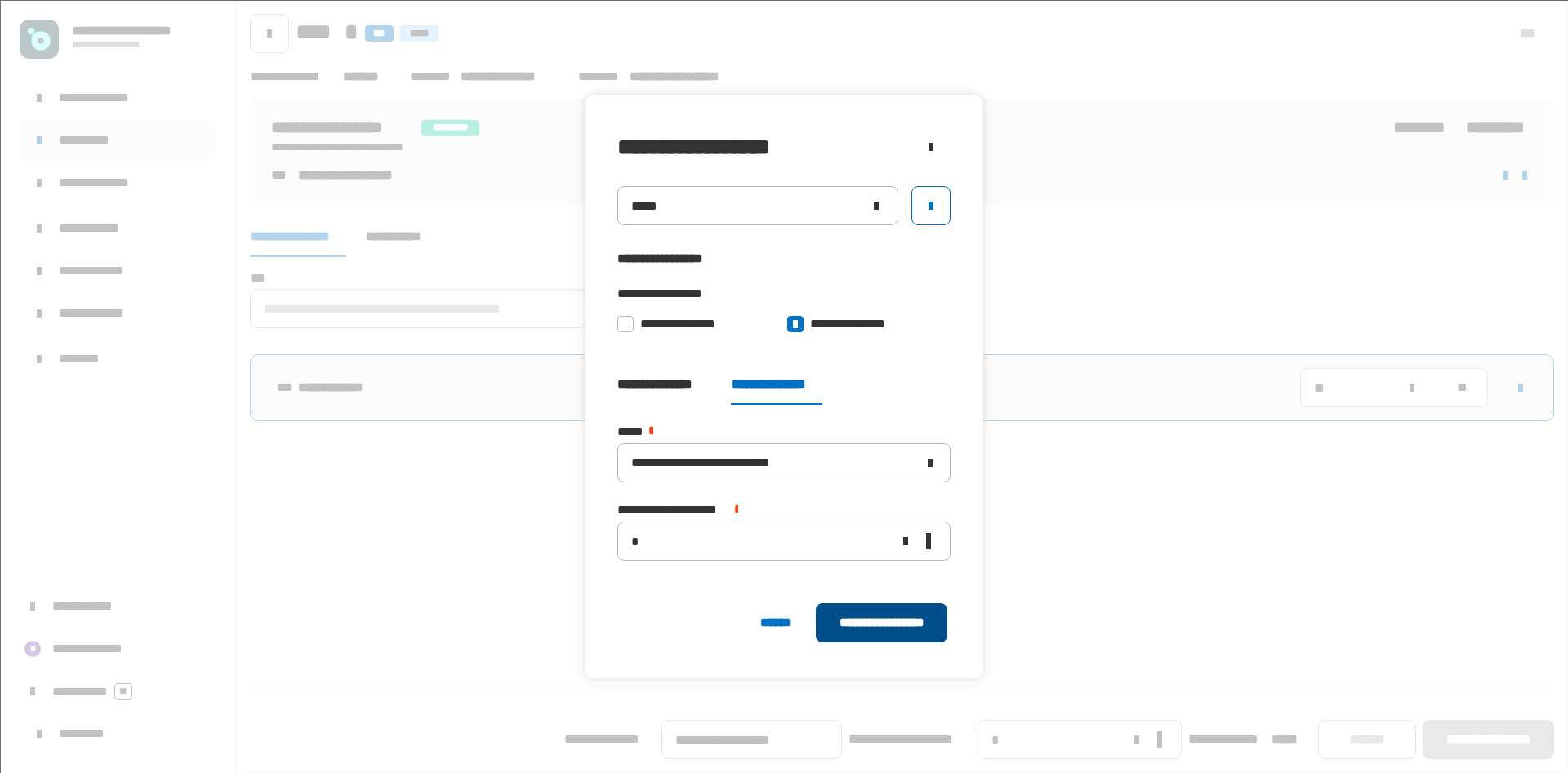 click on "**********" 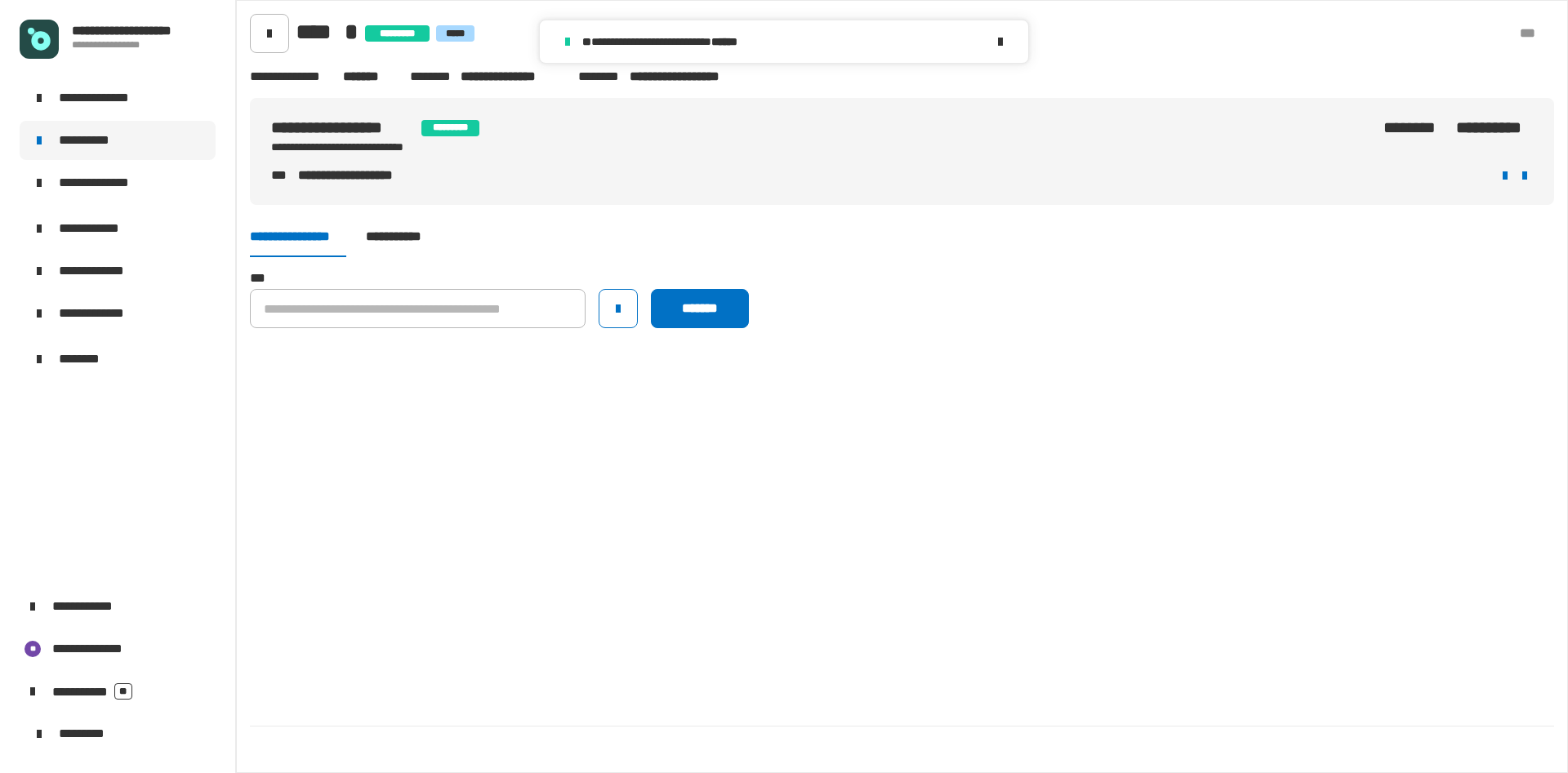click on "**********" 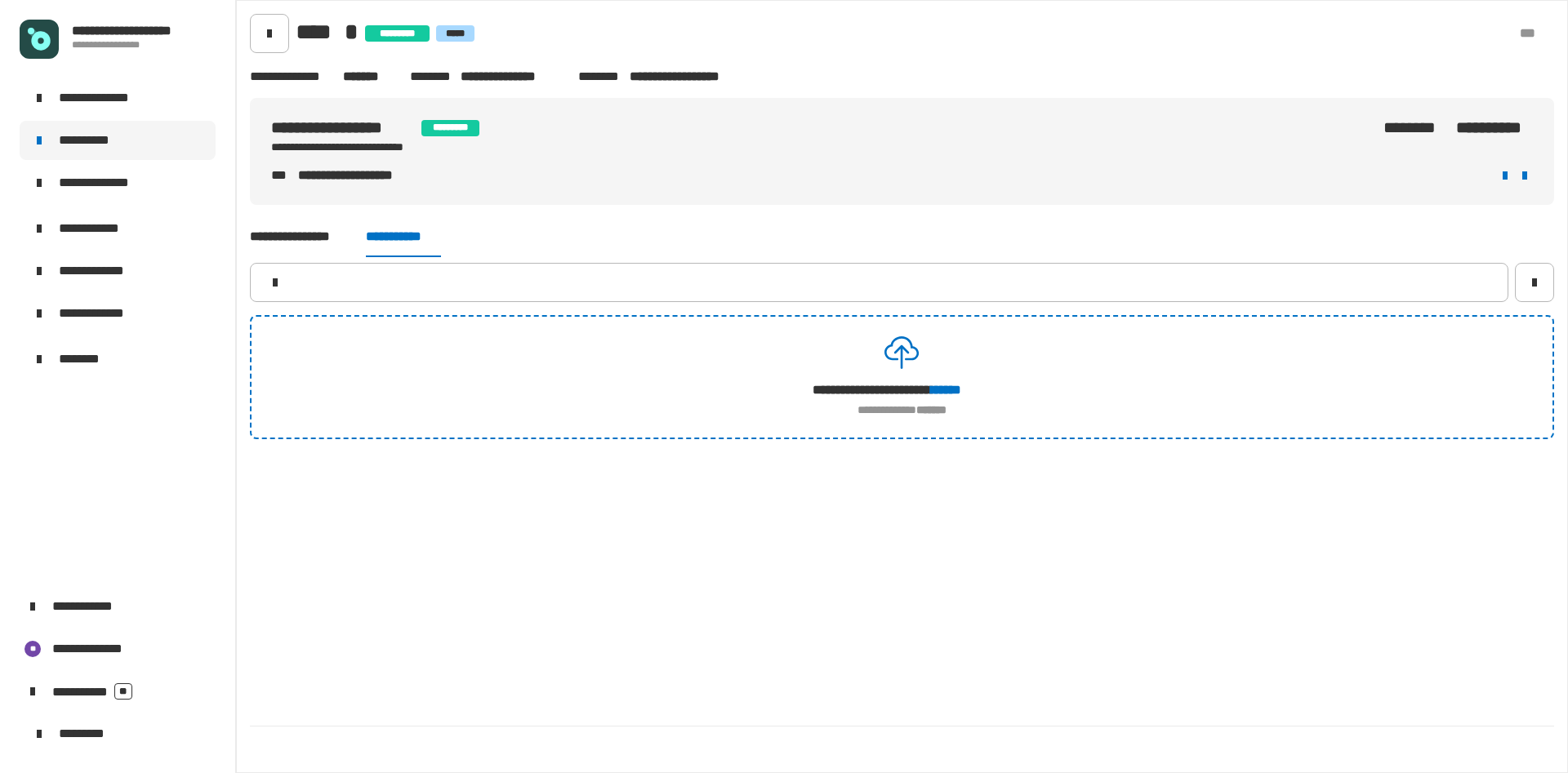 click on "**********" 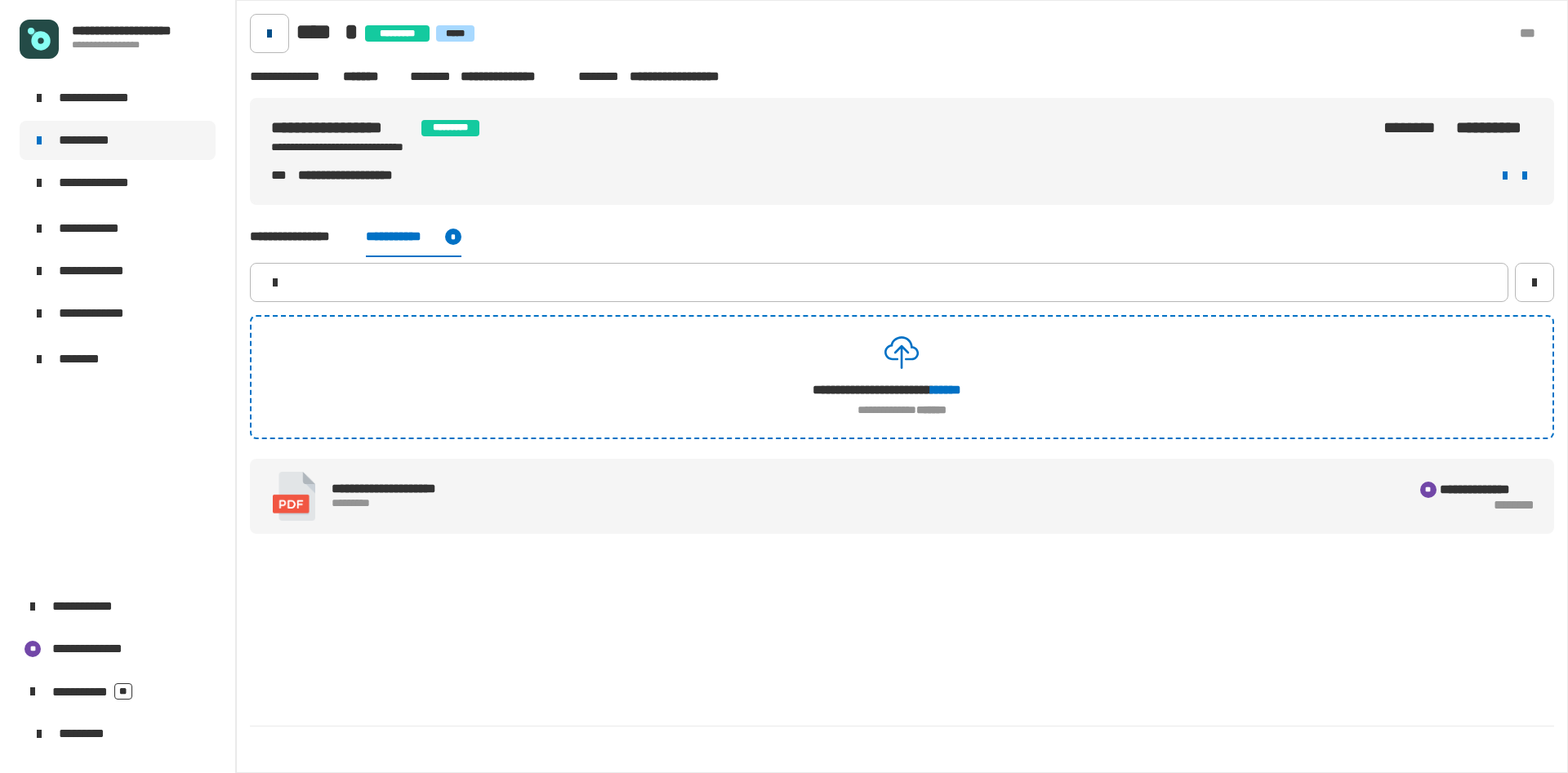 click 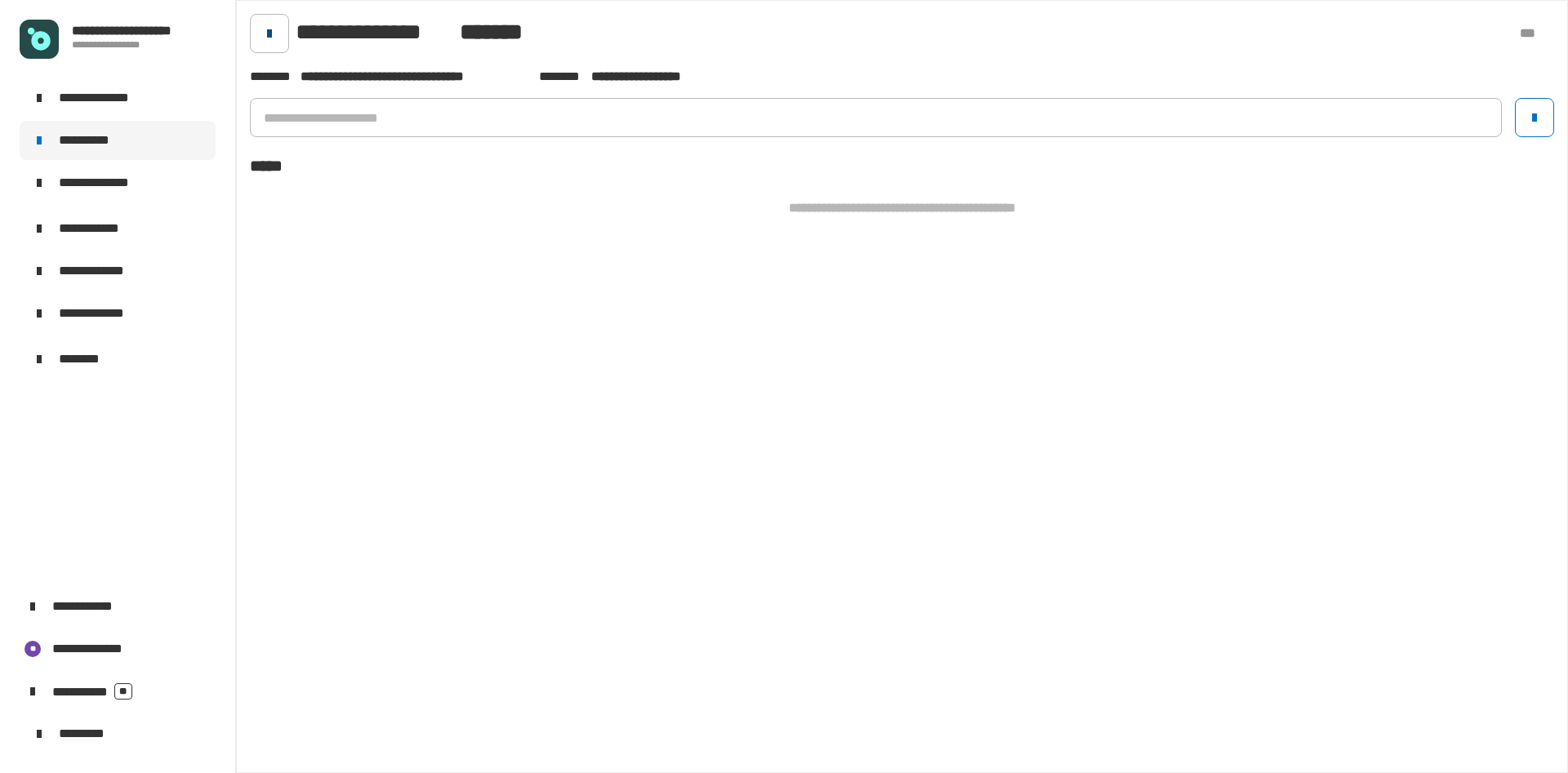 click 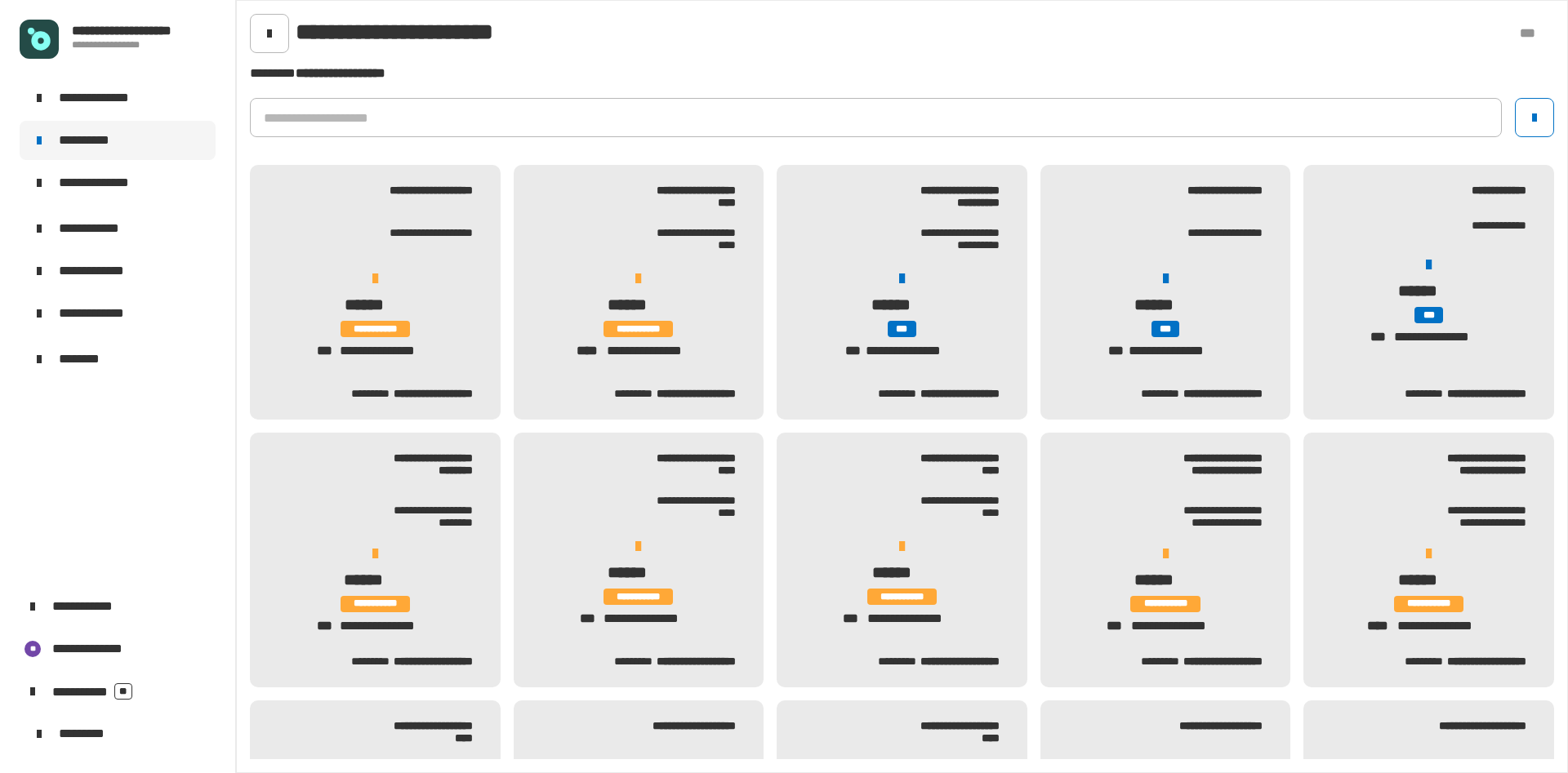type 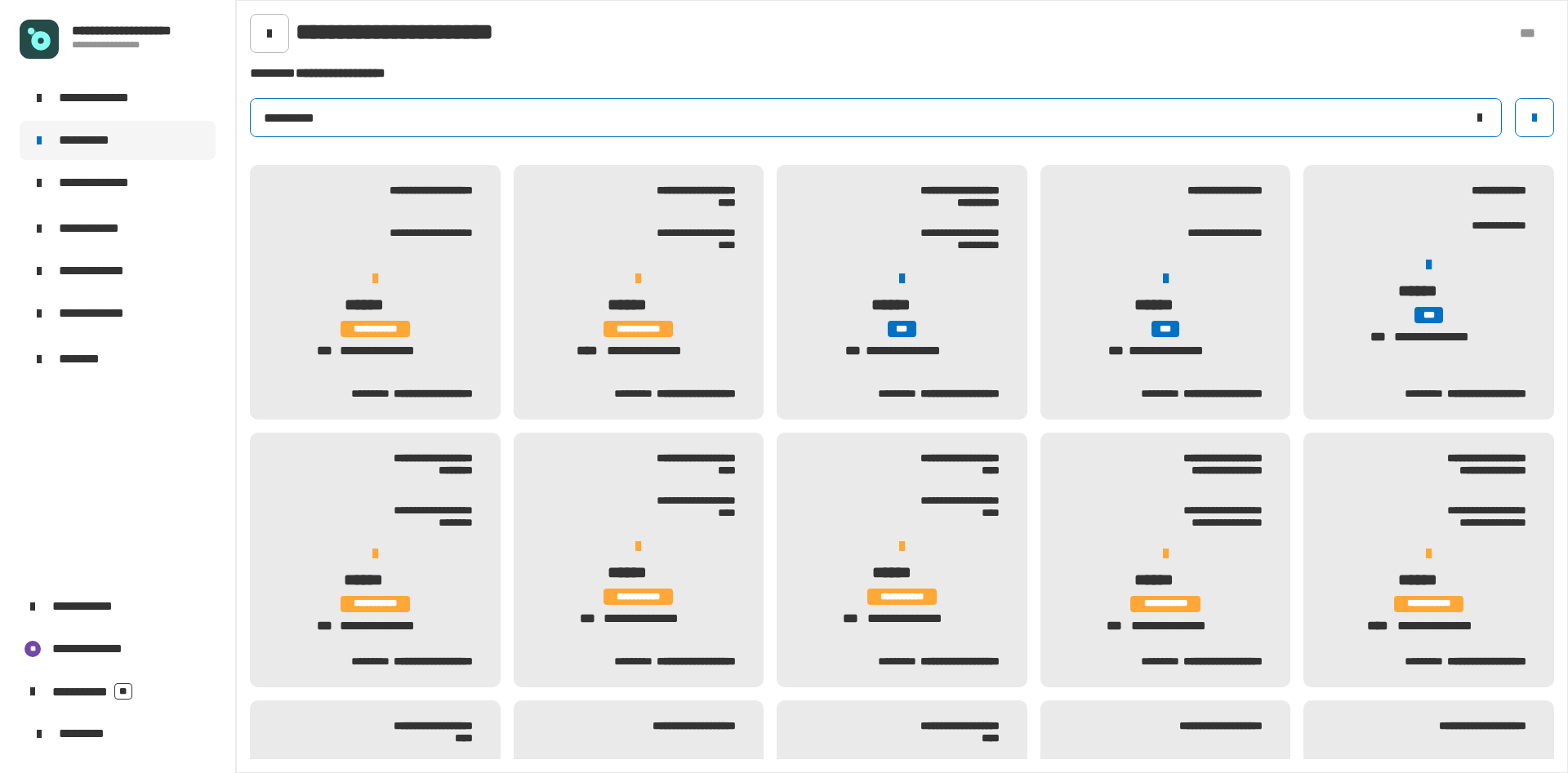 type on "**********" 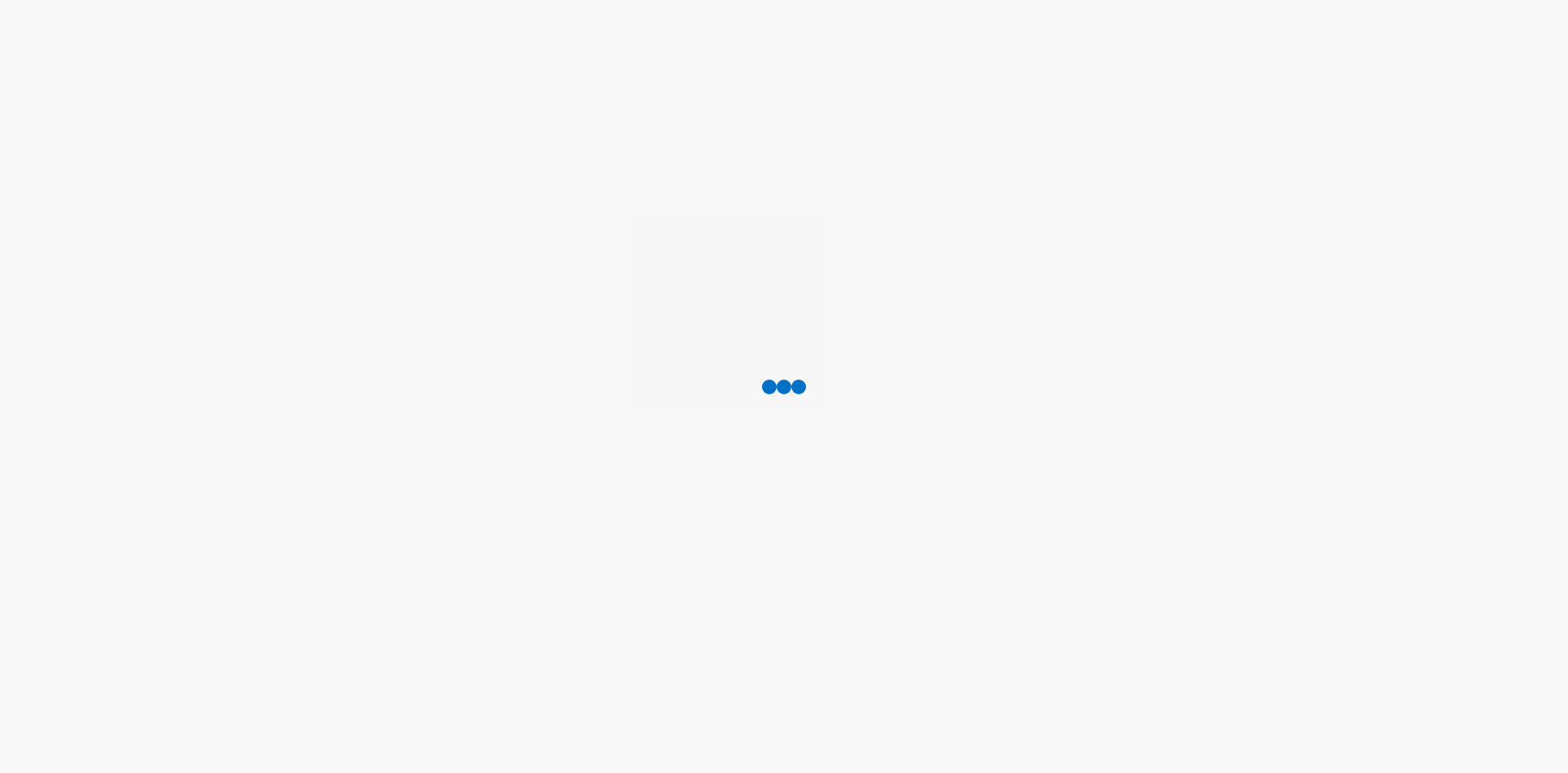 scroll, scrollTop: 0, scrollLeft: 0, axis: both 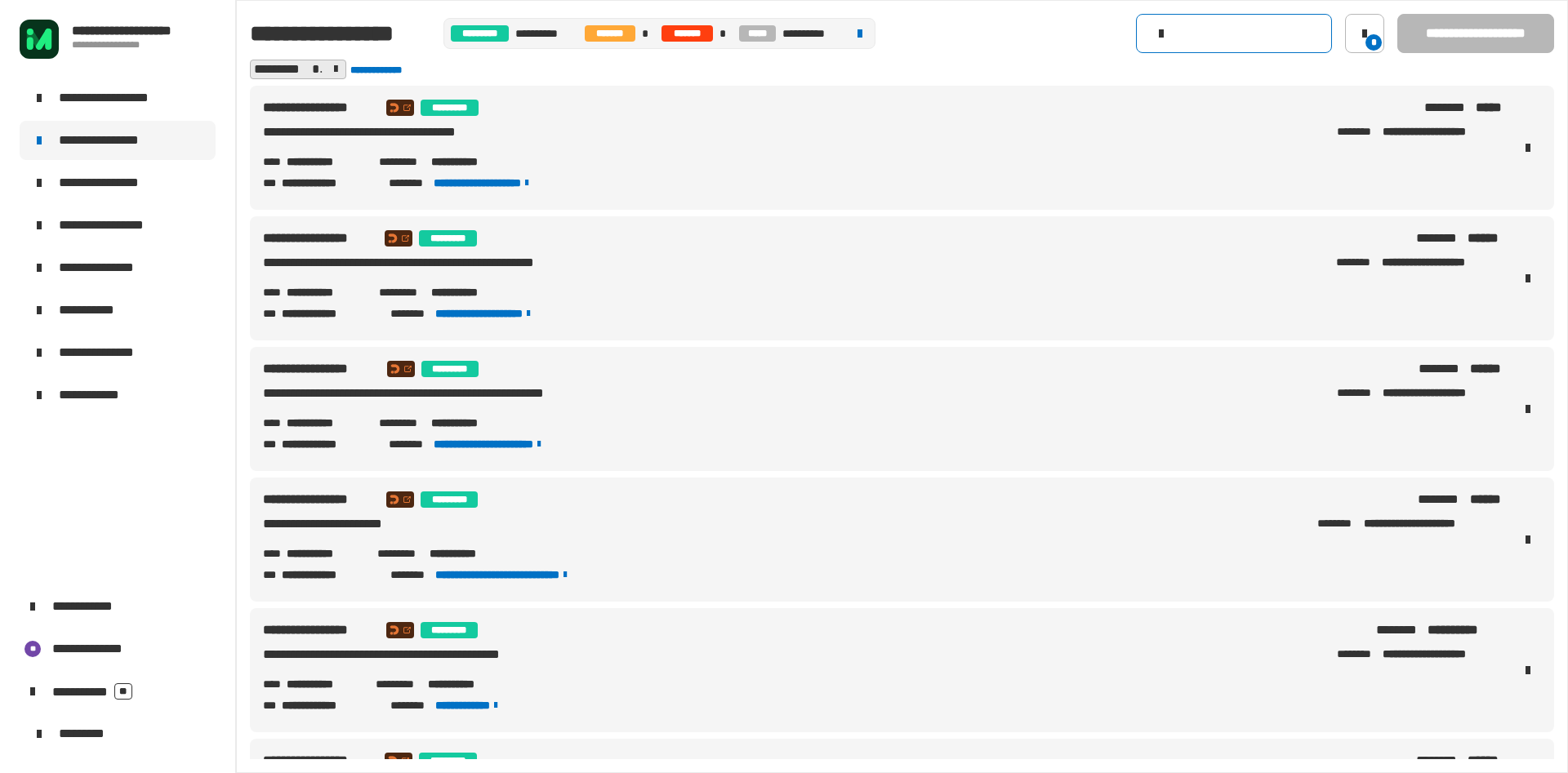 click 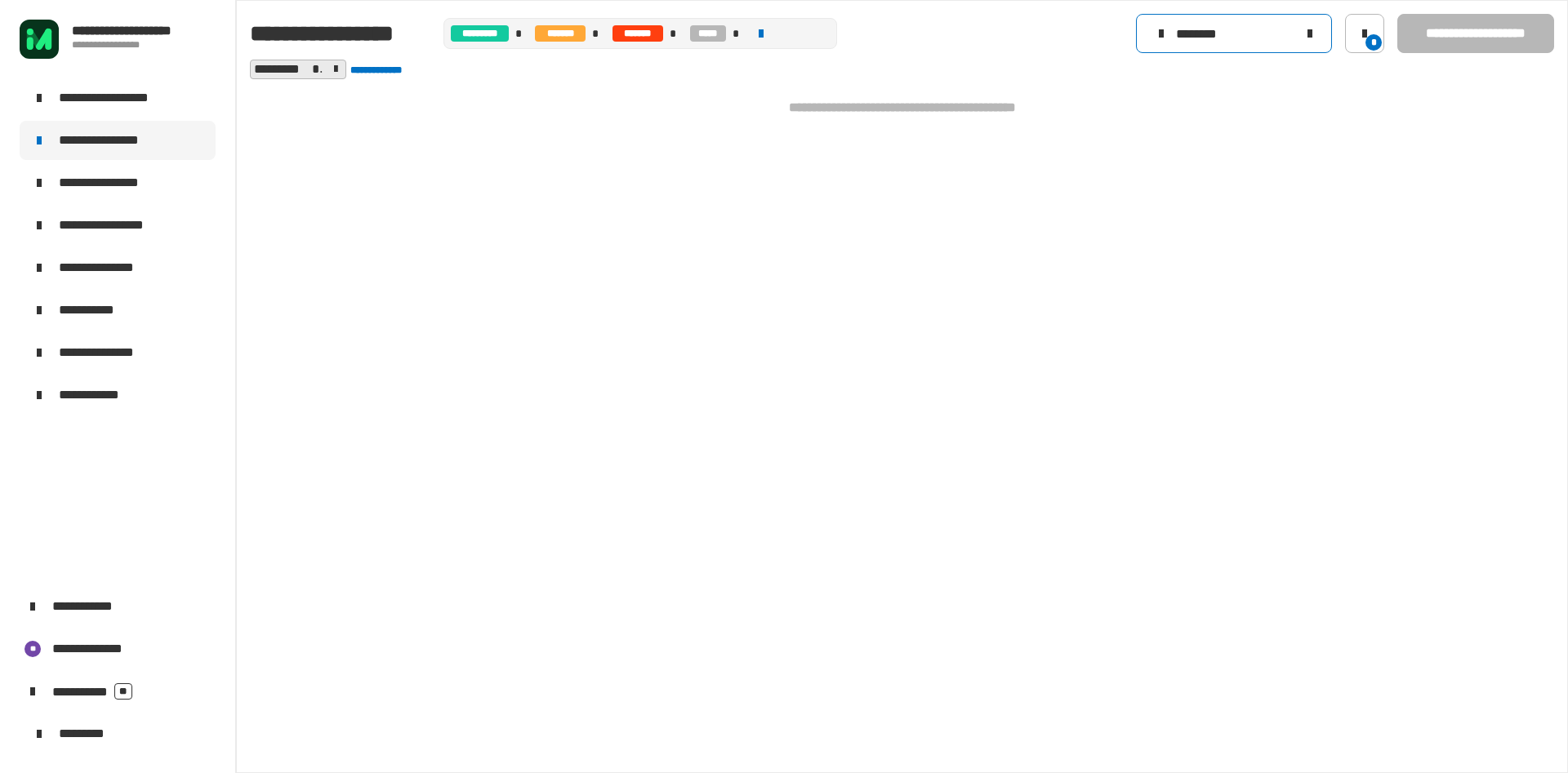 type on "********" 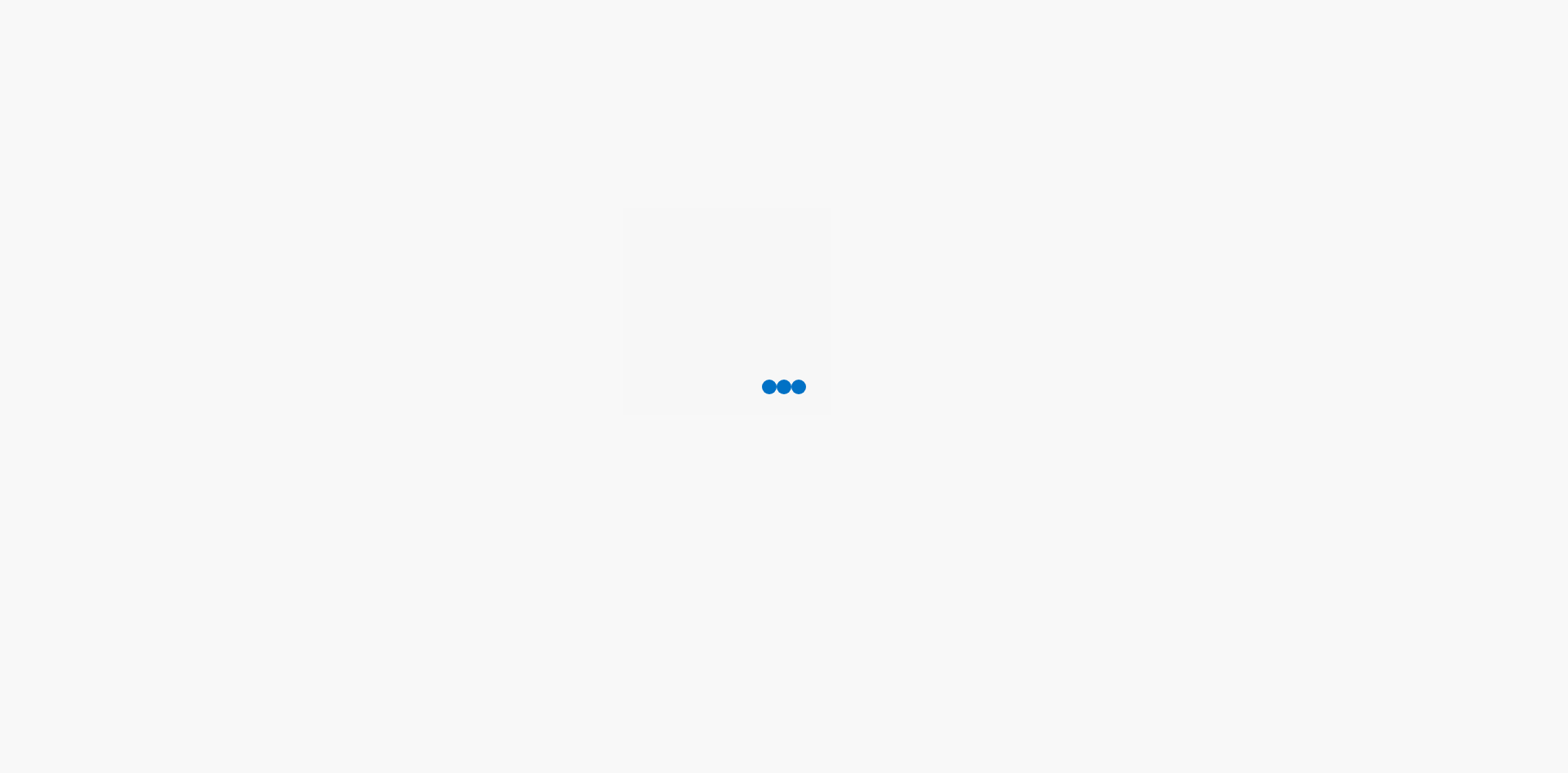 scroll, scrollTop: 0, scrollLeft: 0, axis: both 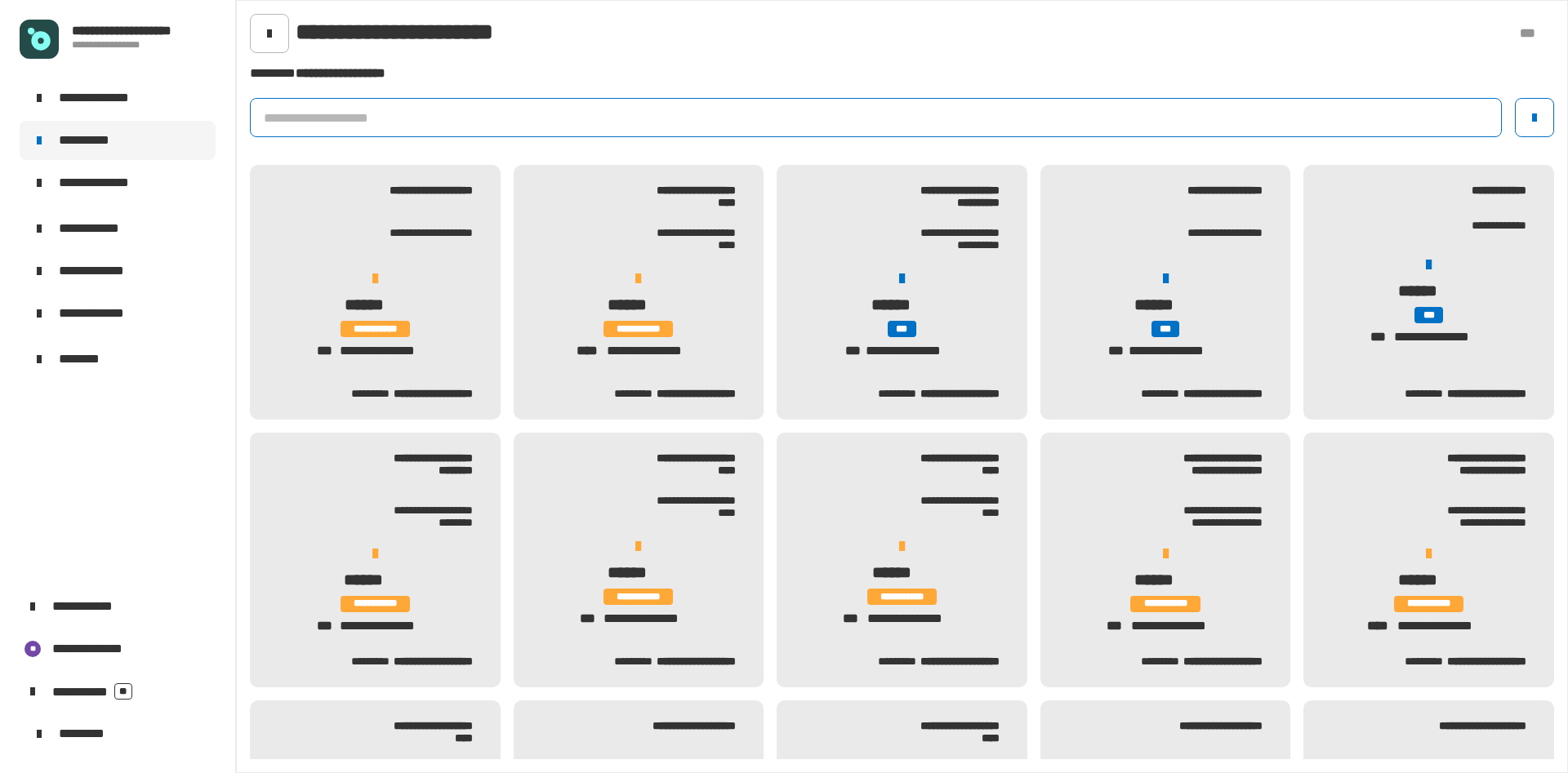 click 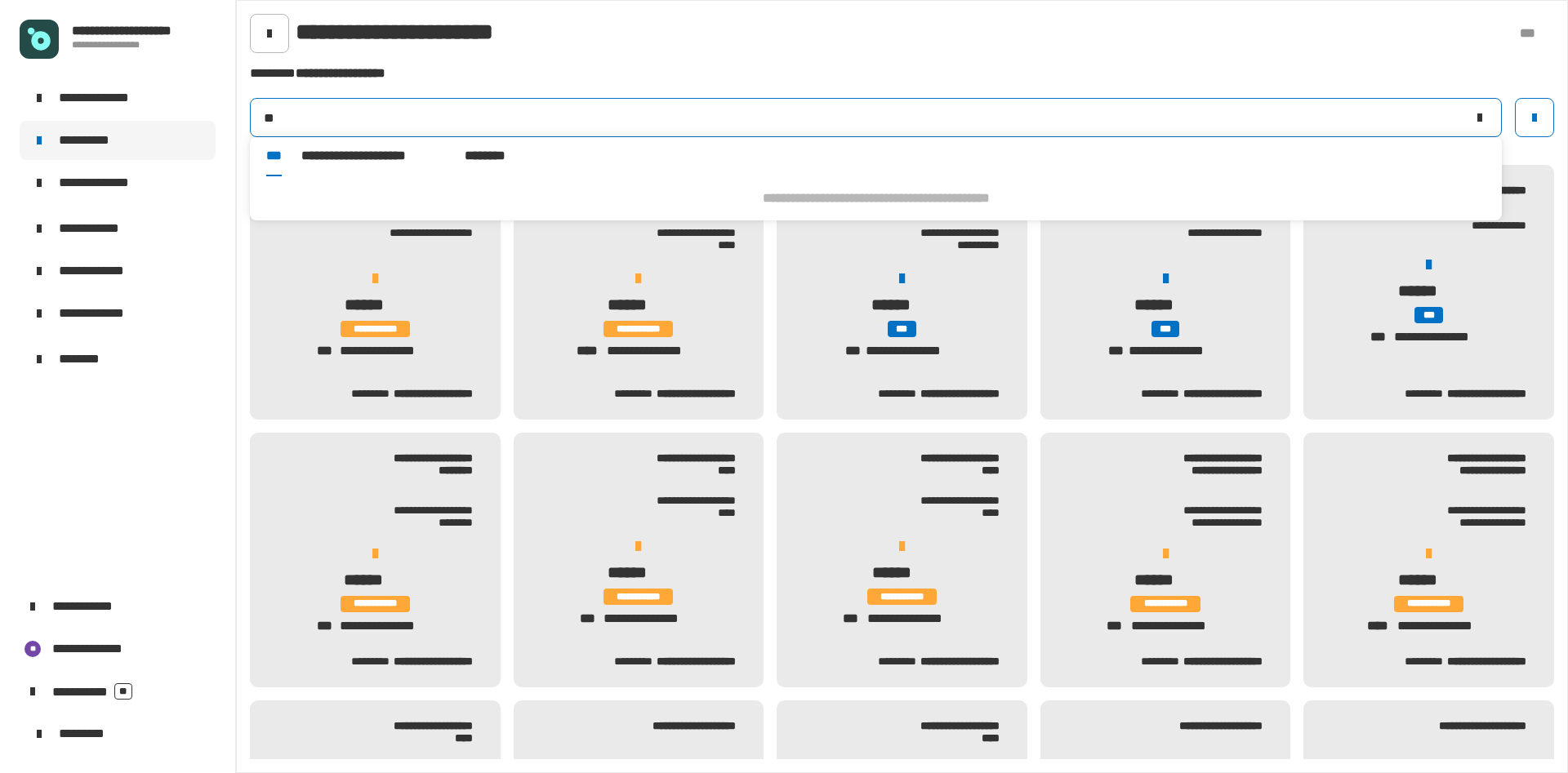 type on "*" 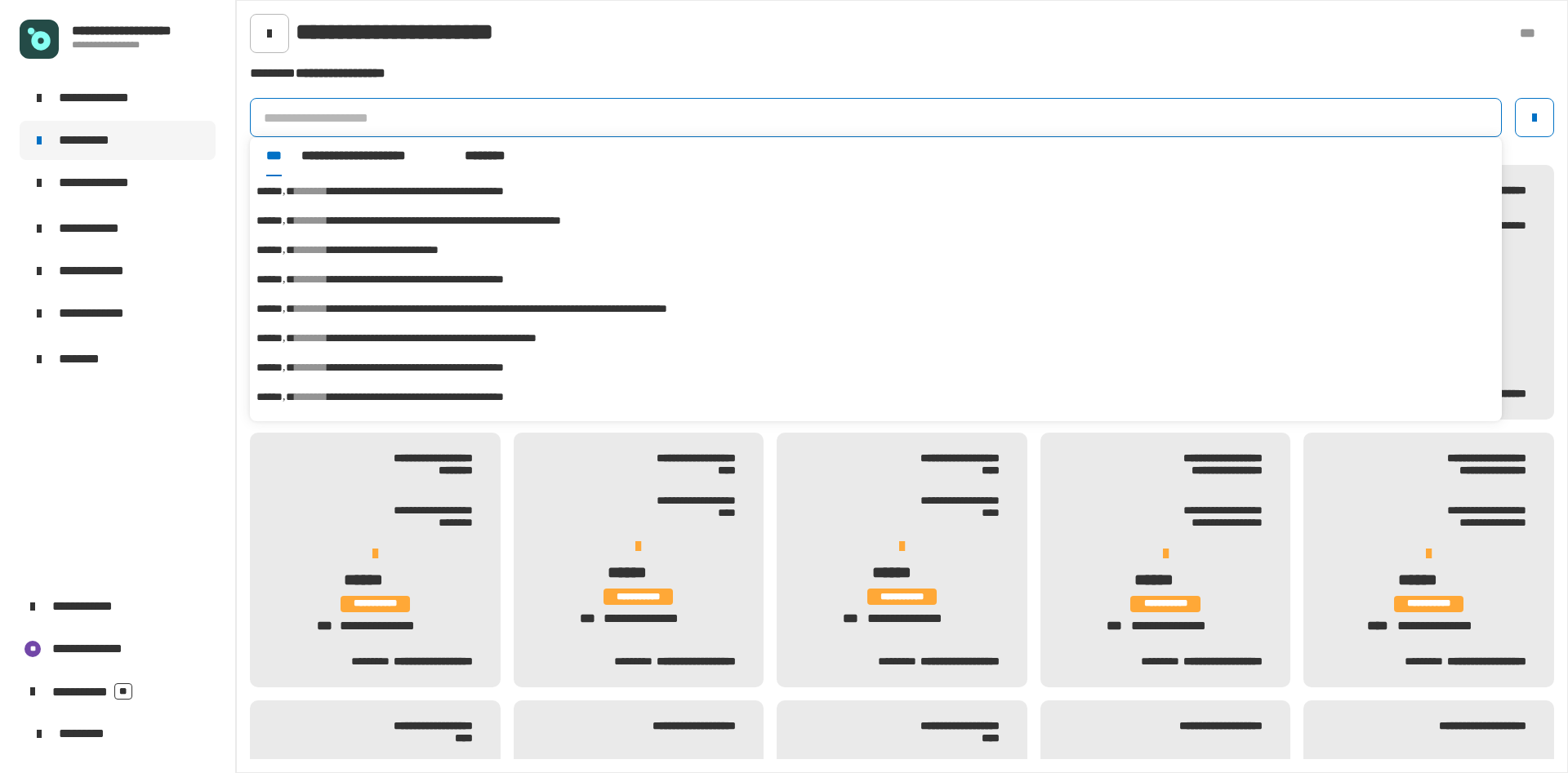 click 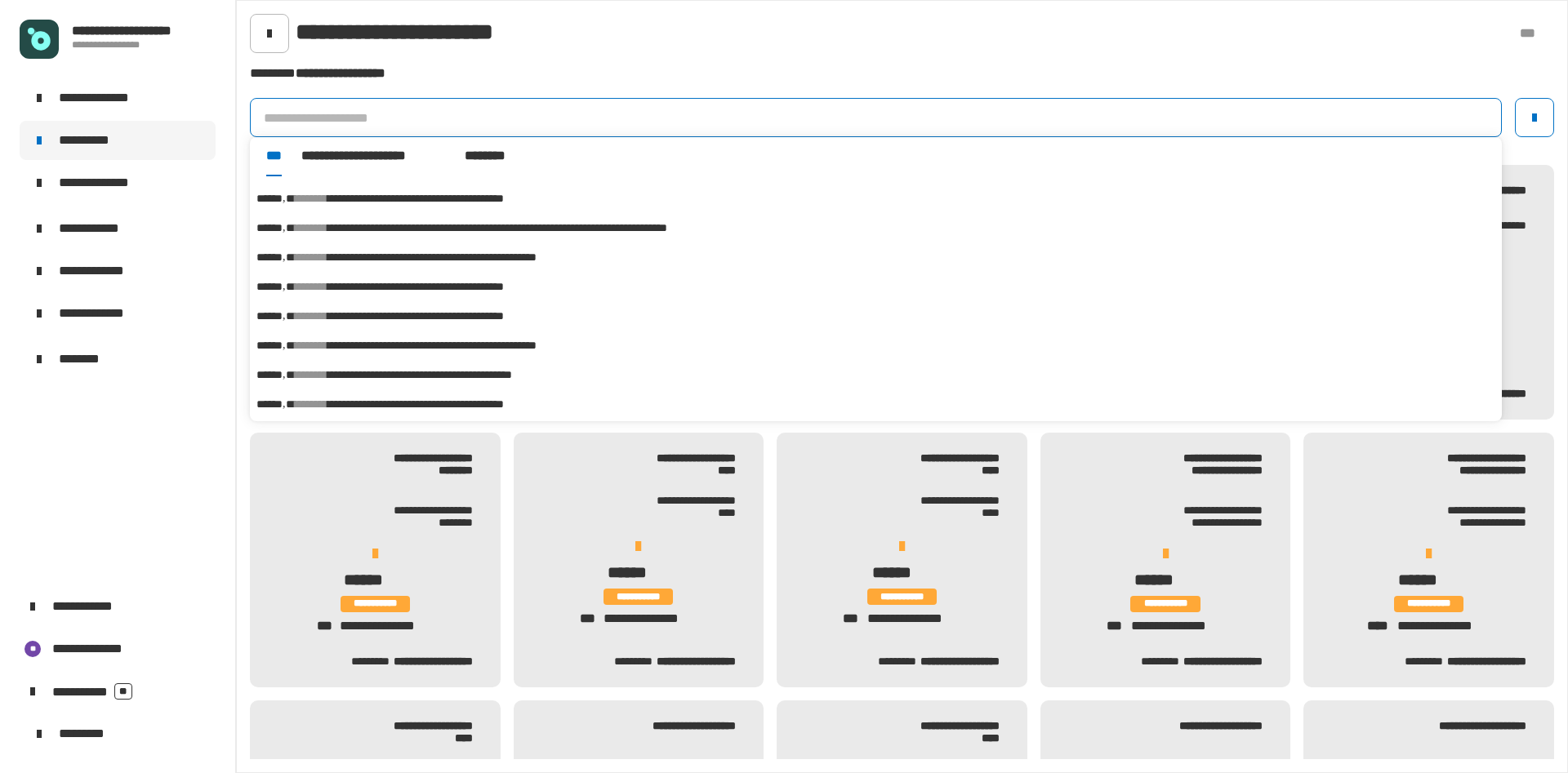 scroll, scrollTop: 0, scrollLeft: 0, axis: both 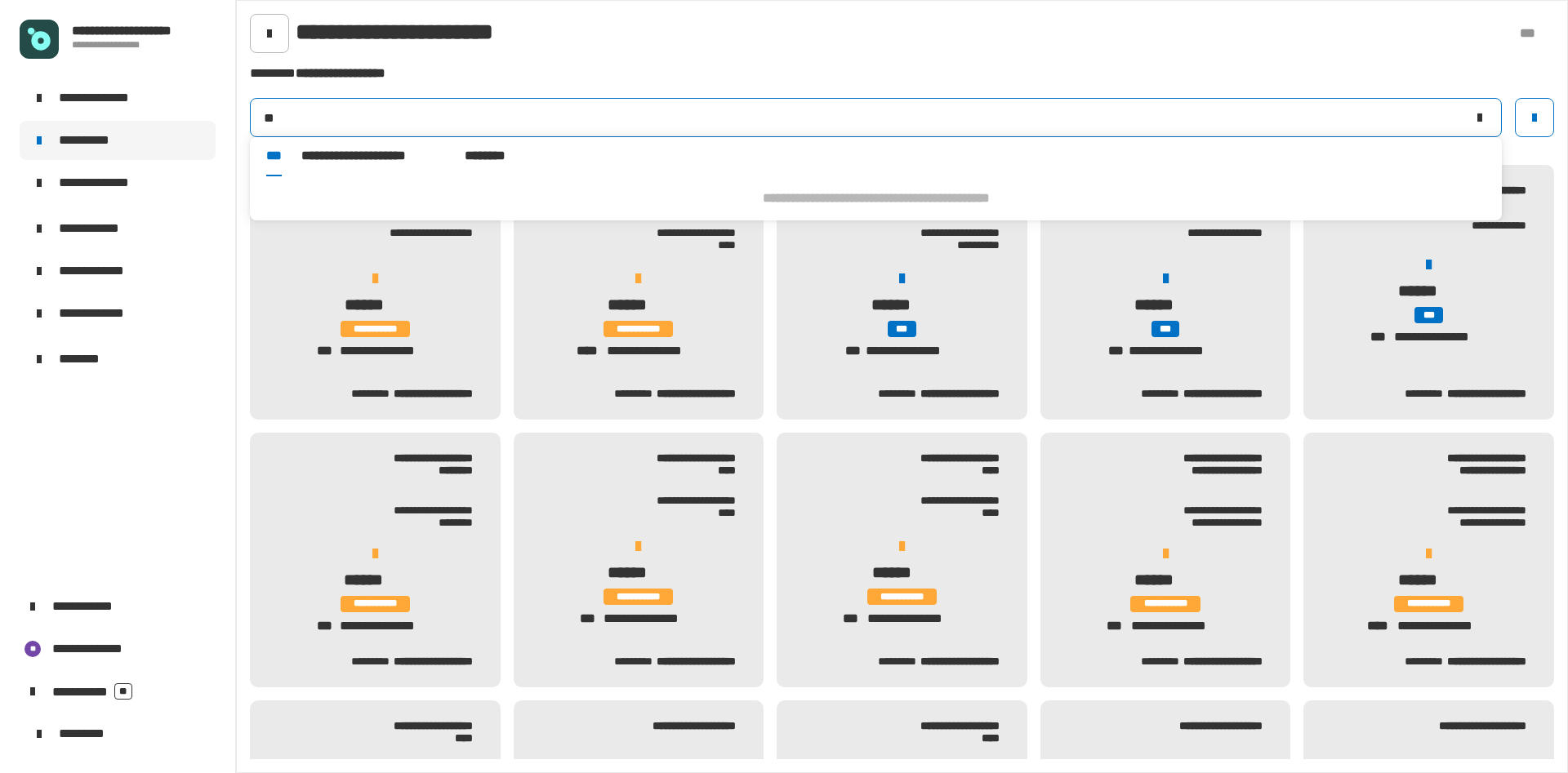 type on "*" 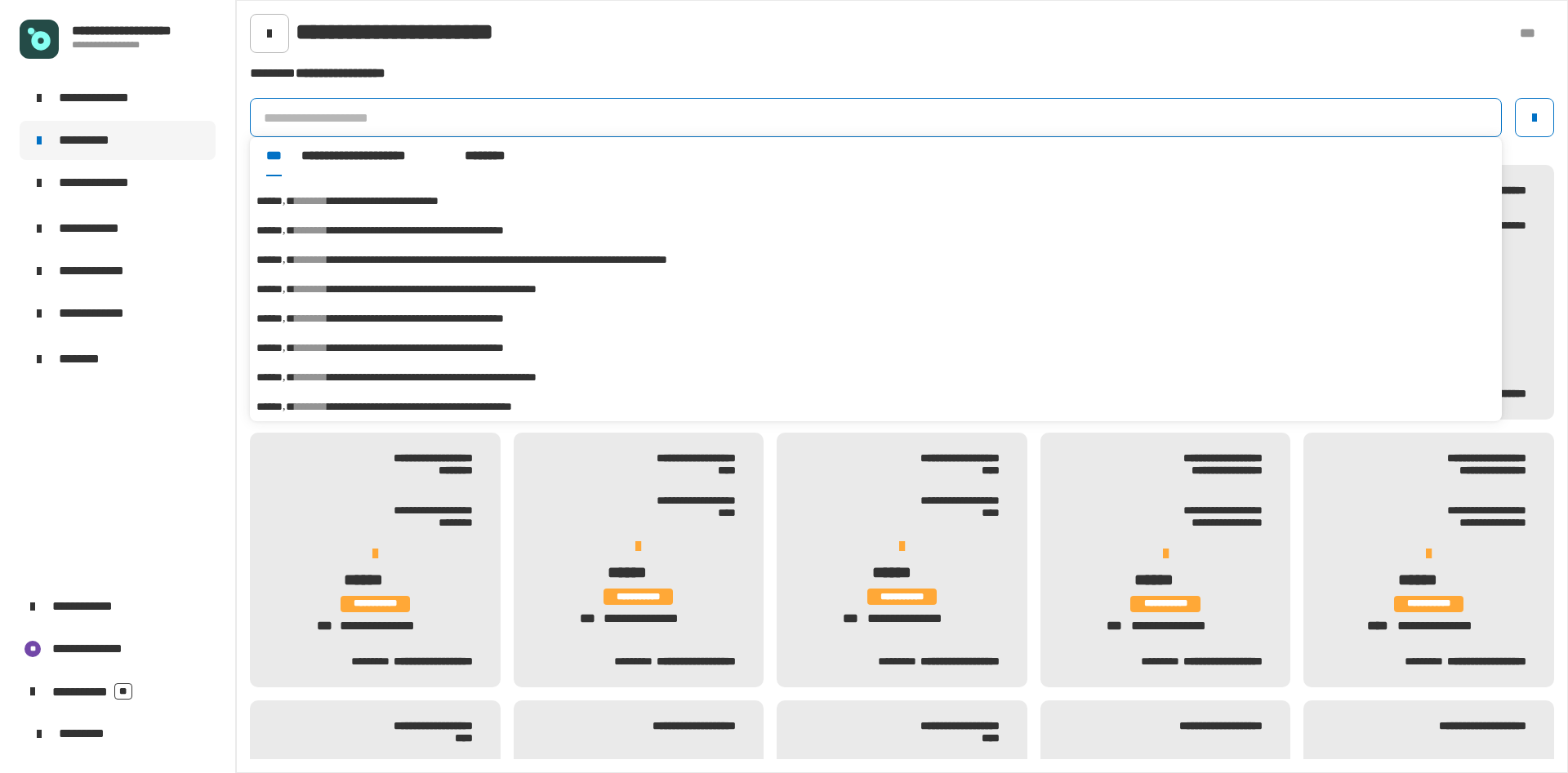 scroll, scrollTop: 0, scrollLeft: 0, axis: both 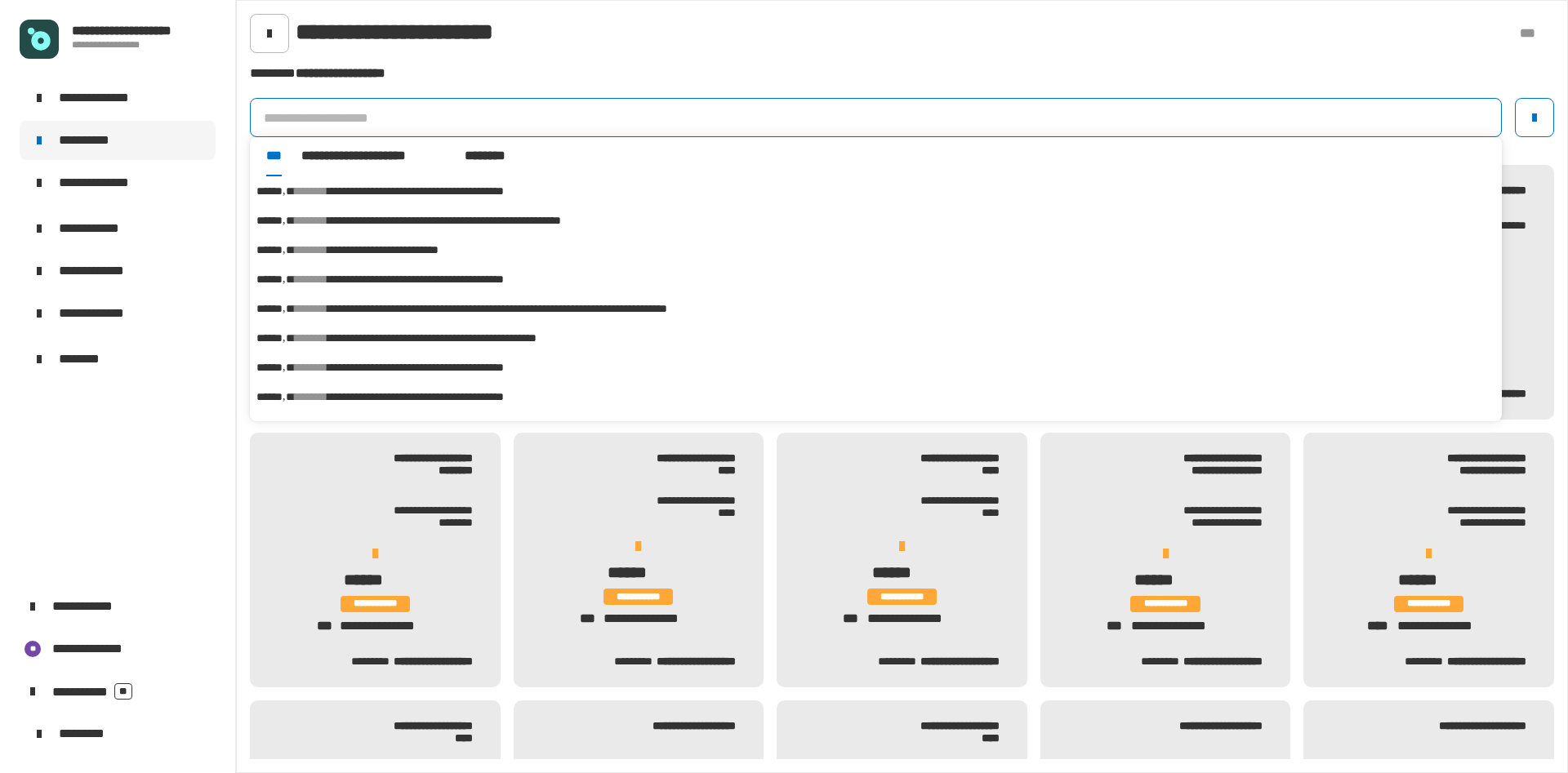 click 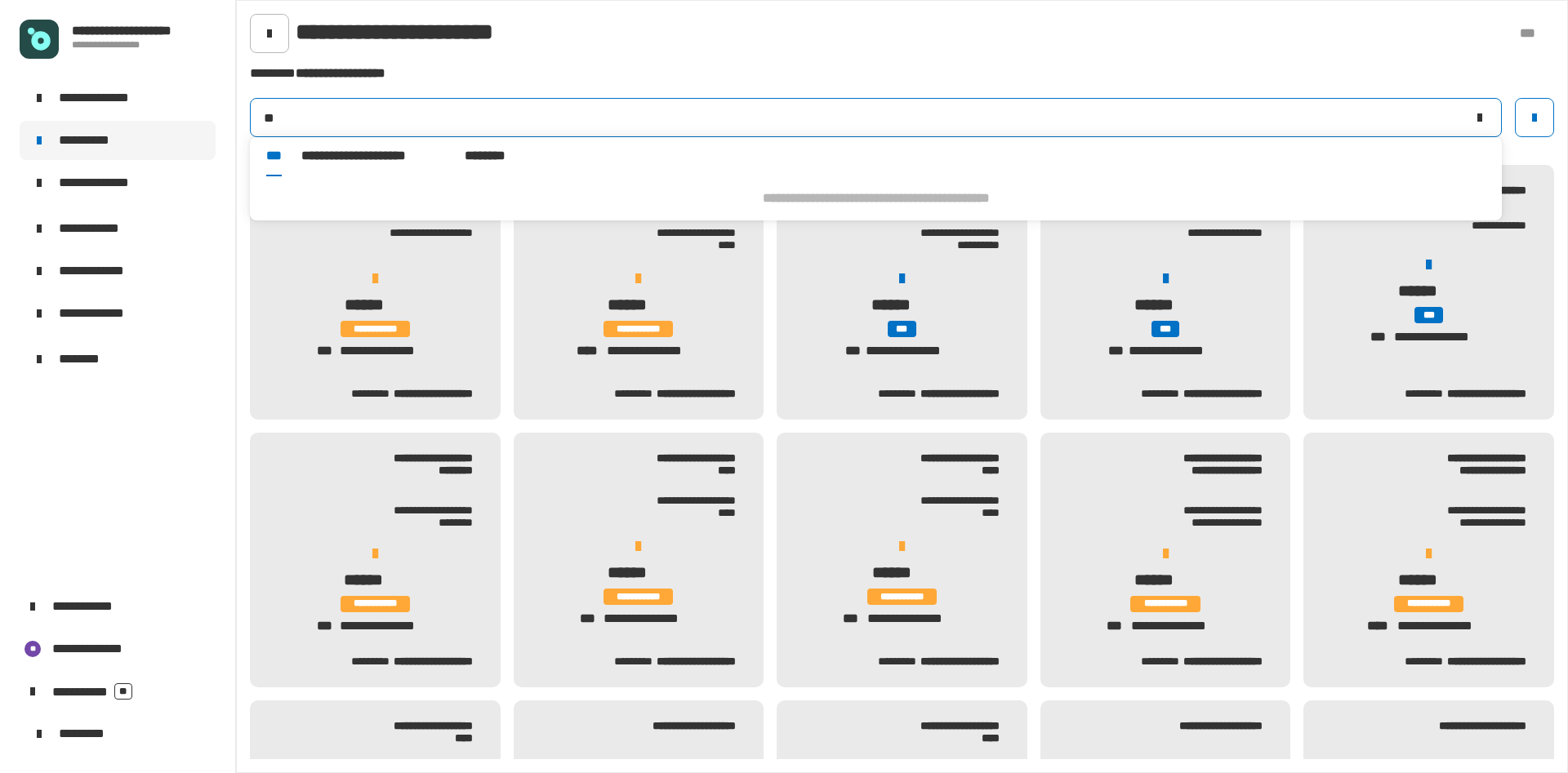 type on "*" 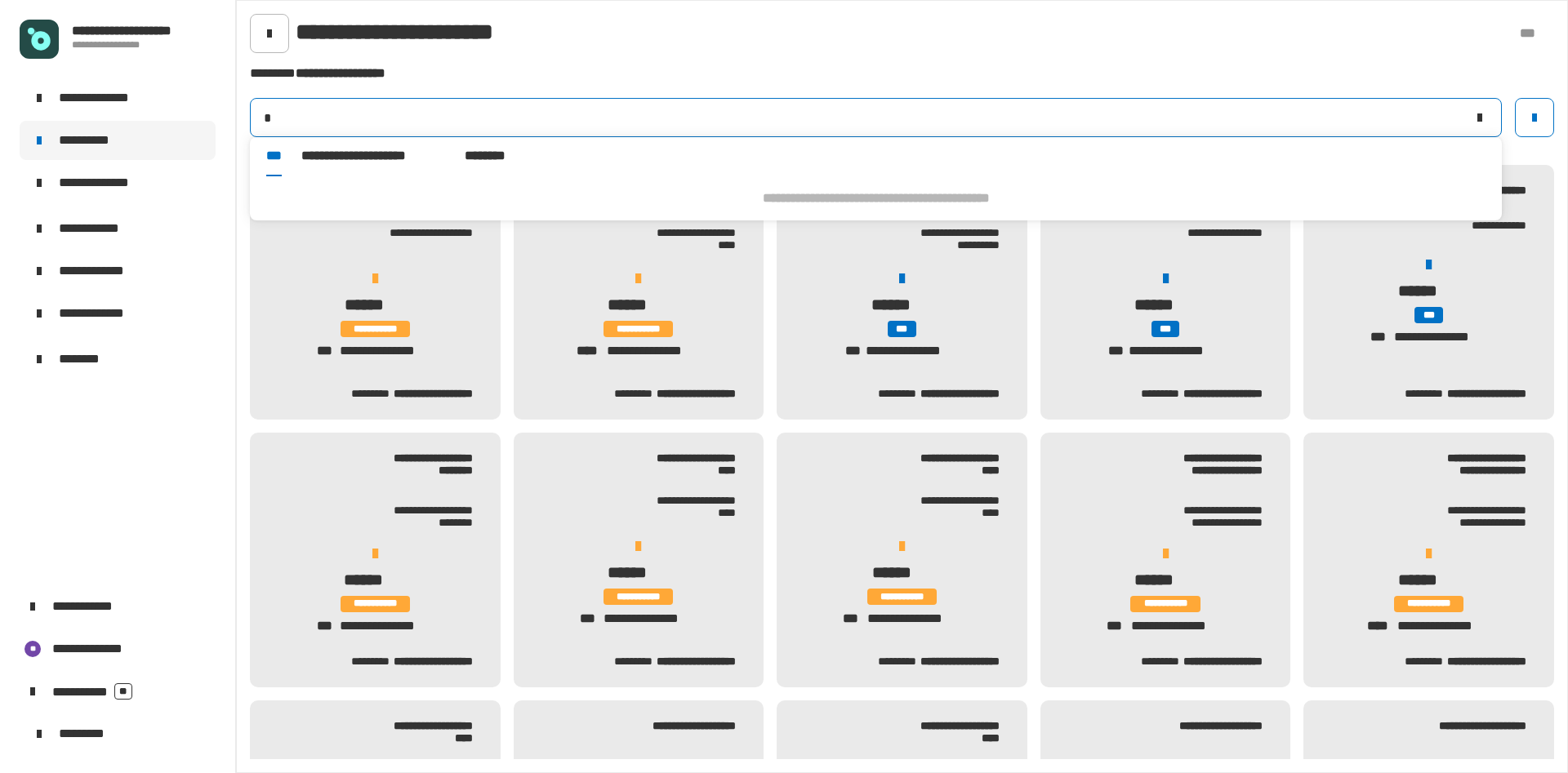 type 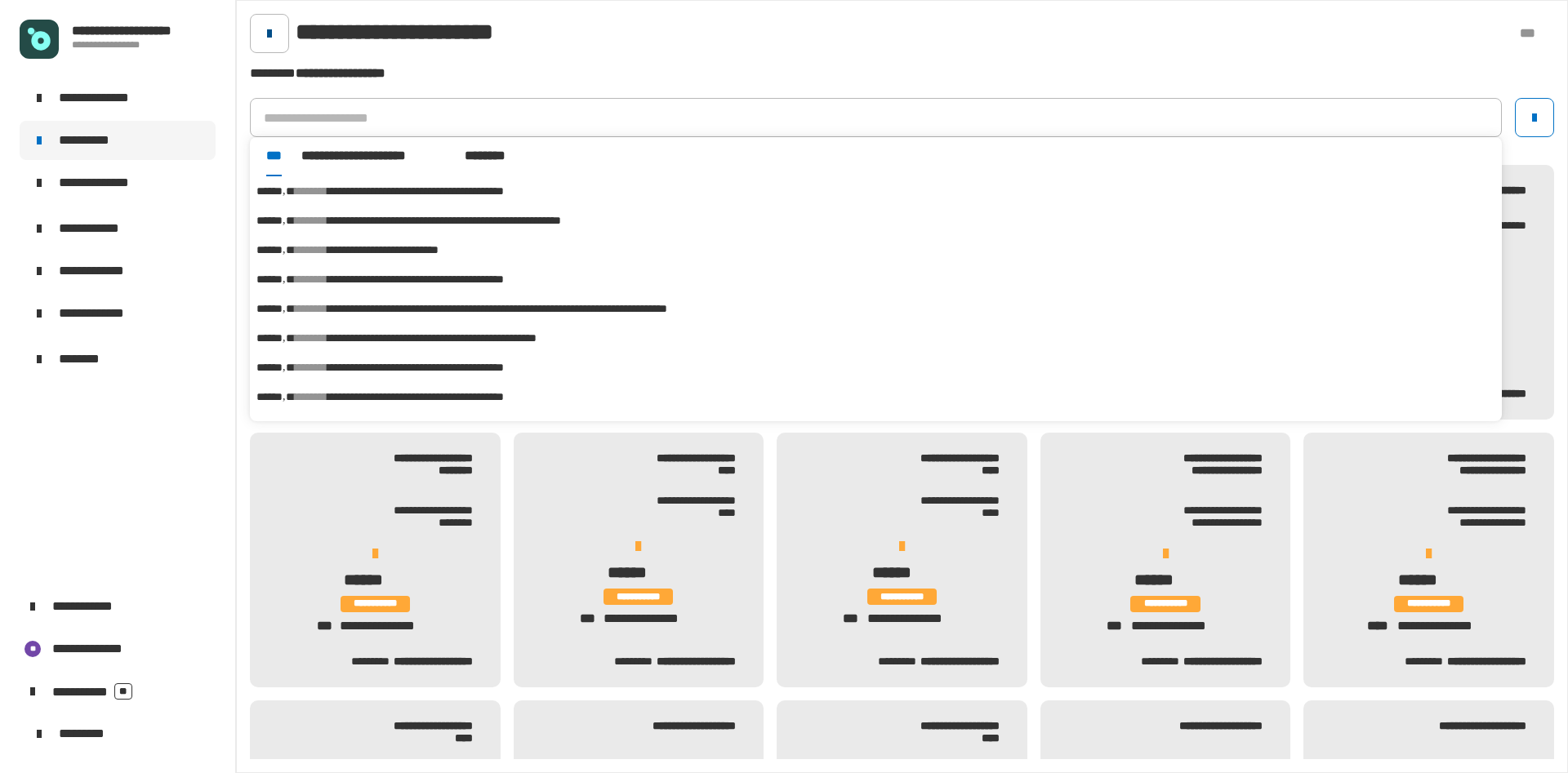 click 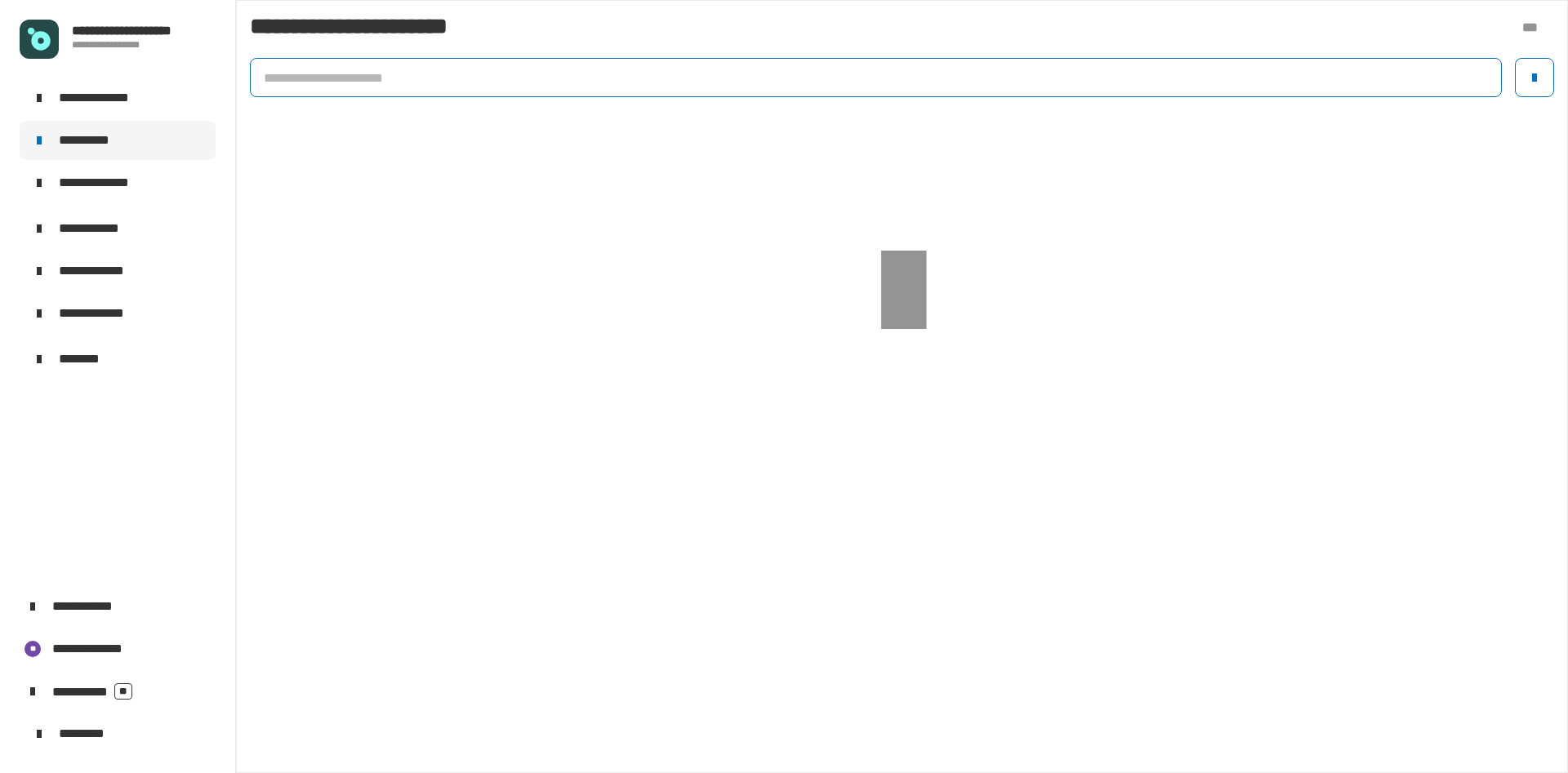 click 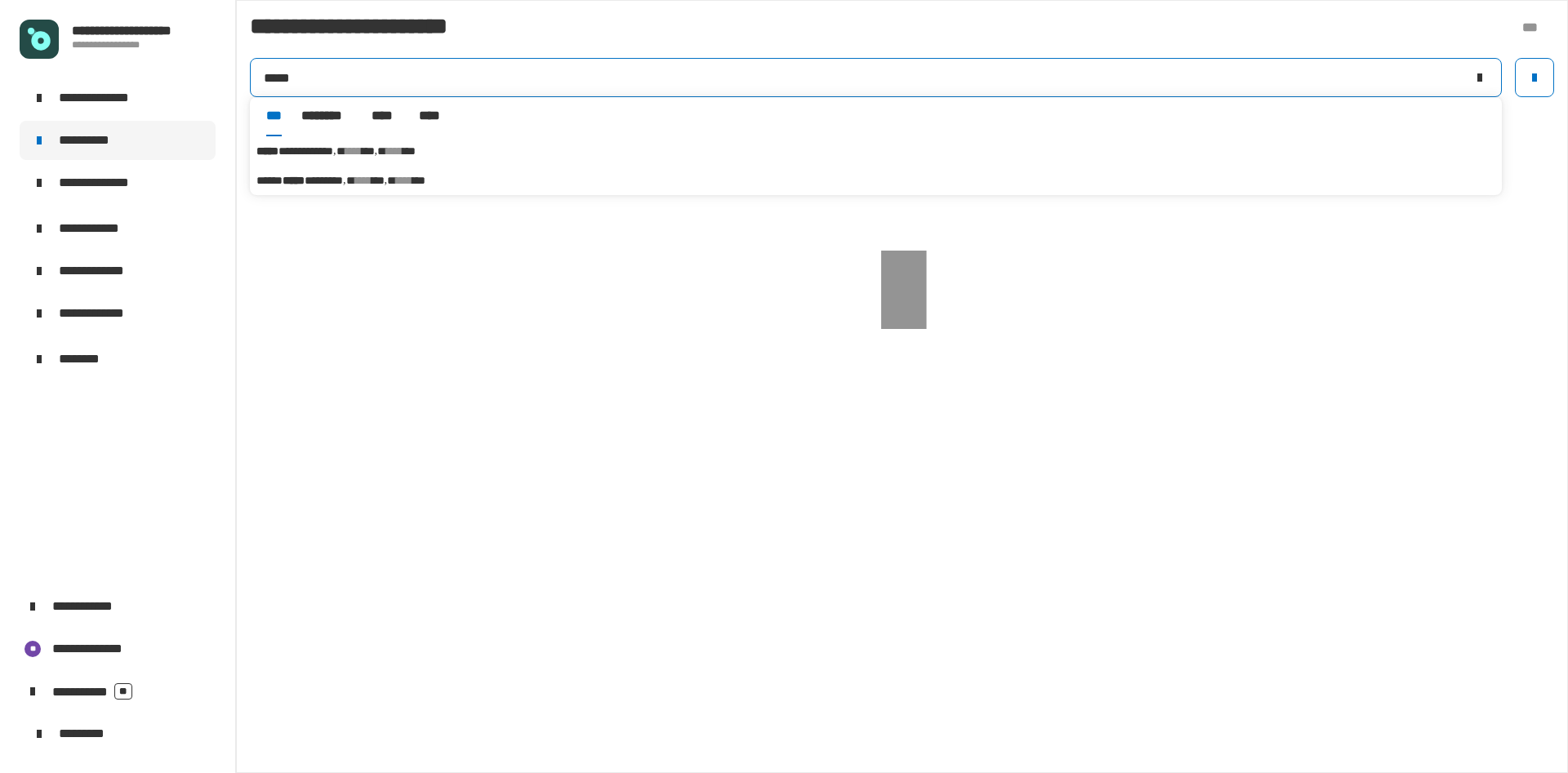 type on "*****" 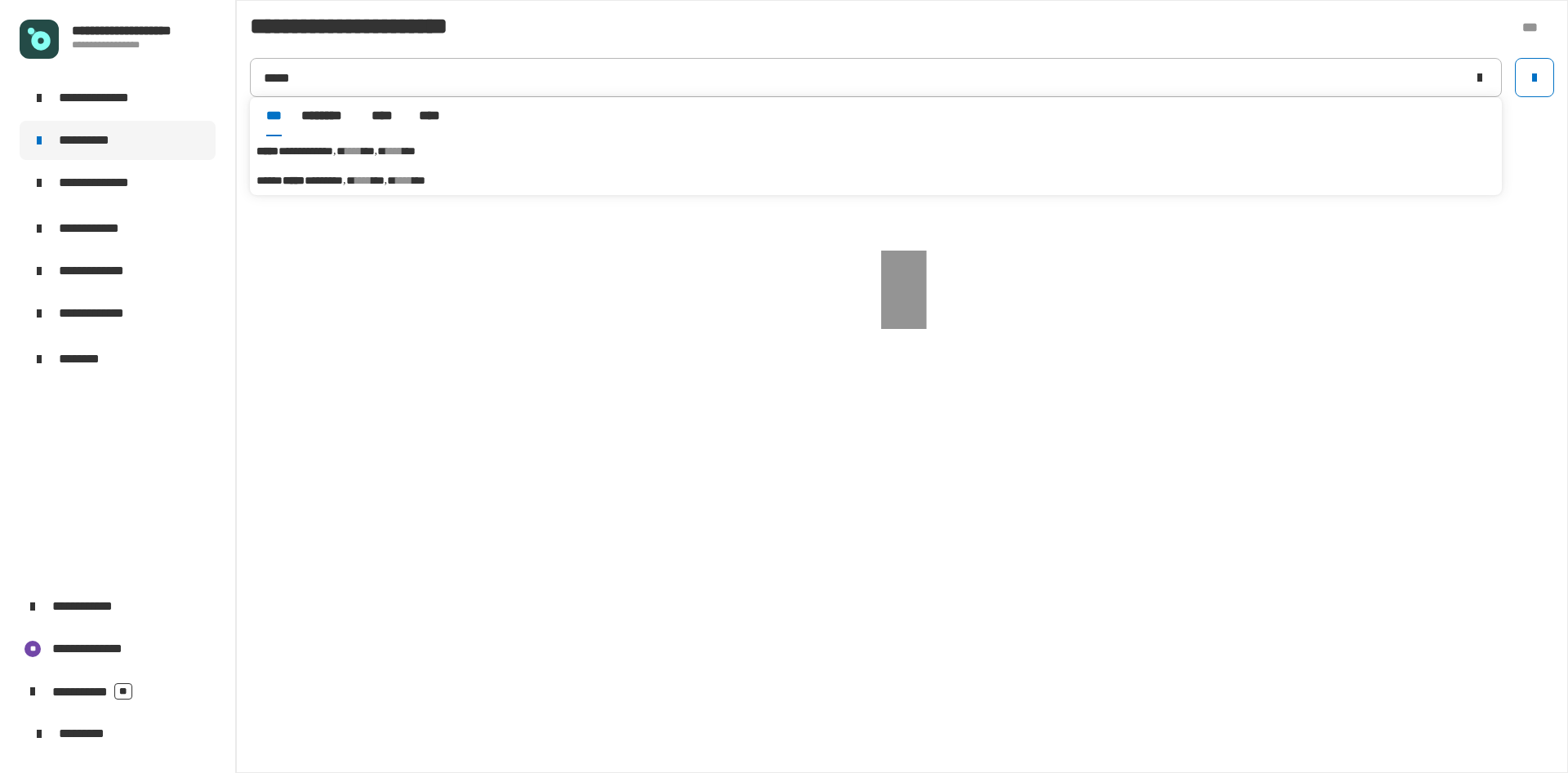 click on "****" at bounding box center [394, 151] 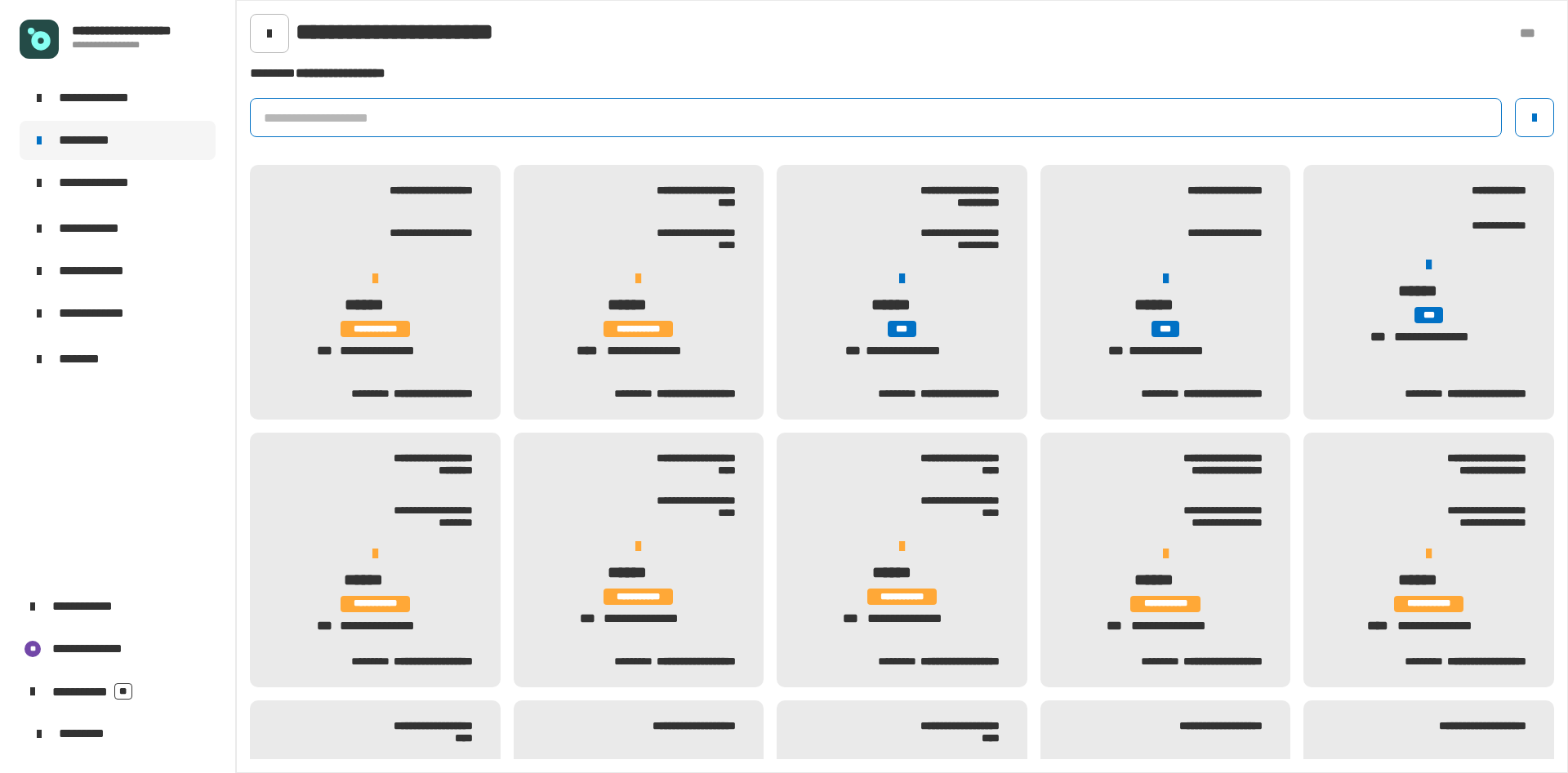 click 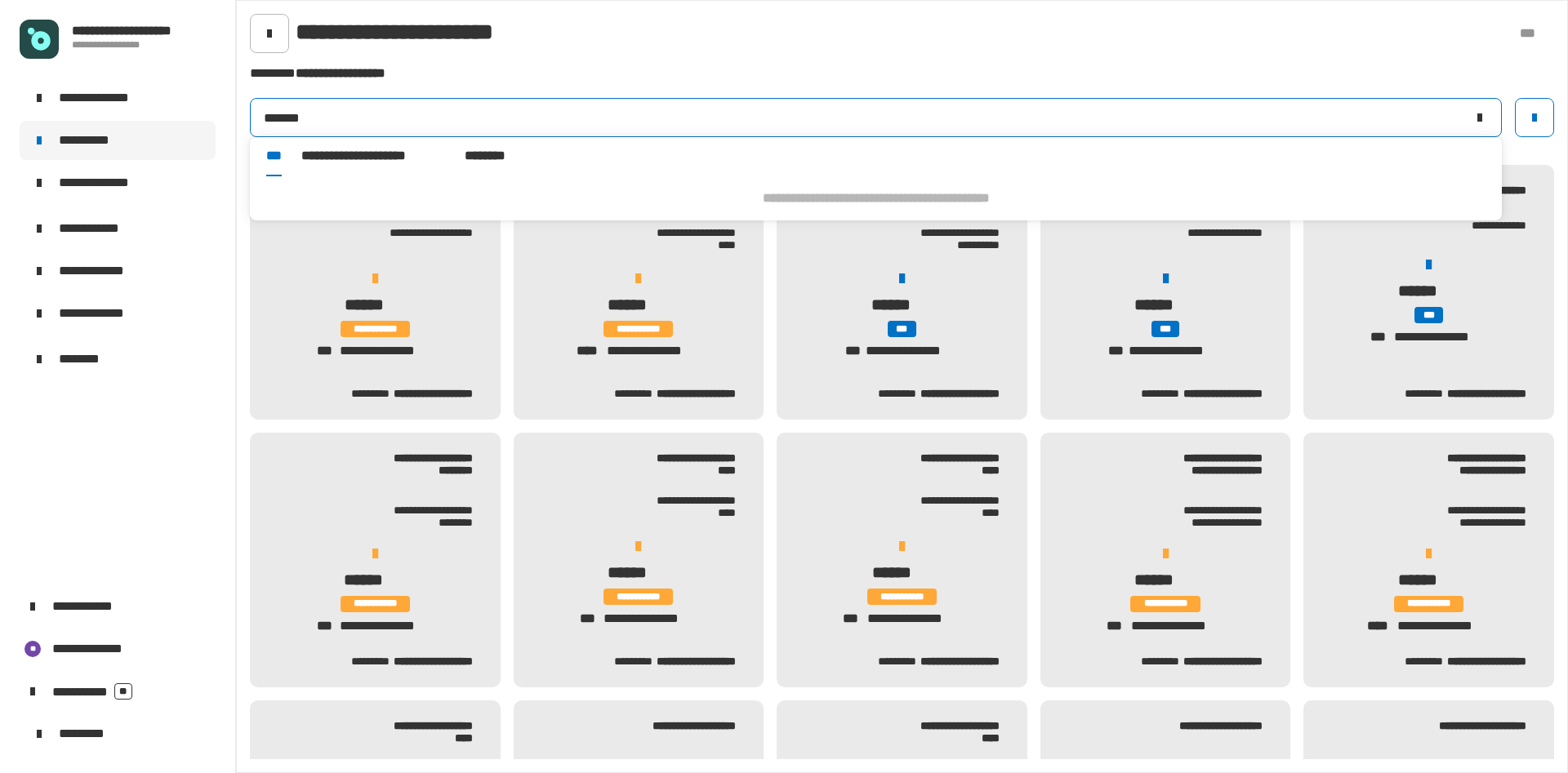 type on "*******" 